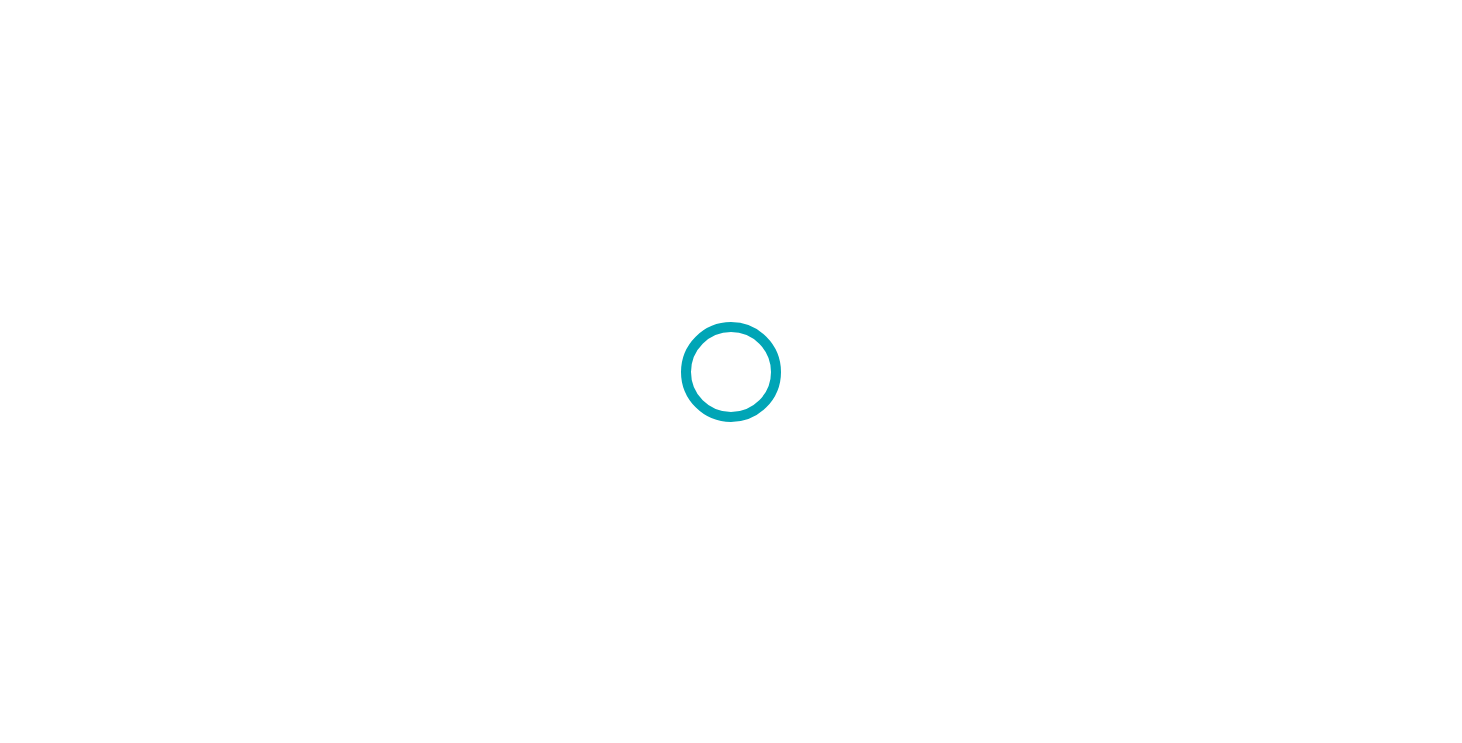 scroll, scrollTop: 0, scrollLeft: 0, axis: both 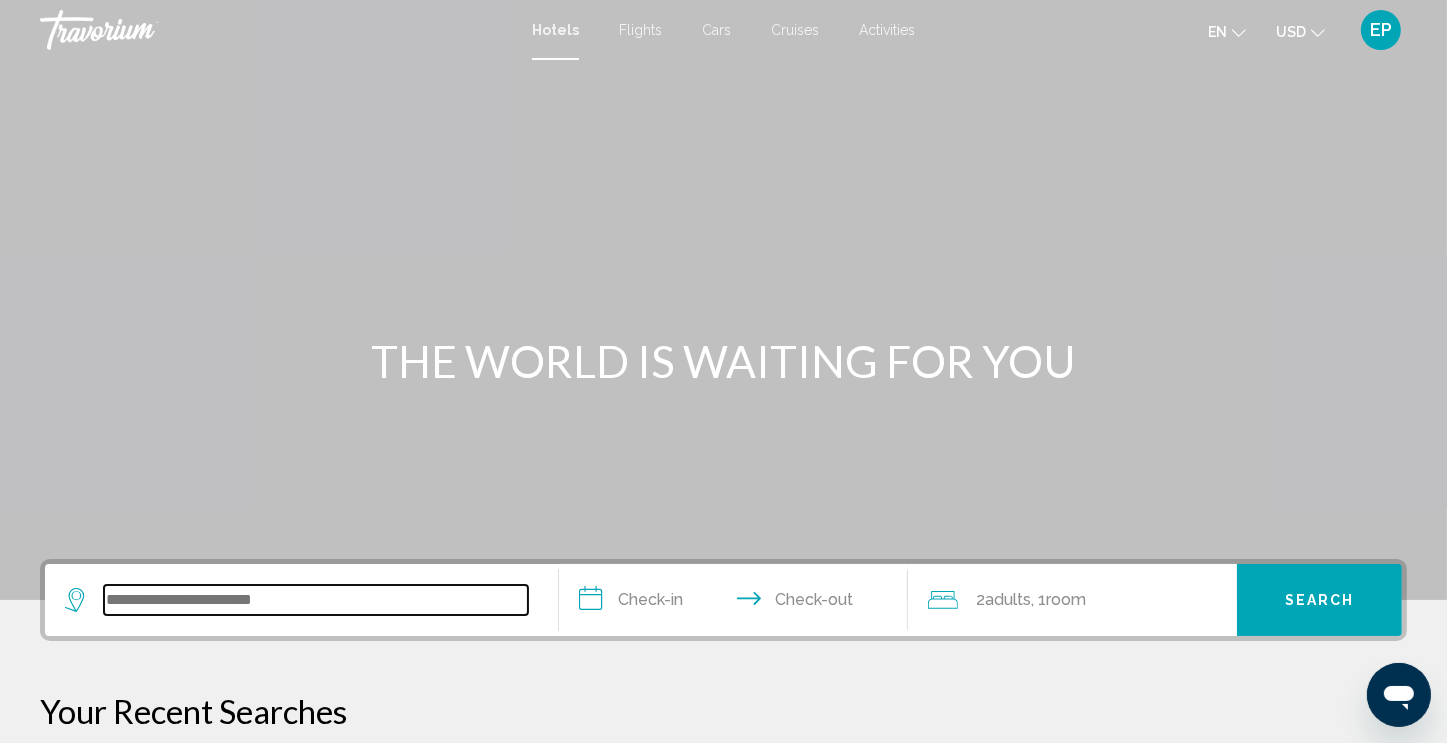 click at bounding box center [316, 600] 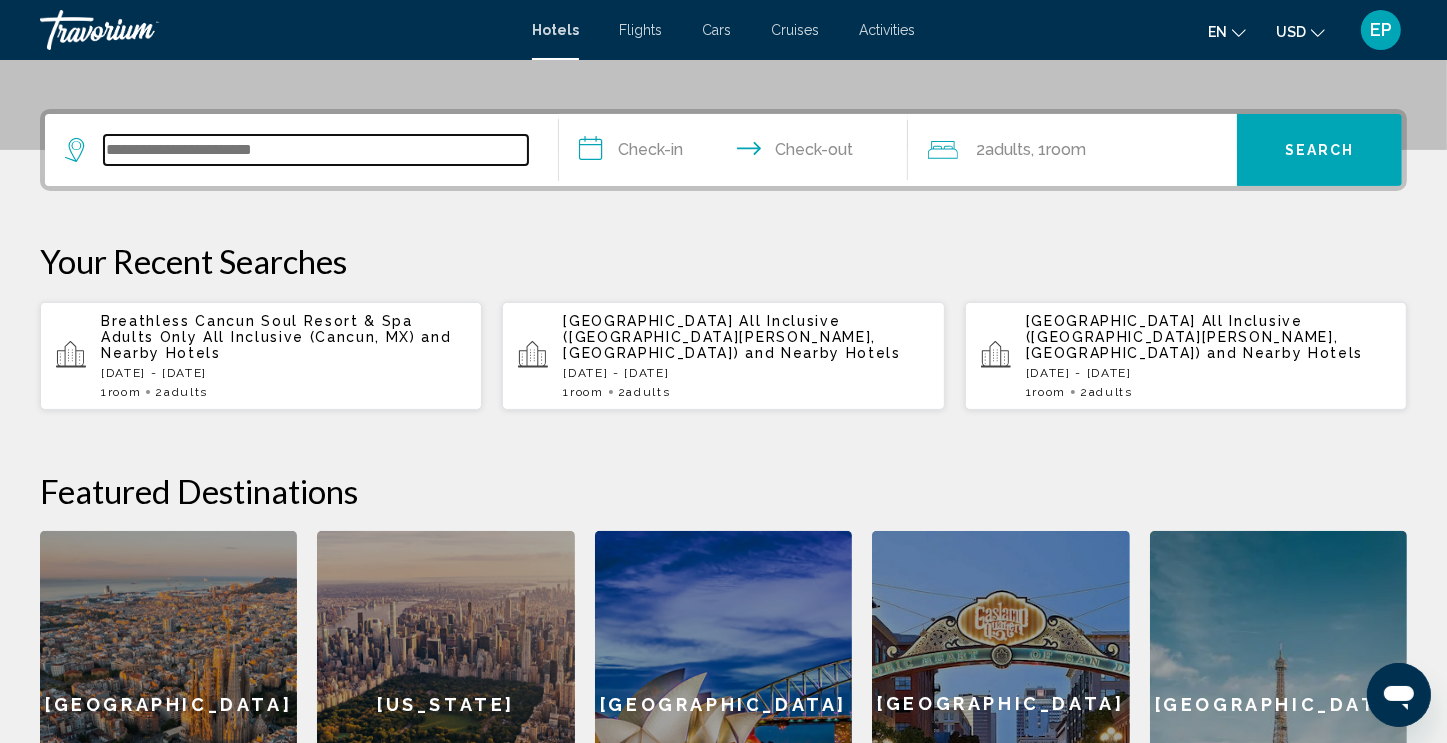 scroll, scrollTop: 493, scrollLeft: 0, axis: vertical 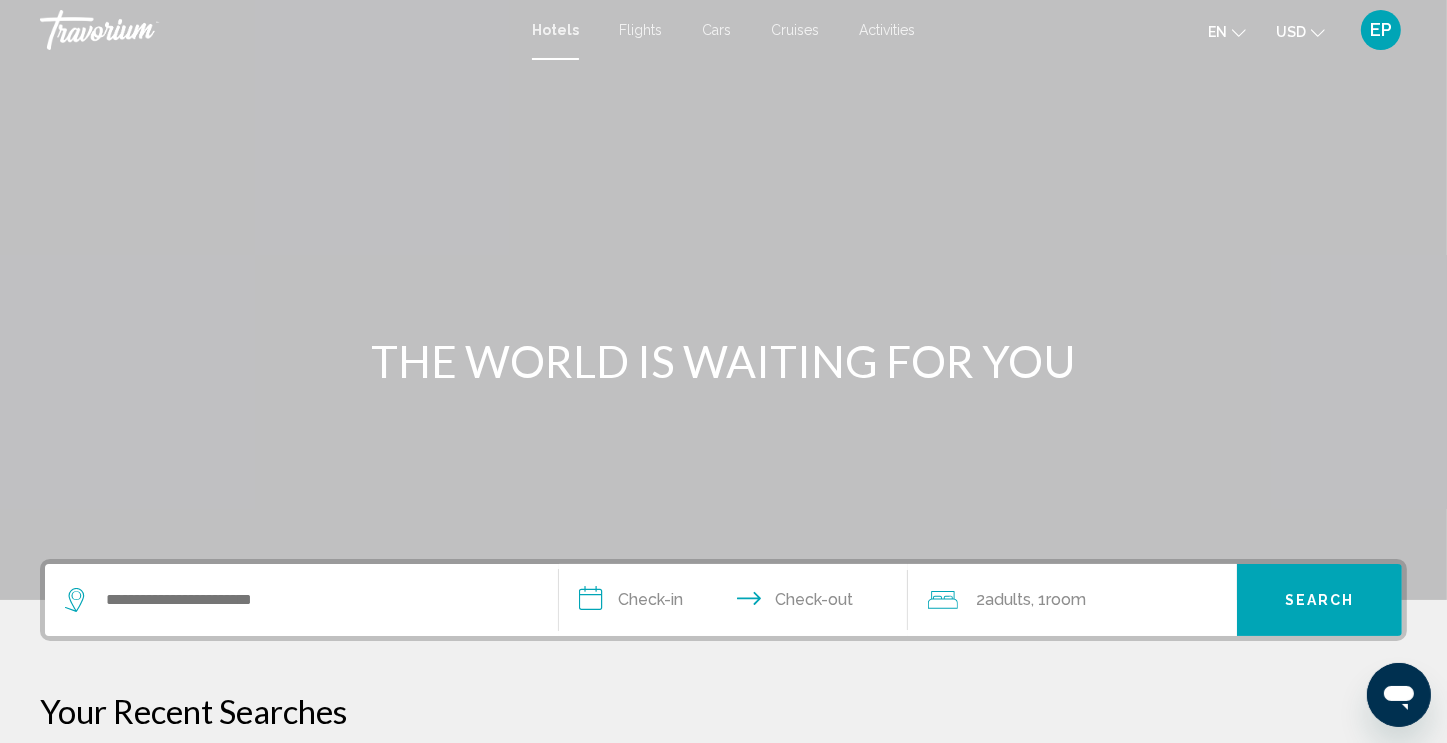 click at bounding box center [140, 30] 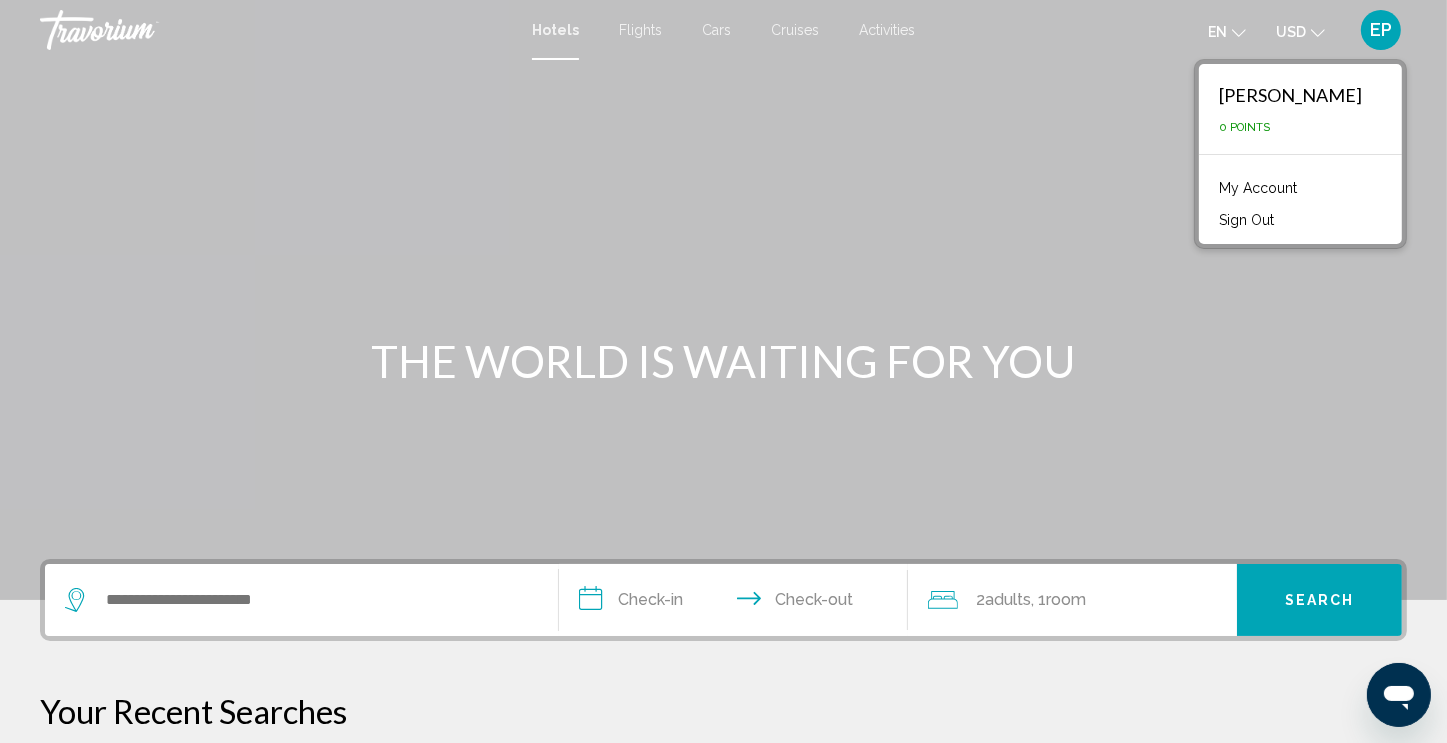 click on "EP" at bounding box center [1381, 30] 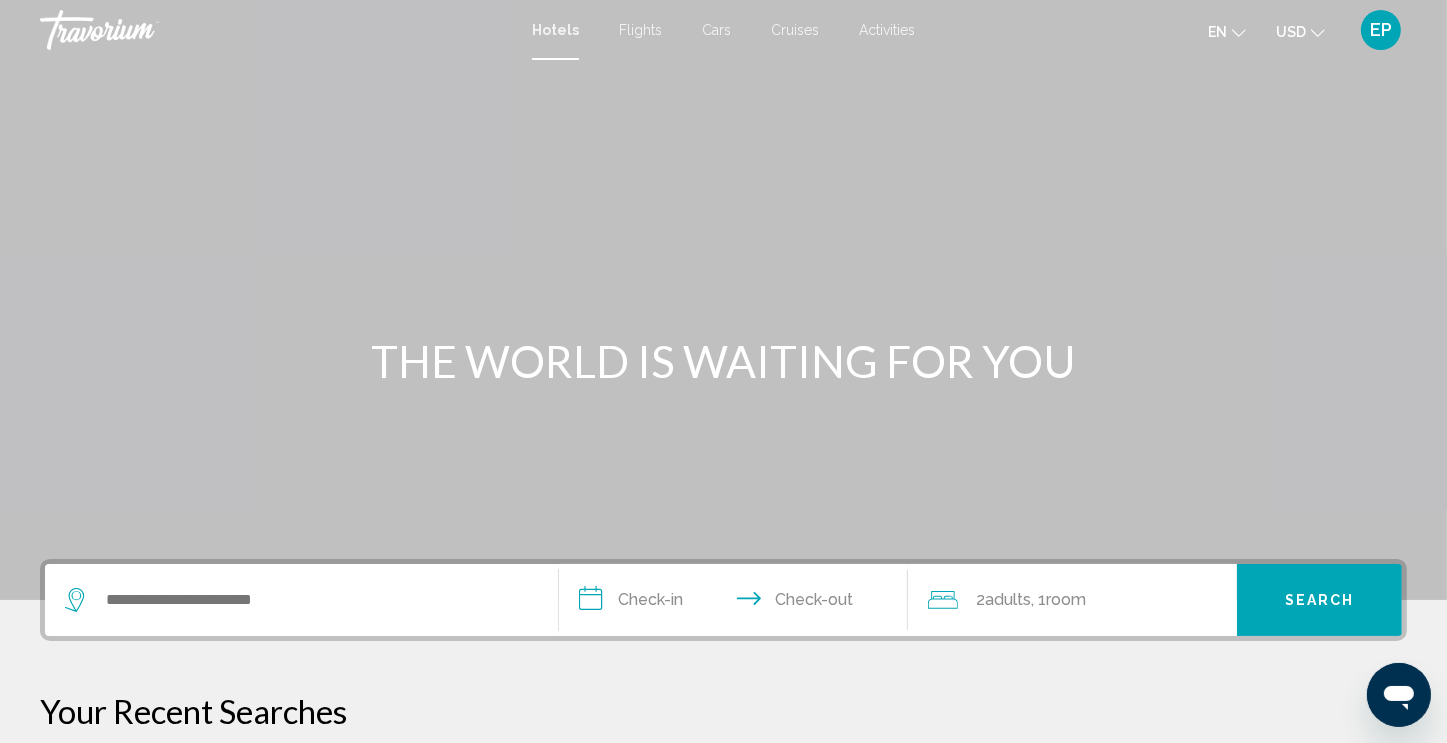 click on "EP" at bounding box center (1381, 30) 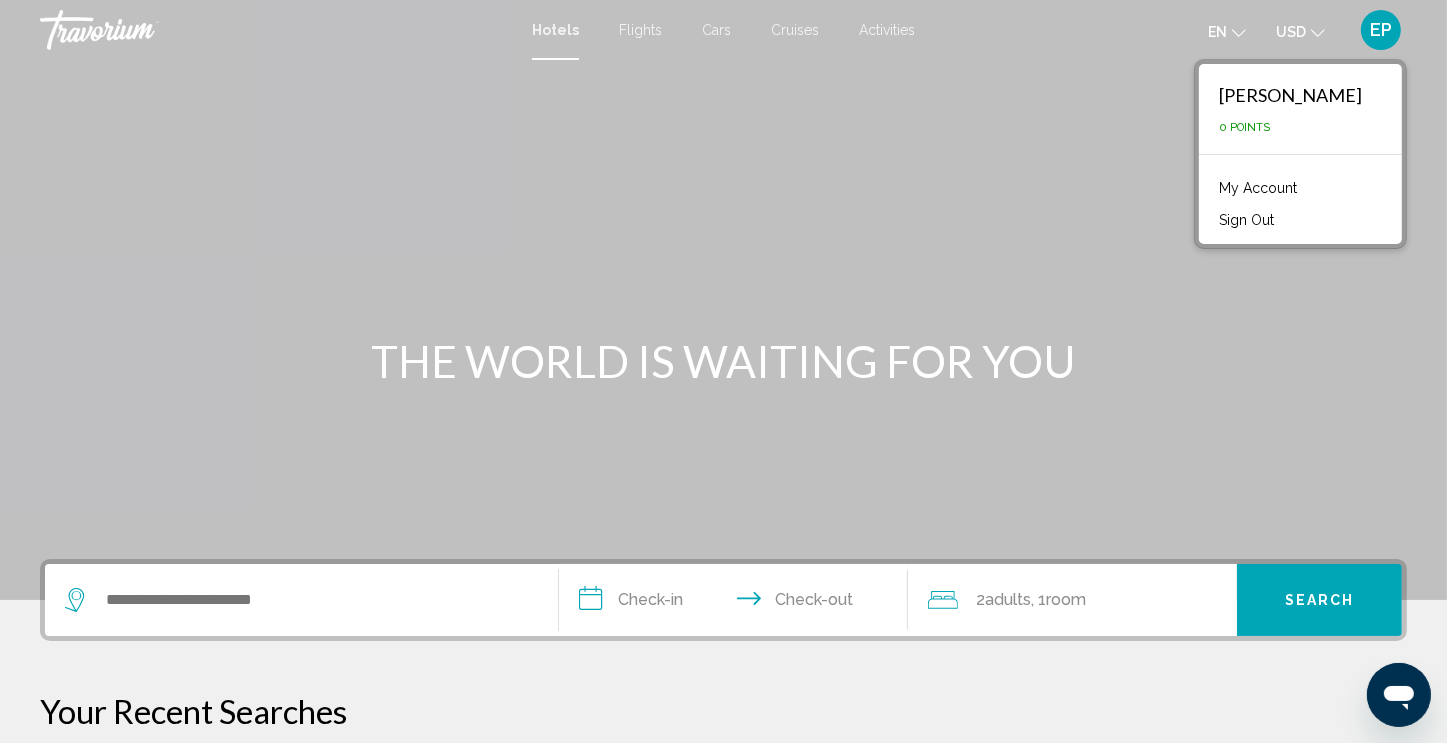 click on "My Account" at bounding box center [1258, 188] 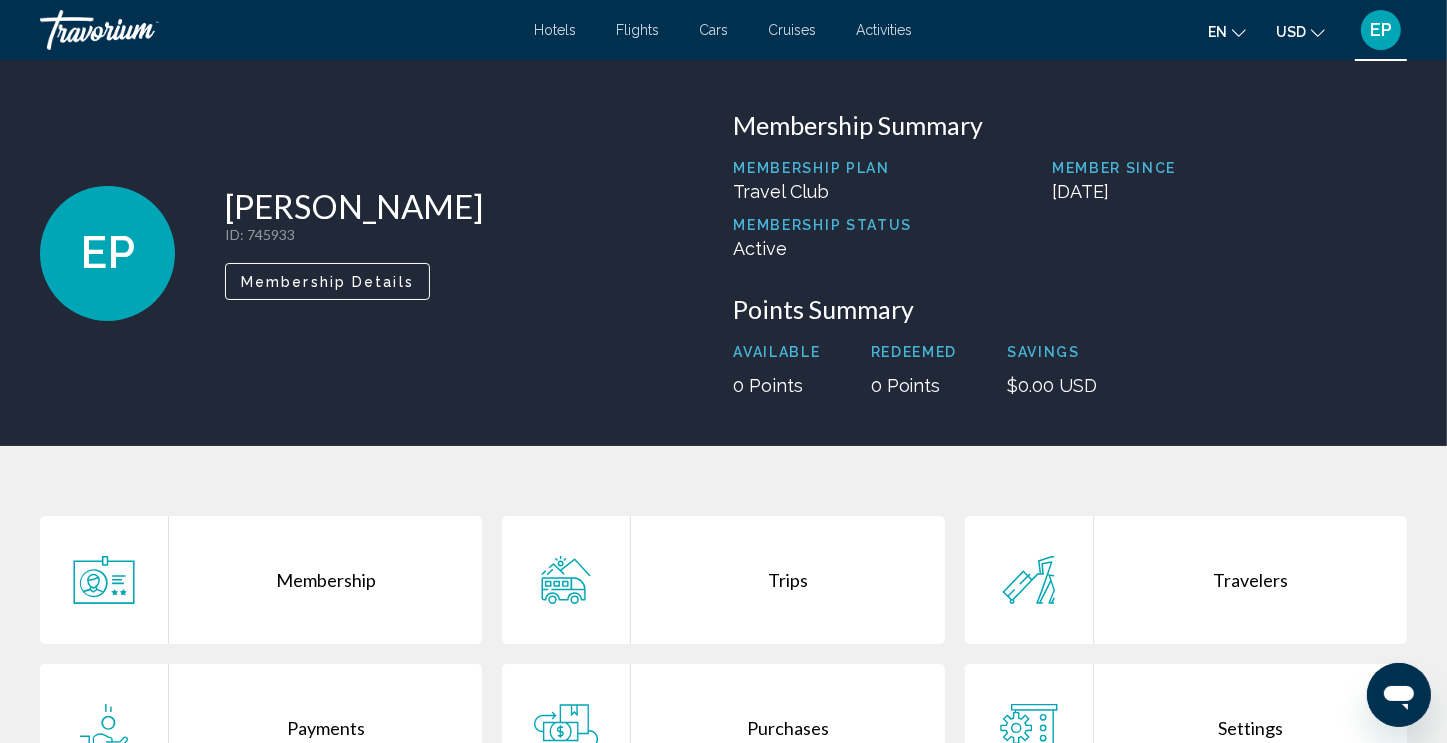 click on "Membership" at bounding box center (325, 580) 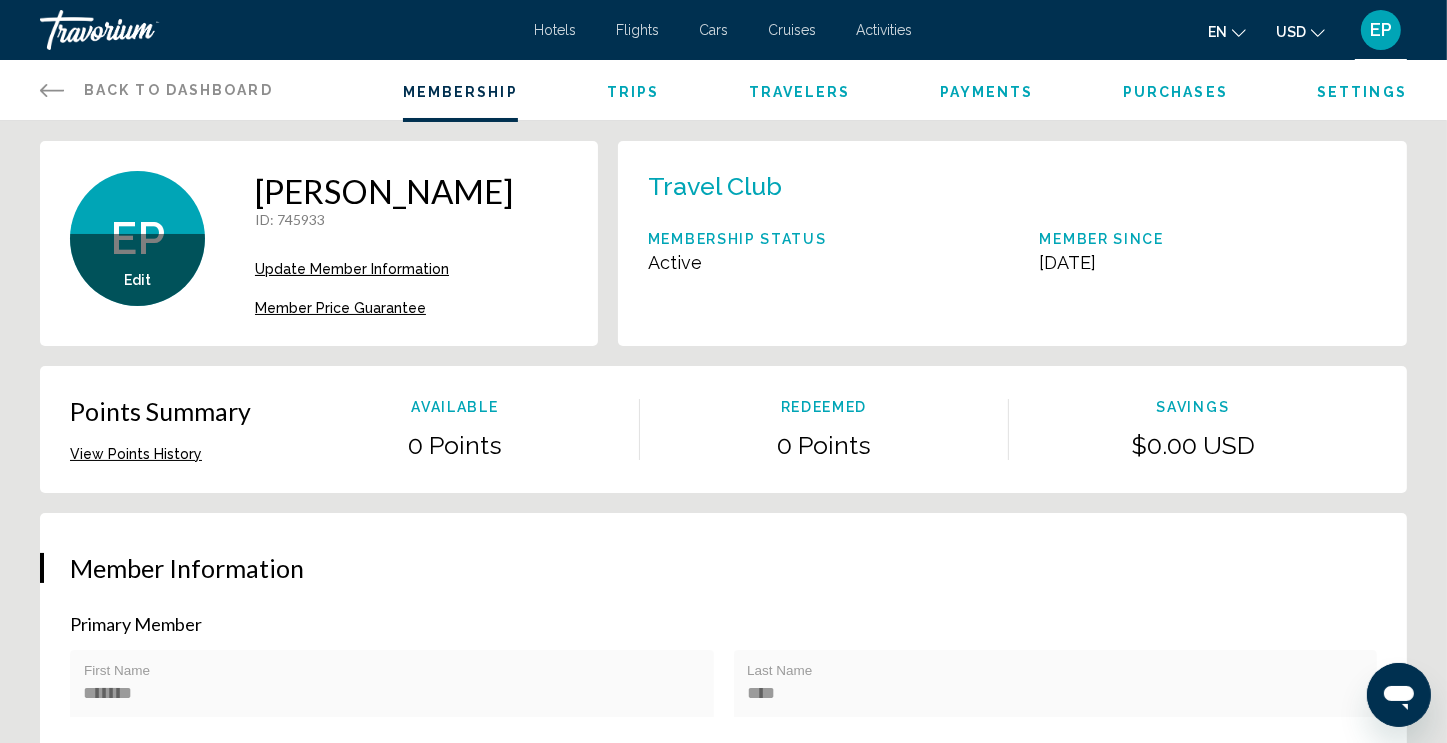 click on "Back to Dashboard" at bounding box center [178, 90] 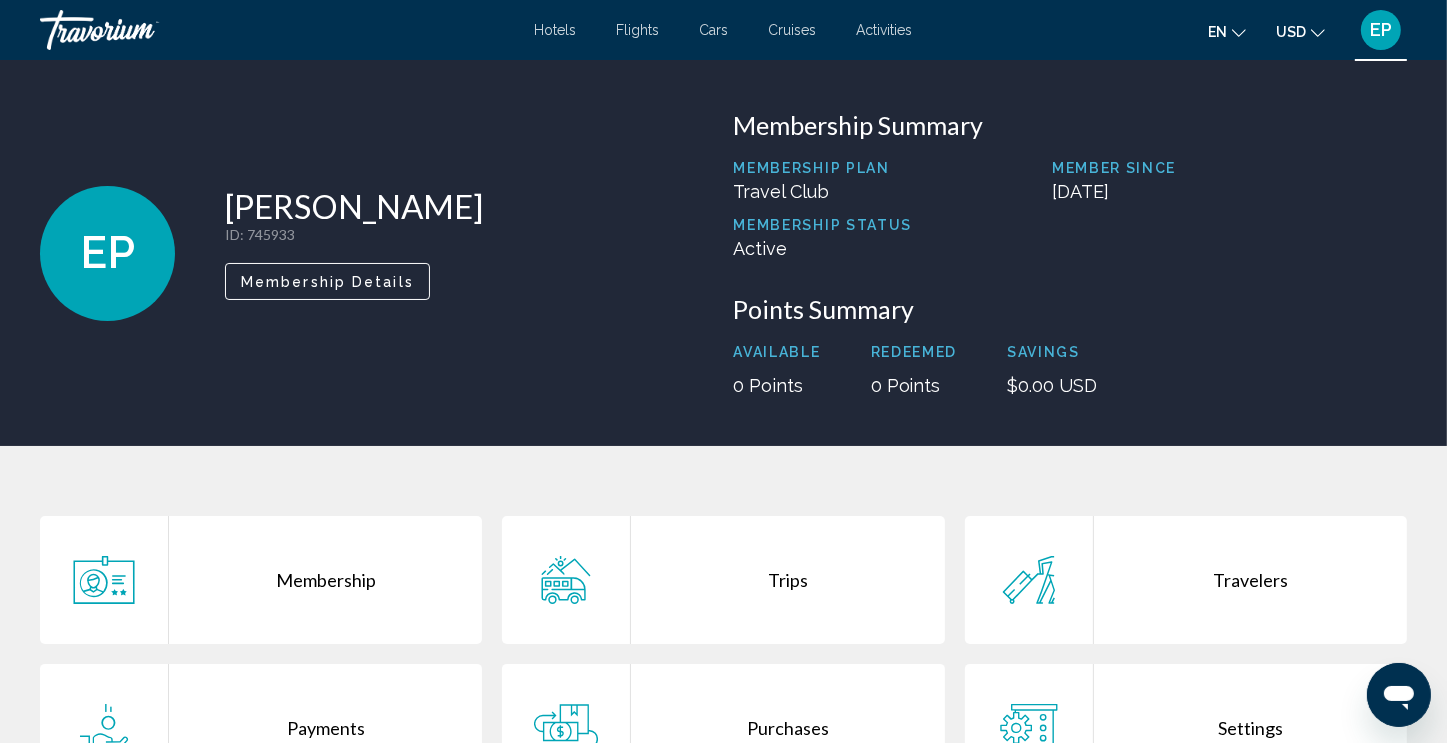click on "Hotels" at bounding box center [556, 30] 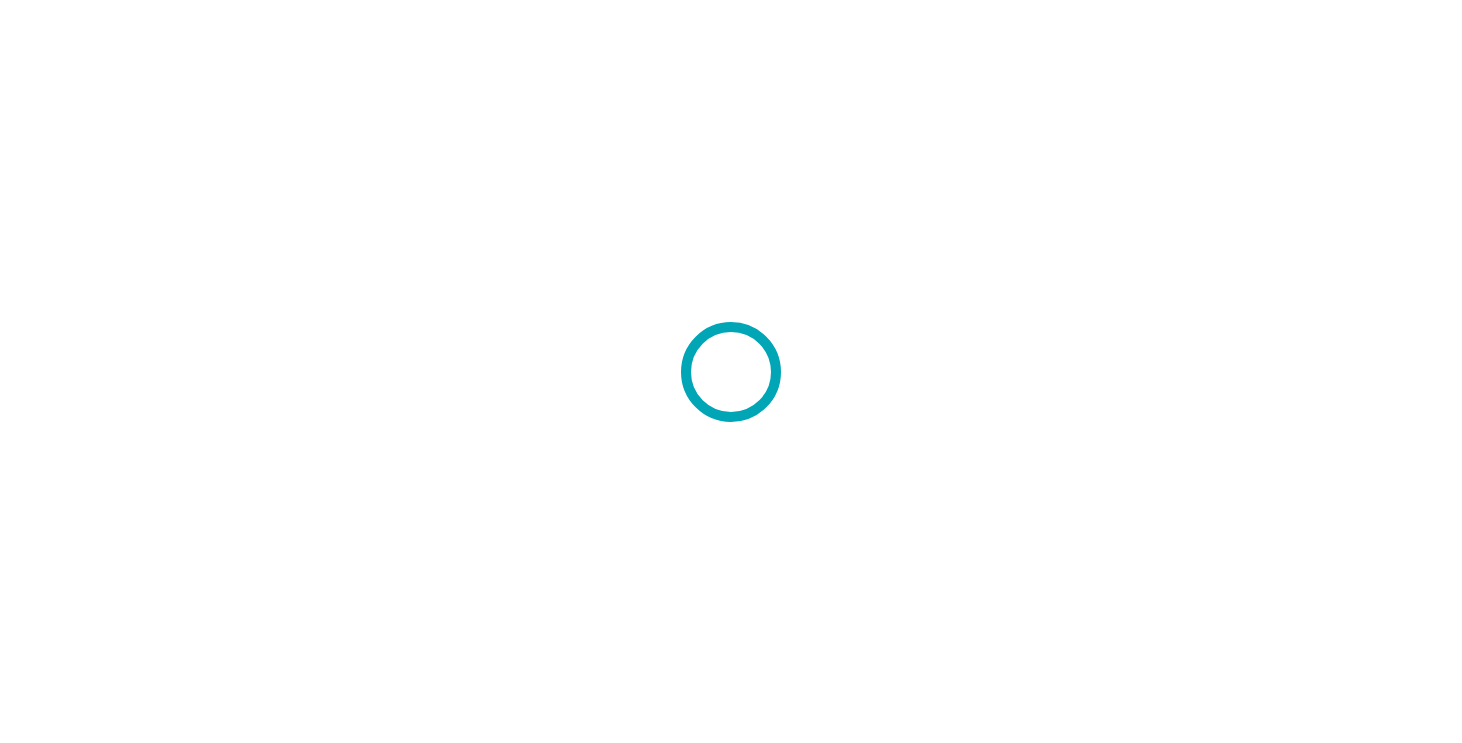 scroll, scrollTop: 0, scrollLeft: 0, axis: both 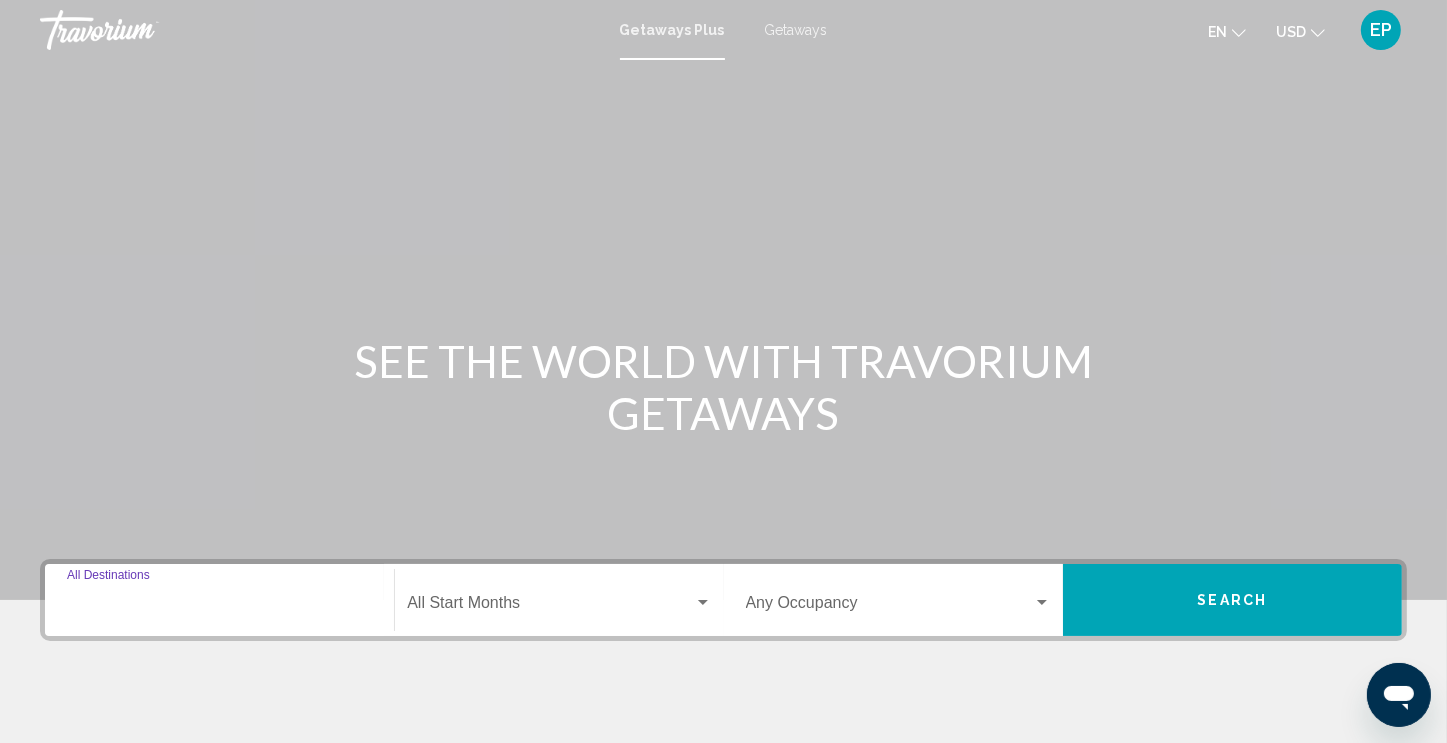 click on "Destination All Destinations" at bounding box center (219, 607) 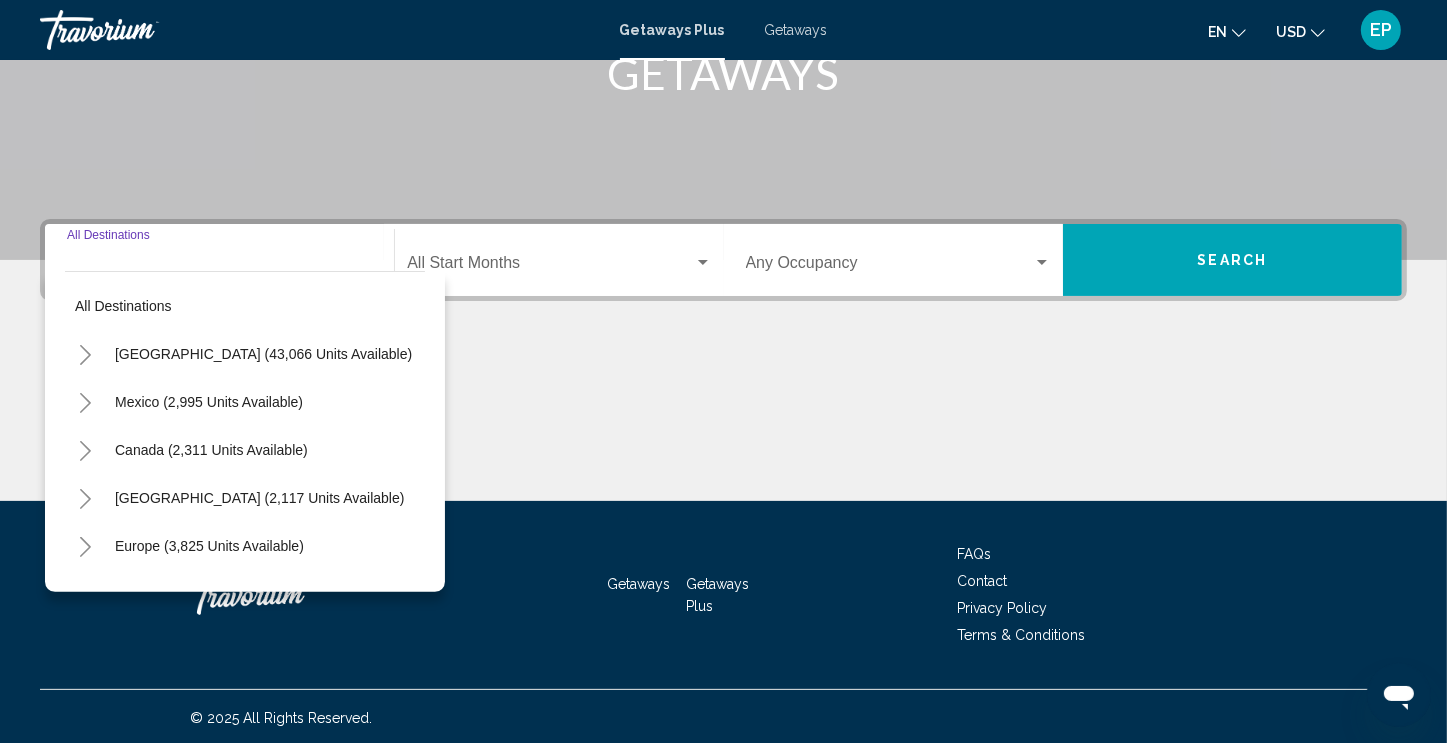 scroll, scrollTop: 342, scrollLeft: 0, axis: vertical 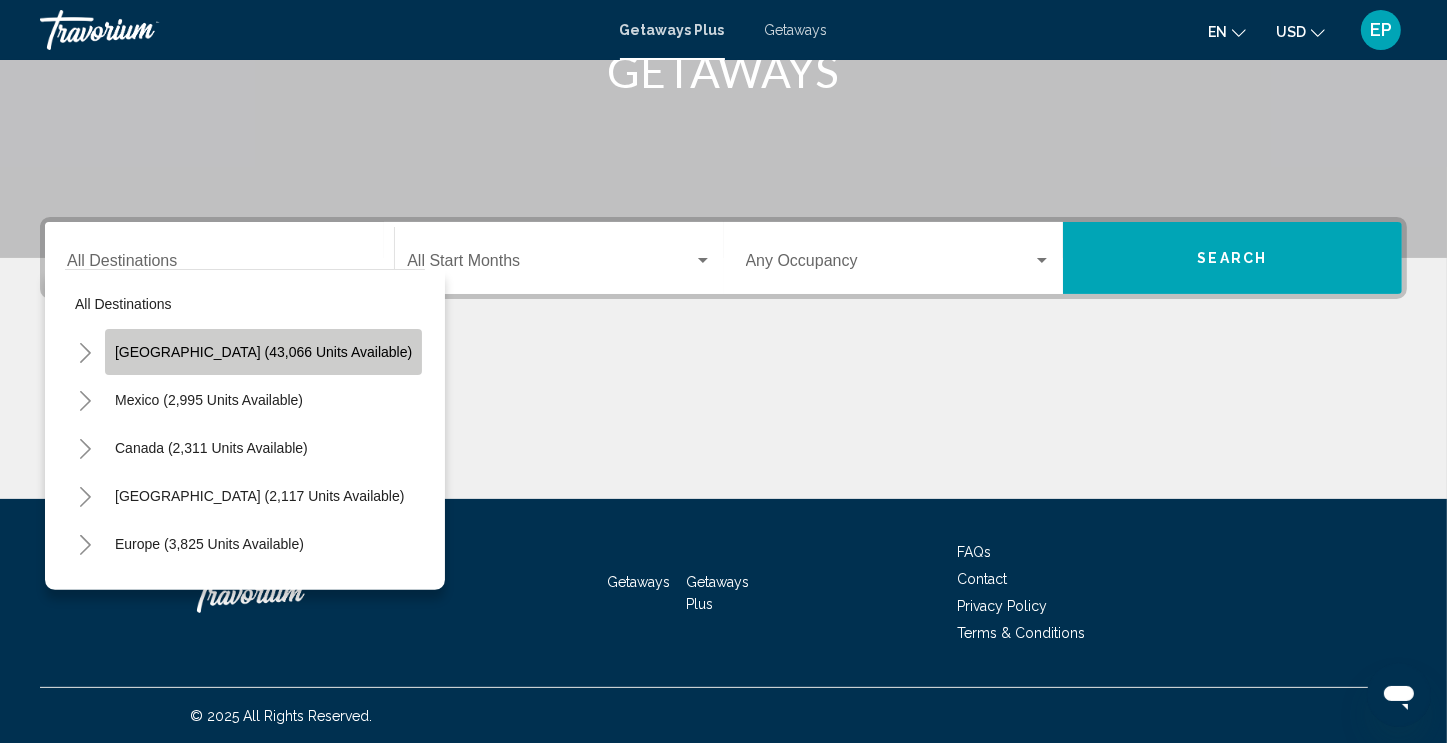 click on "[GEOGRAPHIC_DATA] (43,066 units available)" 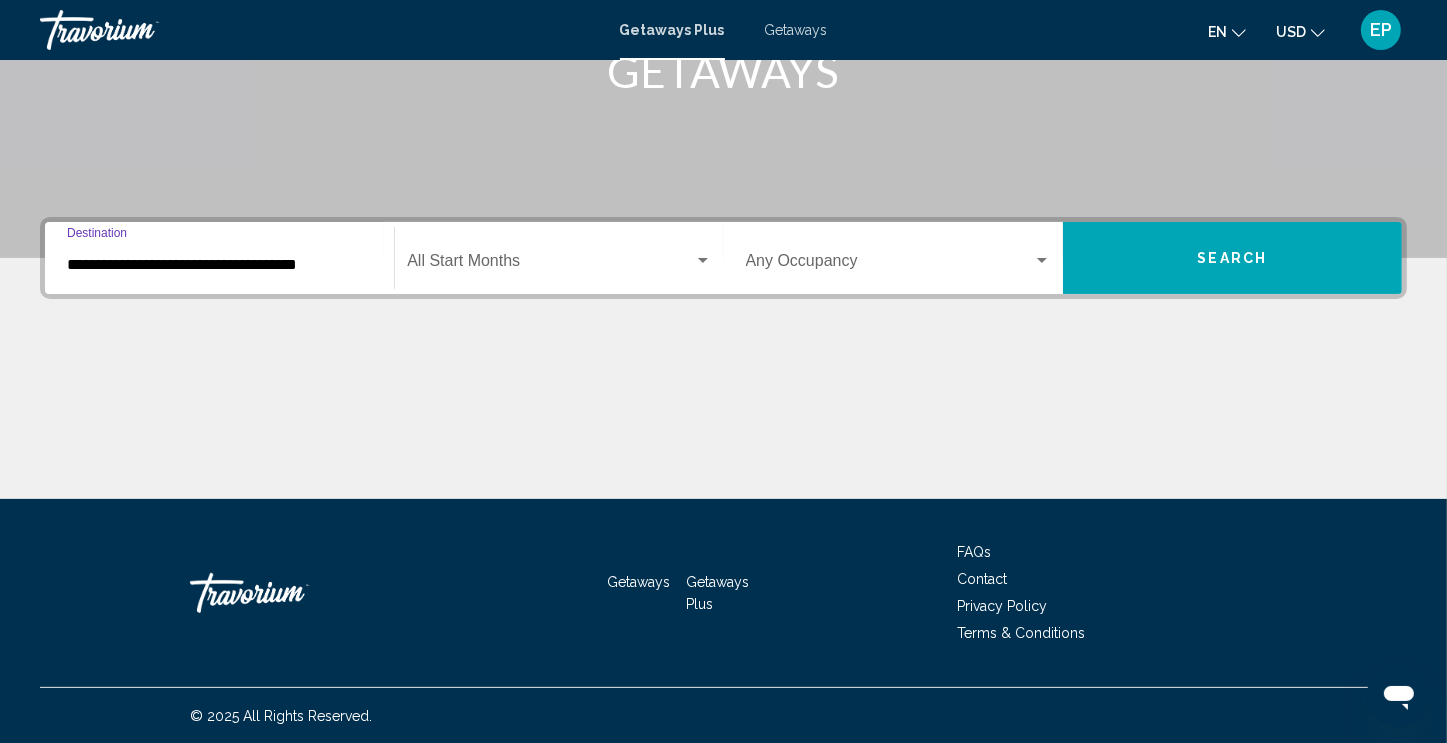 click at bounding box center (550, 265) 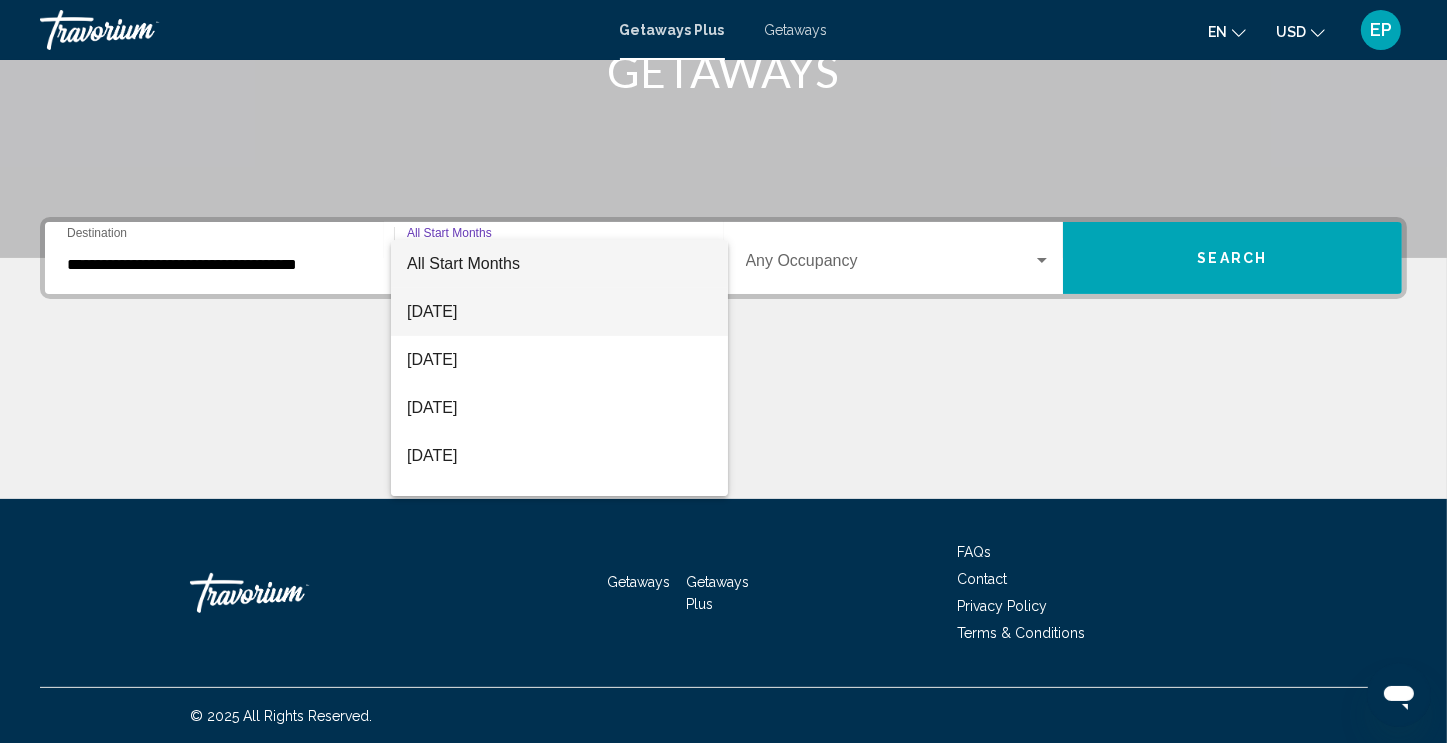 click on "[DATE]" at bounding box center [559, 312] 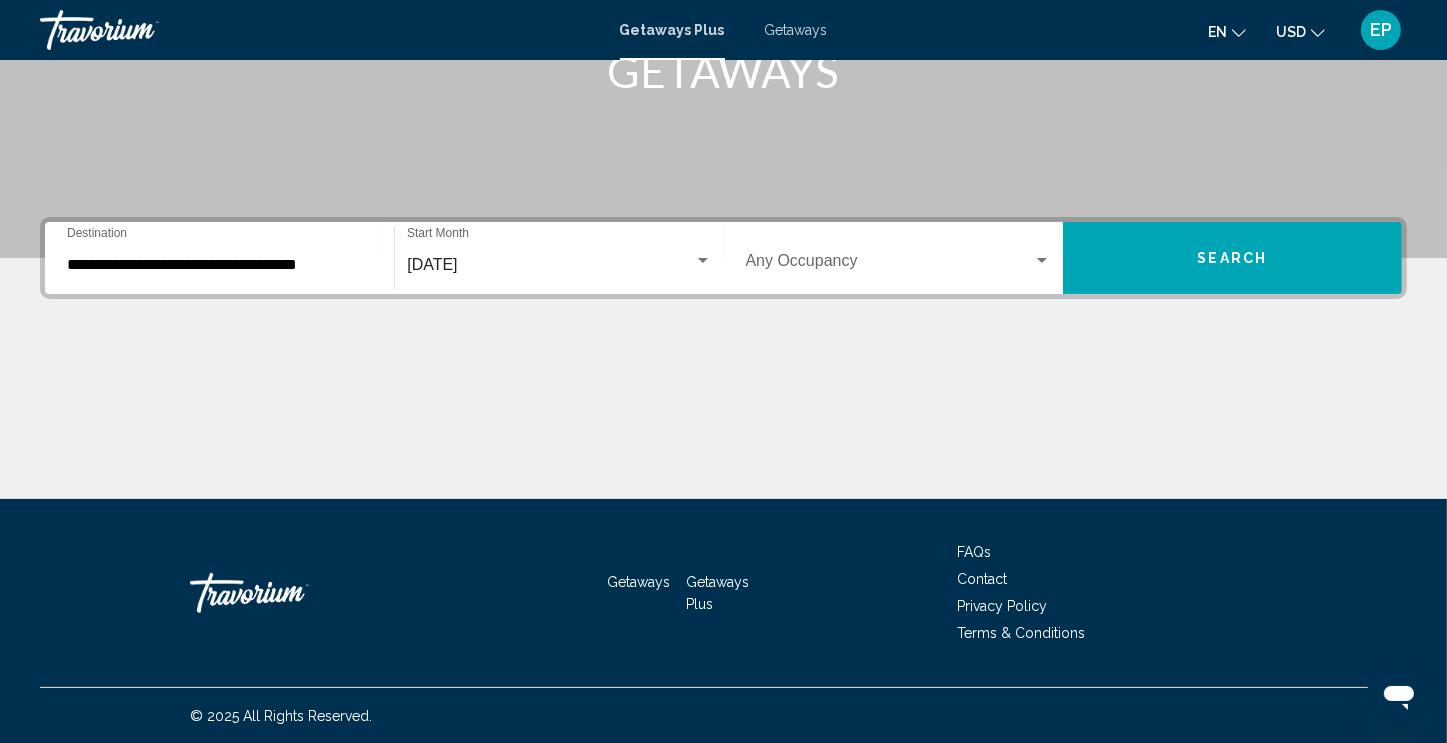 click on "Occupancy Any Occupancy" at bounding box center (898, 258) 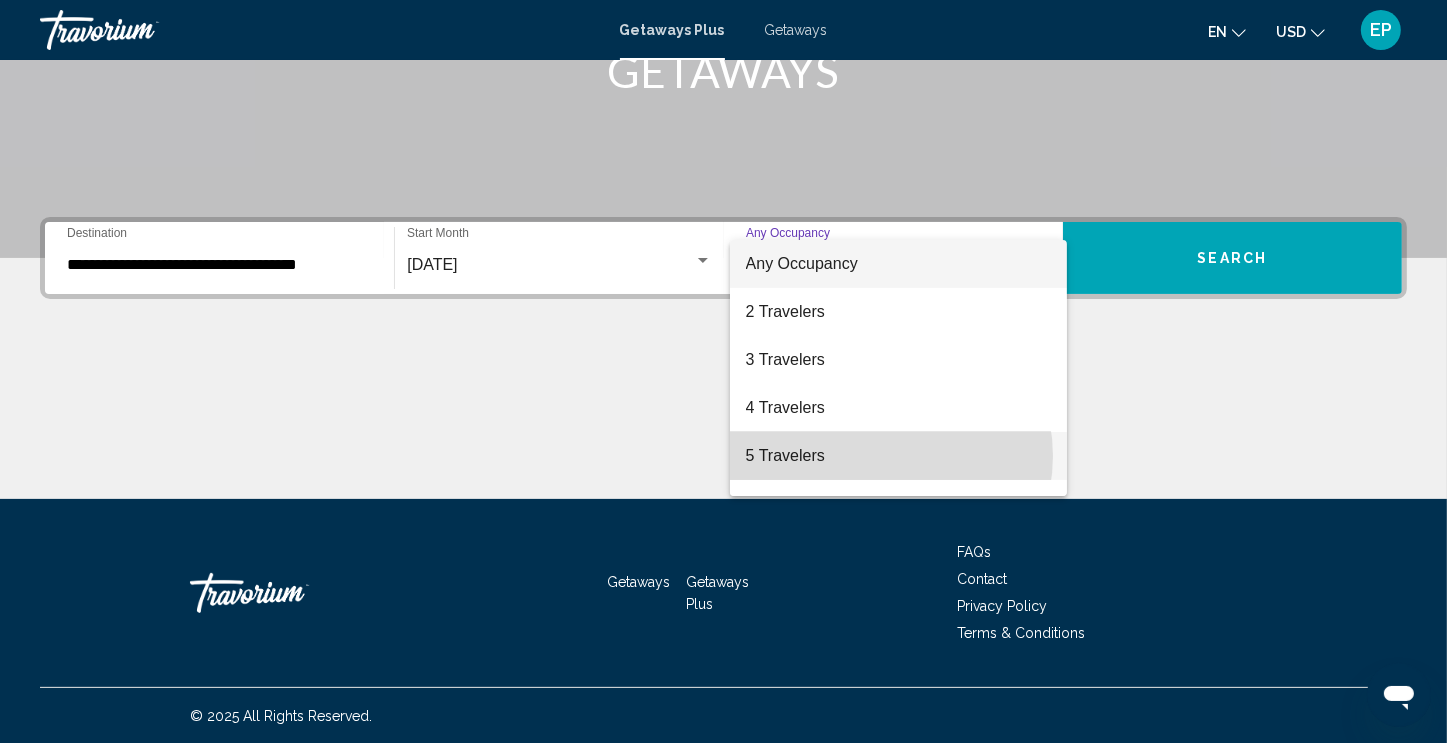 click on "5 Travelers" at bounding box center [898, 456] 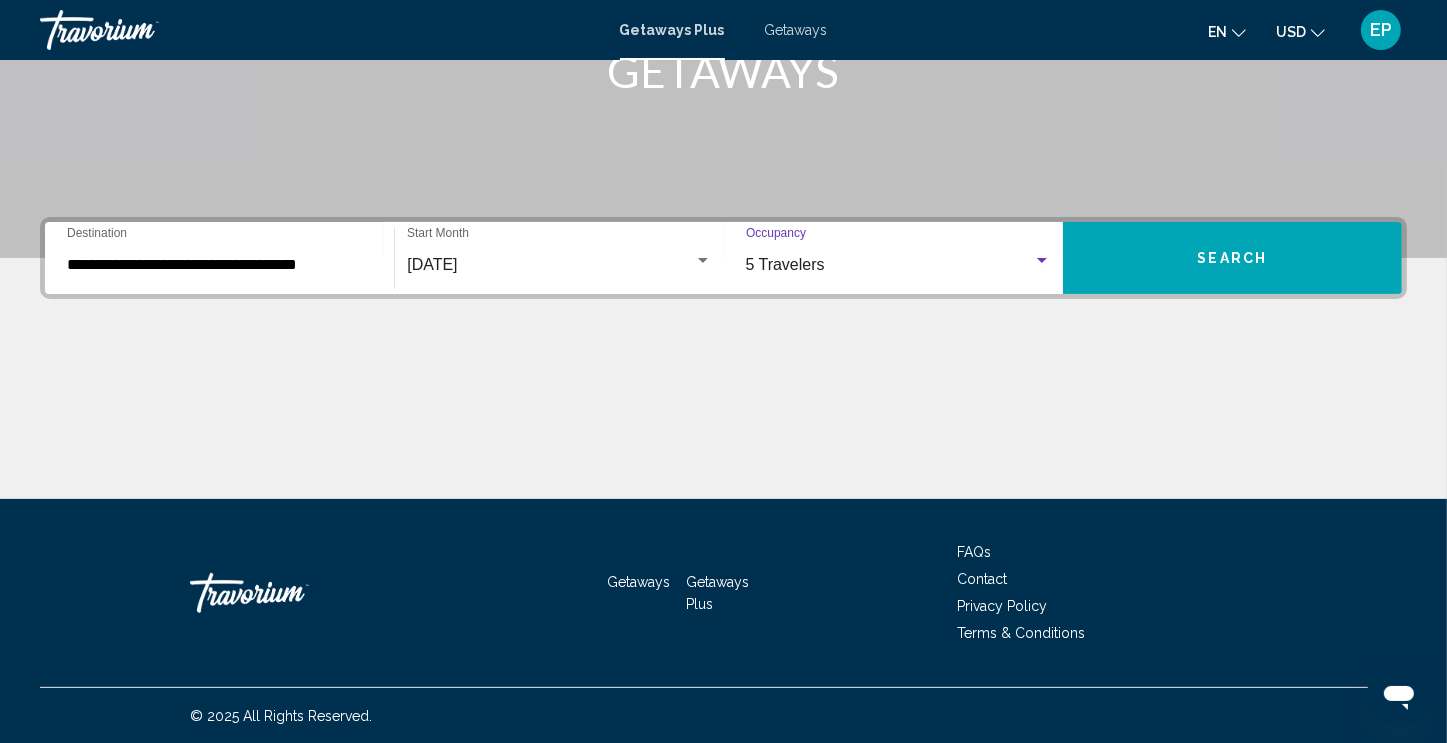 click on "Search" at bounding box center (1232, 258) 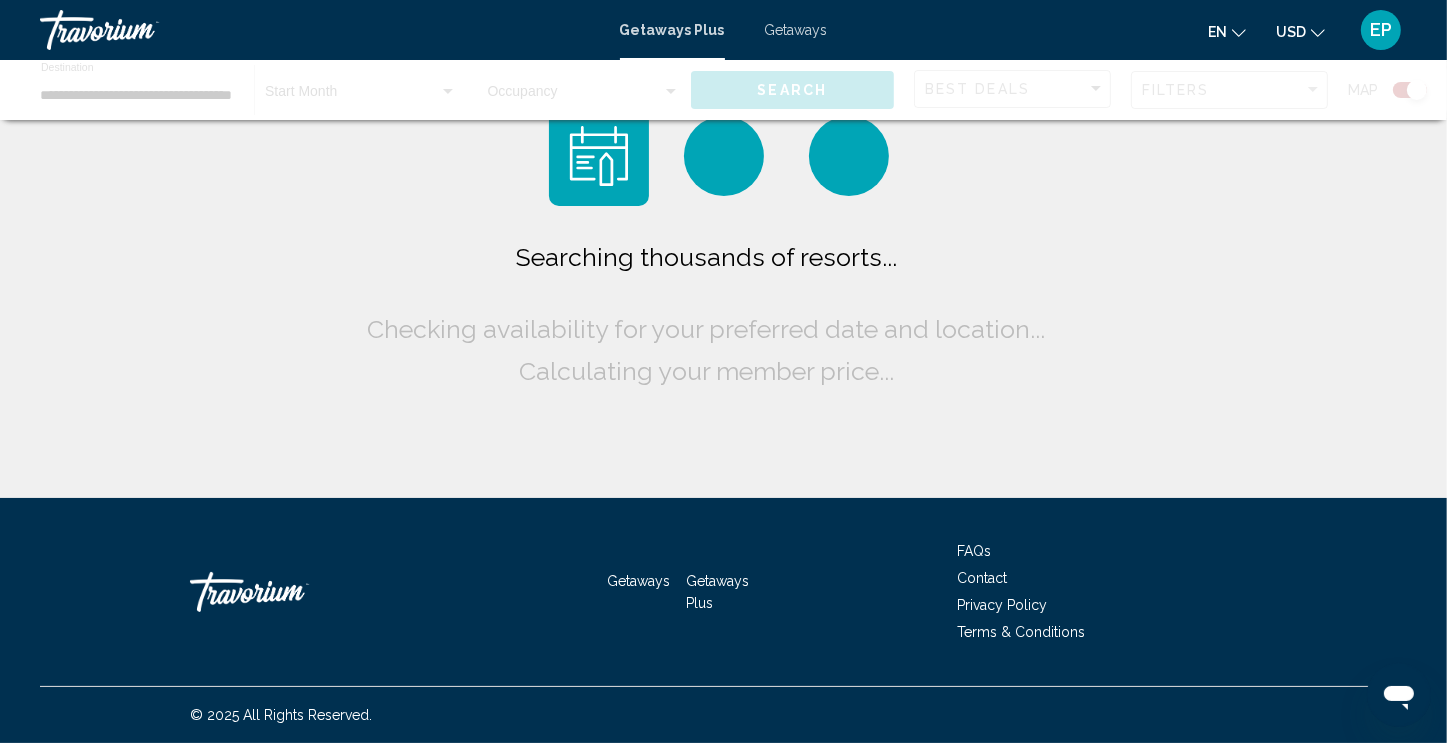 scroll, scrollTop: 0, scrollLeft: 0, axis: both 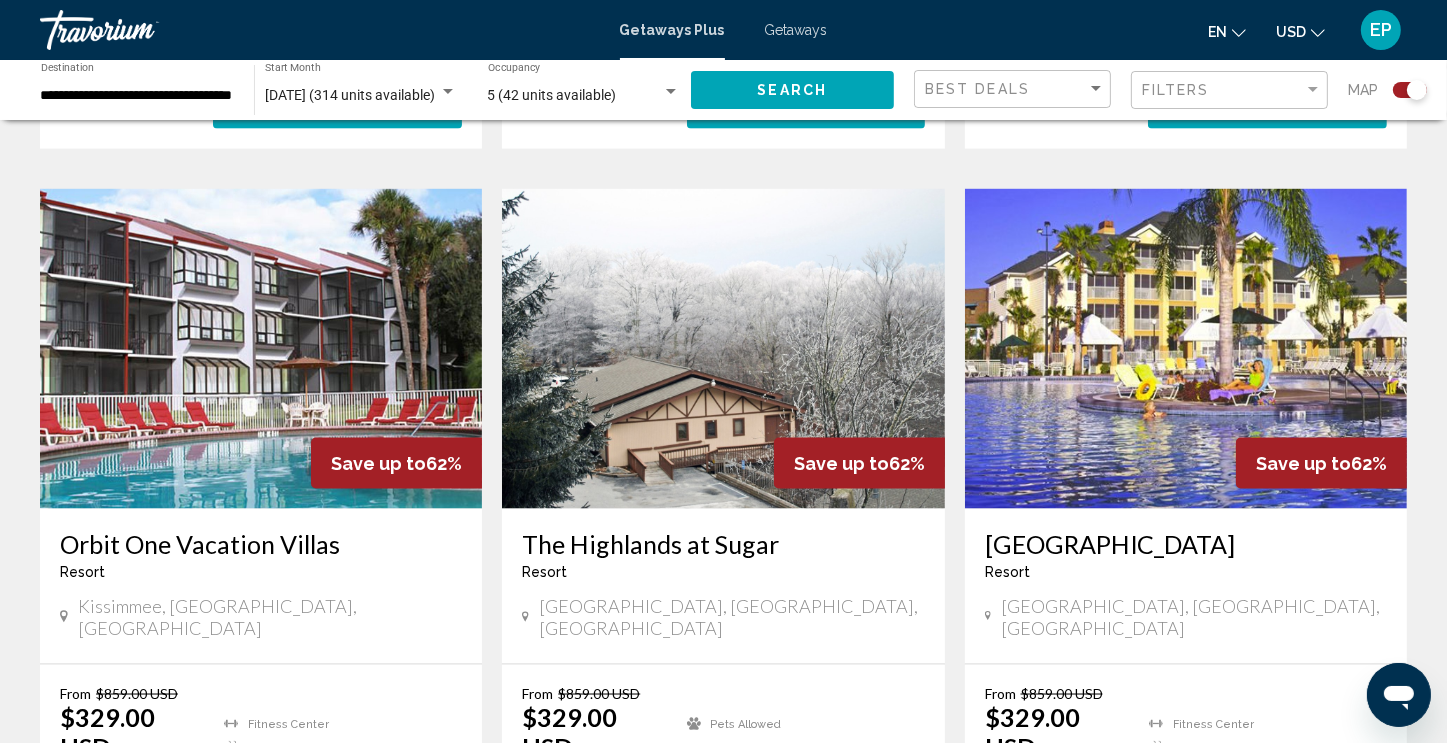 click on "2" at bounding box center (689, 906) 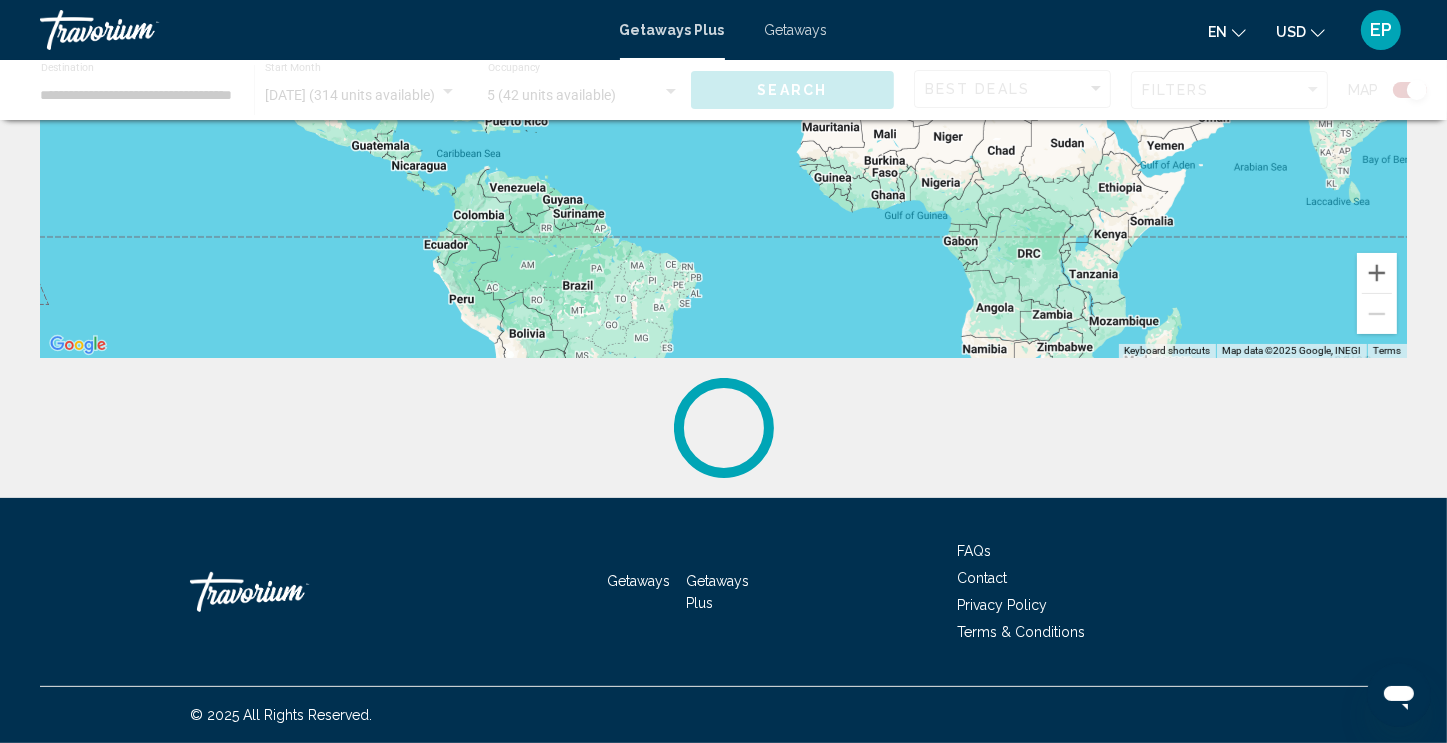 scroll, scrollTop: 0, scrollLeft: 0, axis: both 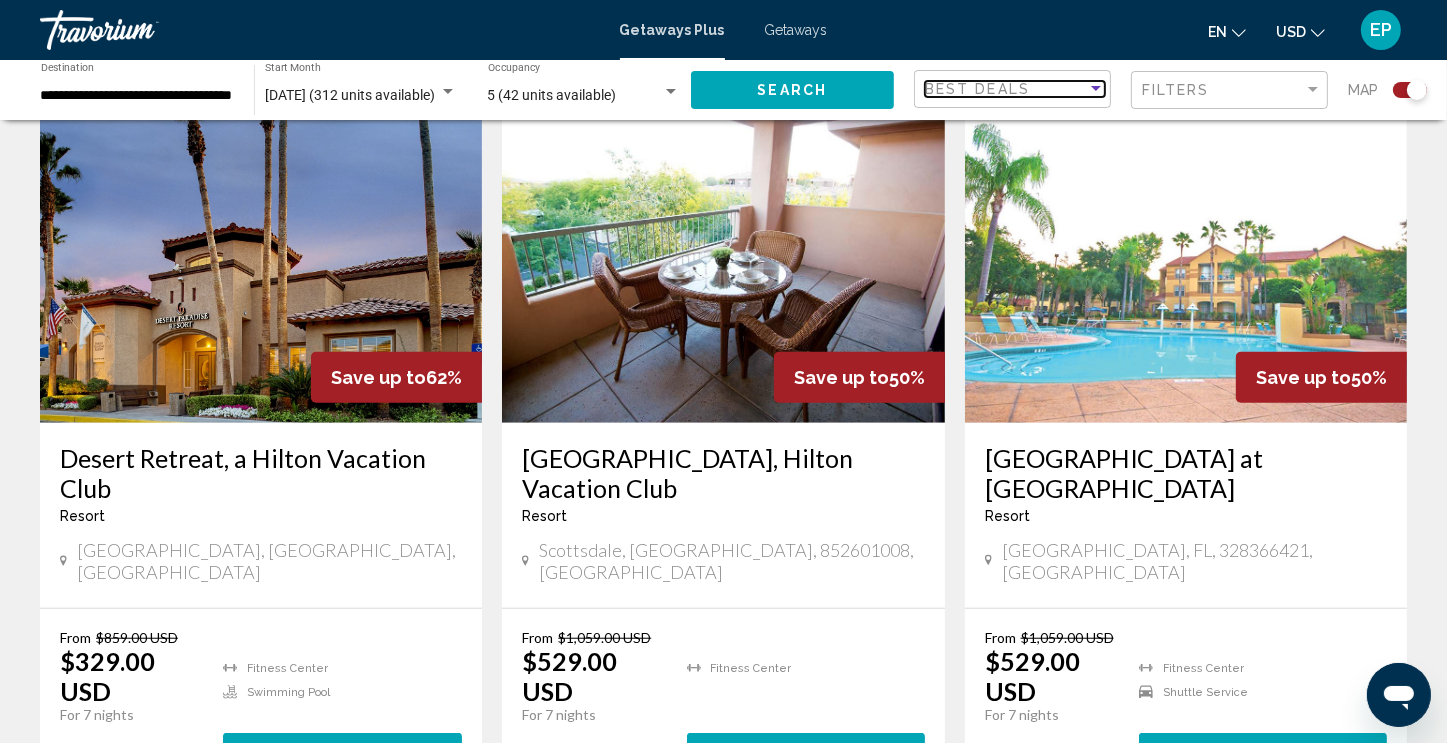click at bounding box center [1096, 89] 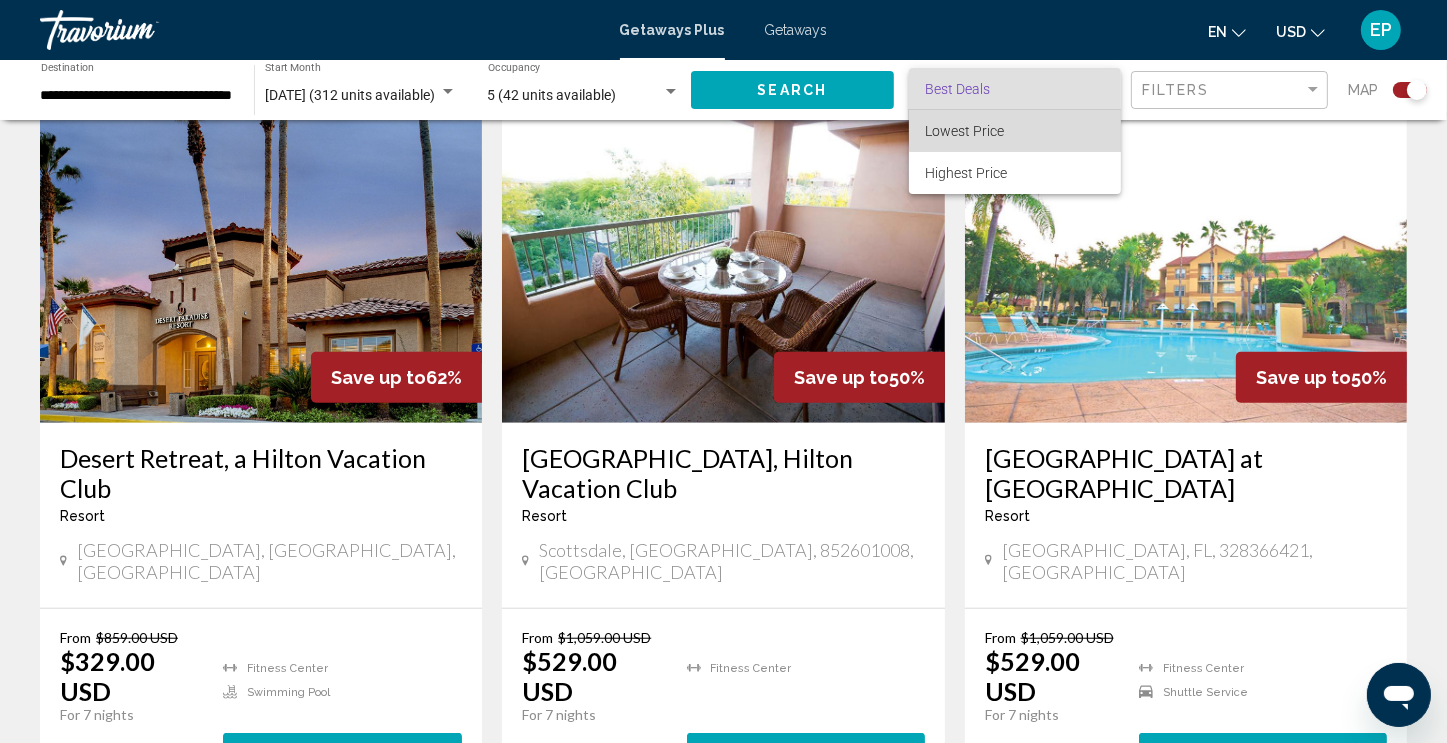 click on "Lowest Price" at bounding box center (1015, 131) 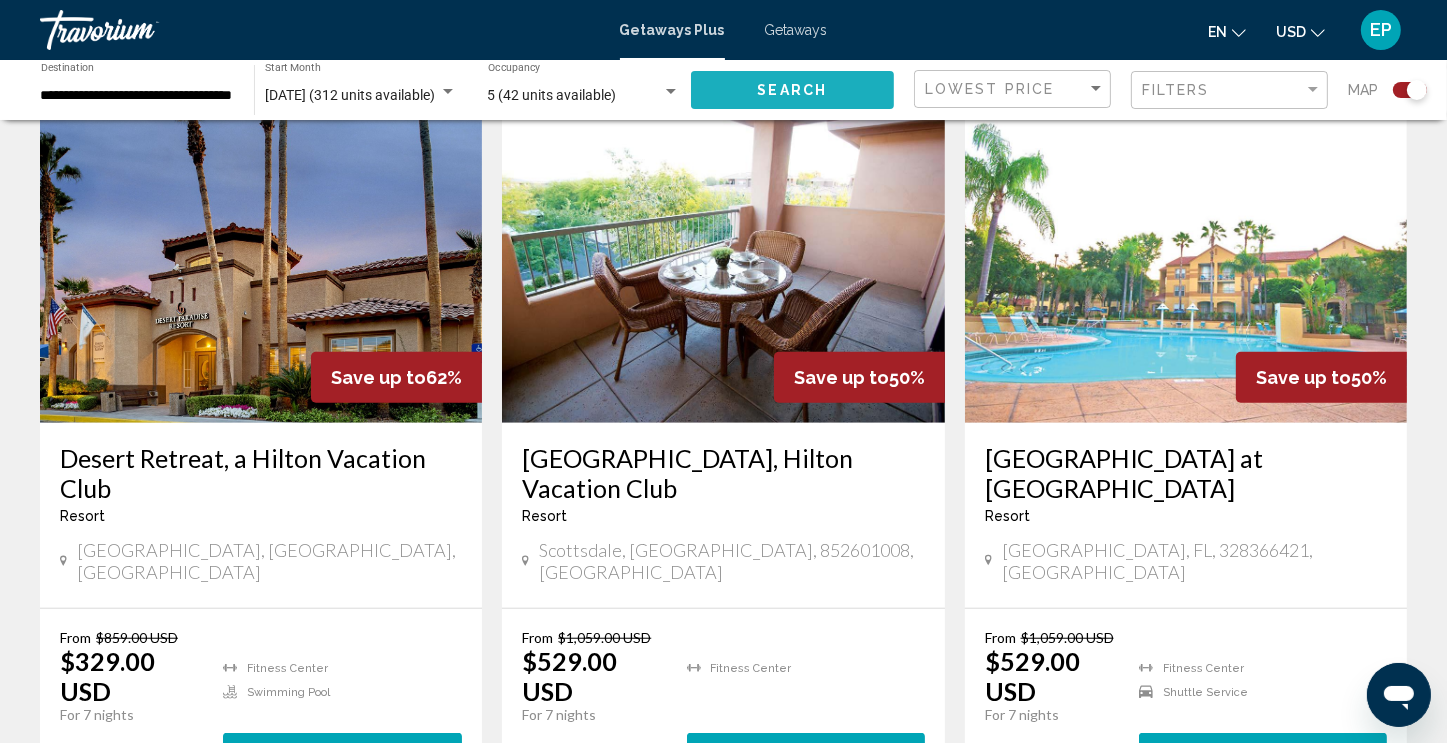 click on "Search" 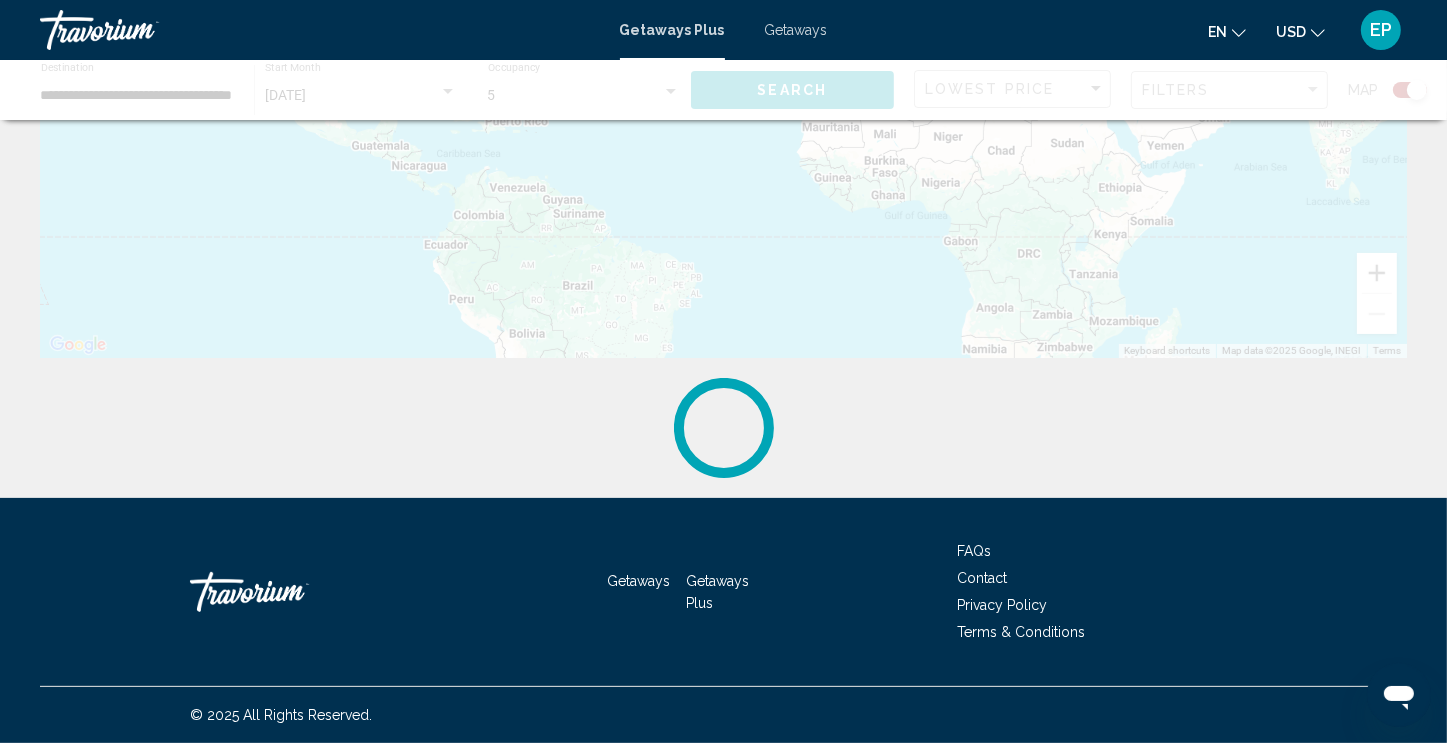 scroll, scrollTop: 0, scrollLeft: 0, axis: both 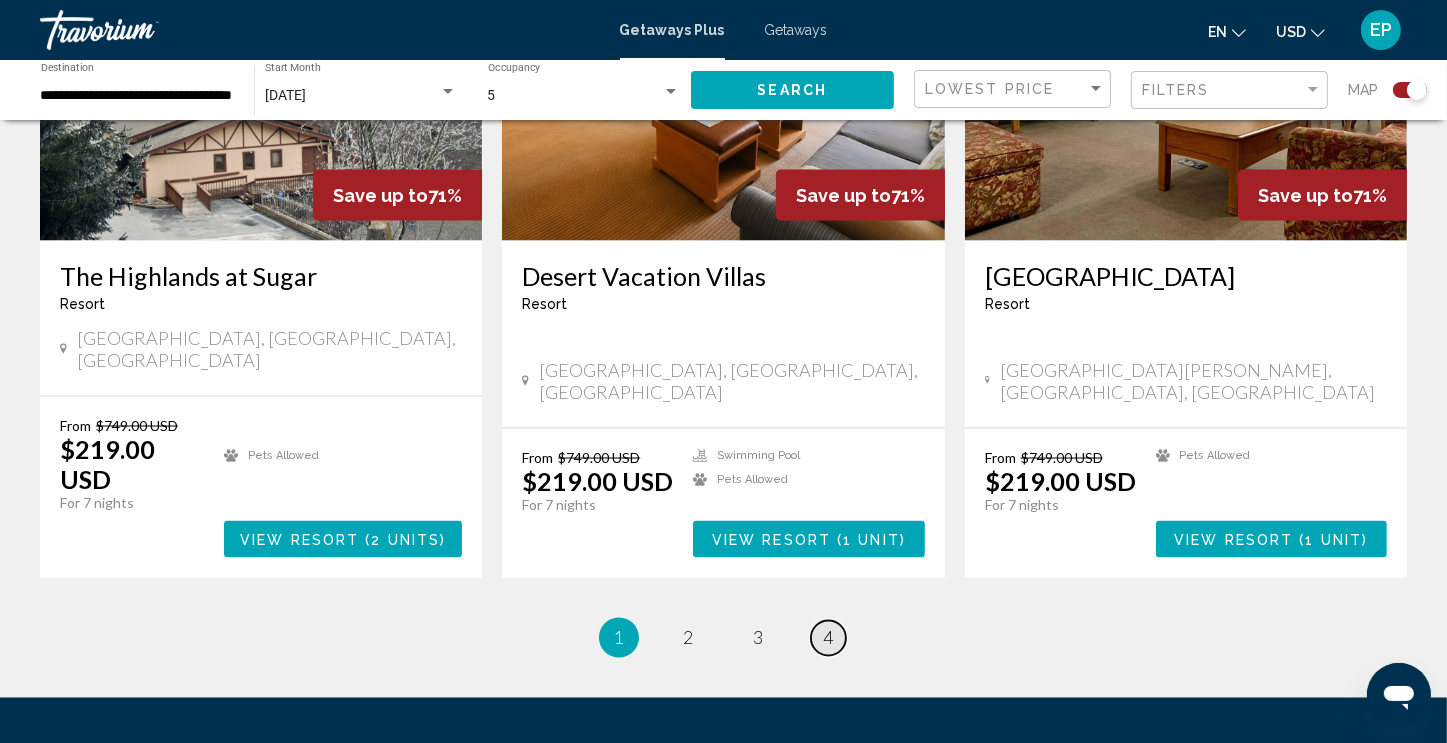 click on "4" at bounding box center [829, 638] 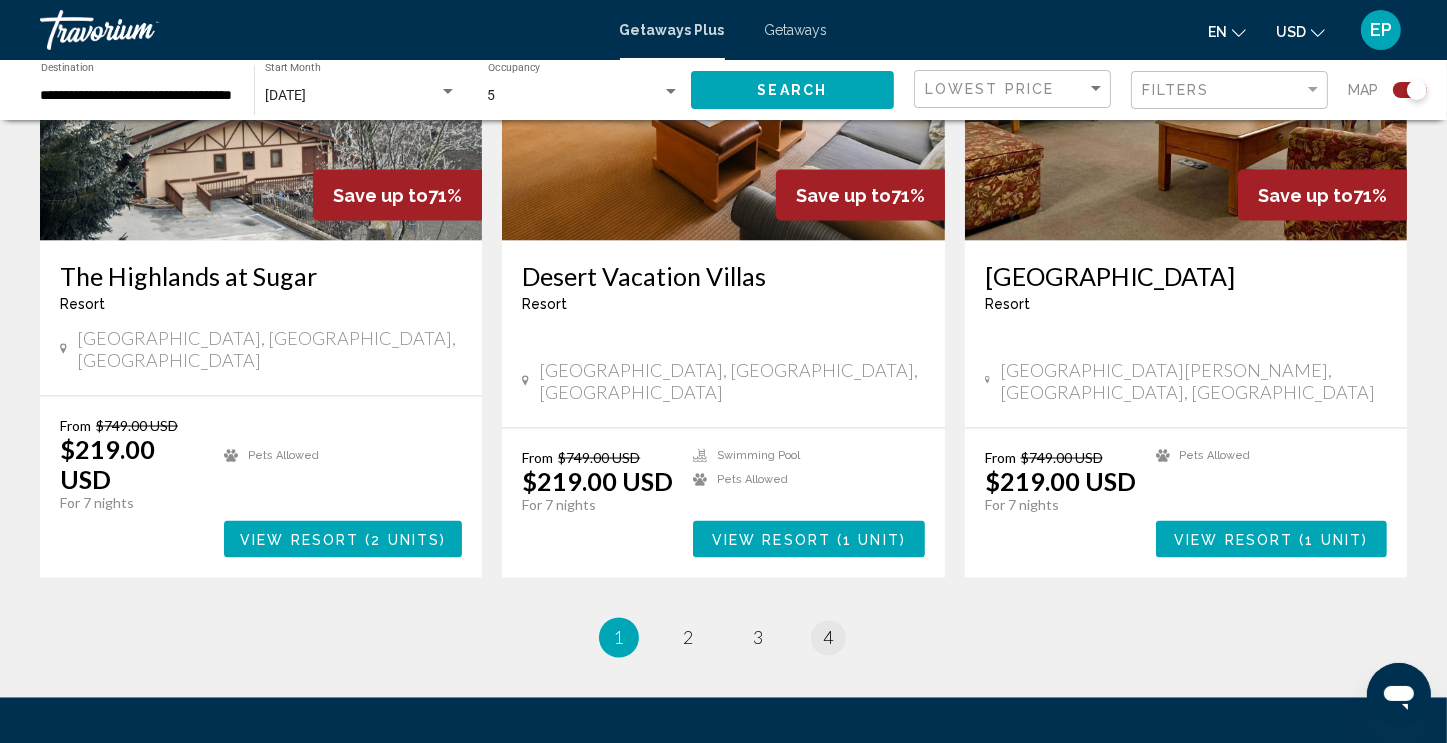 scroll, scrollTop: 0, scrollLeft: 0, axis: both 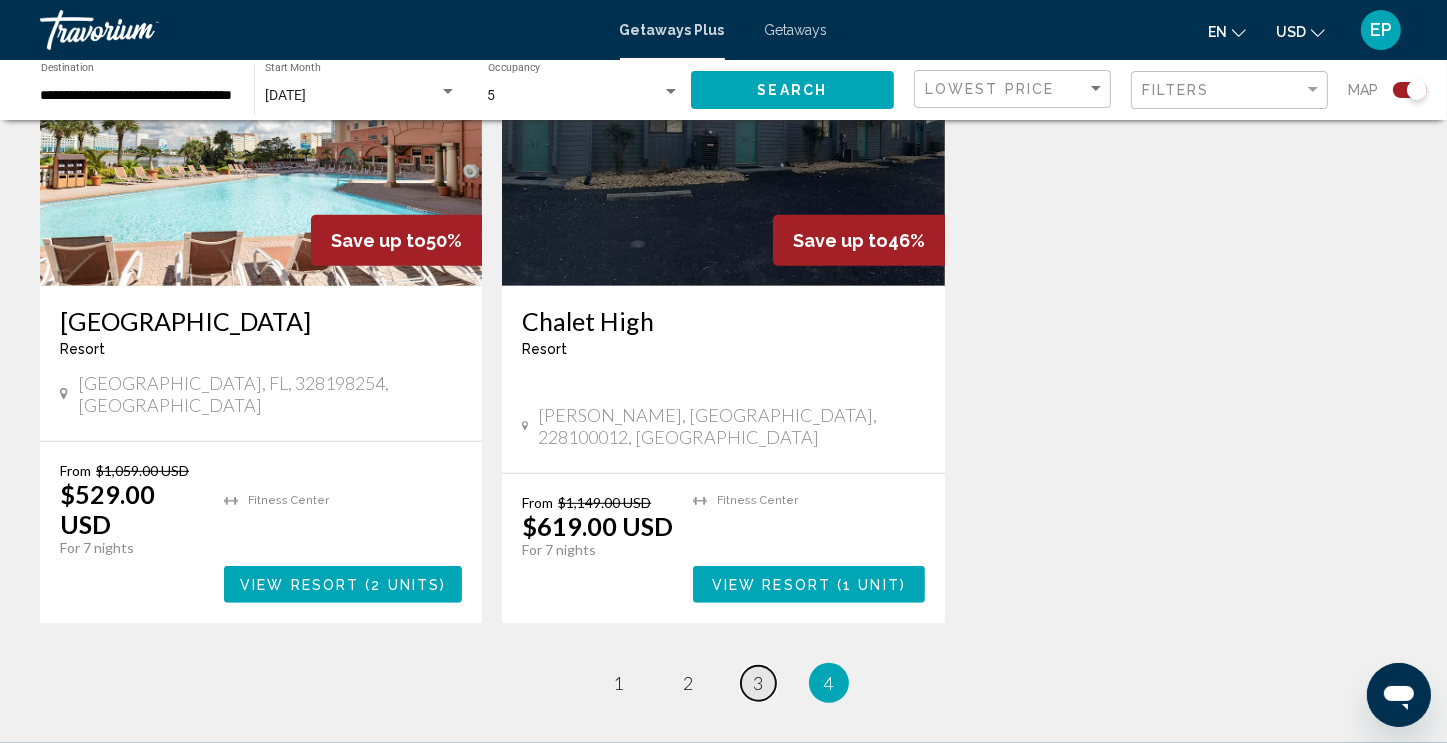 click on "3" at bounding box center [759, 683] 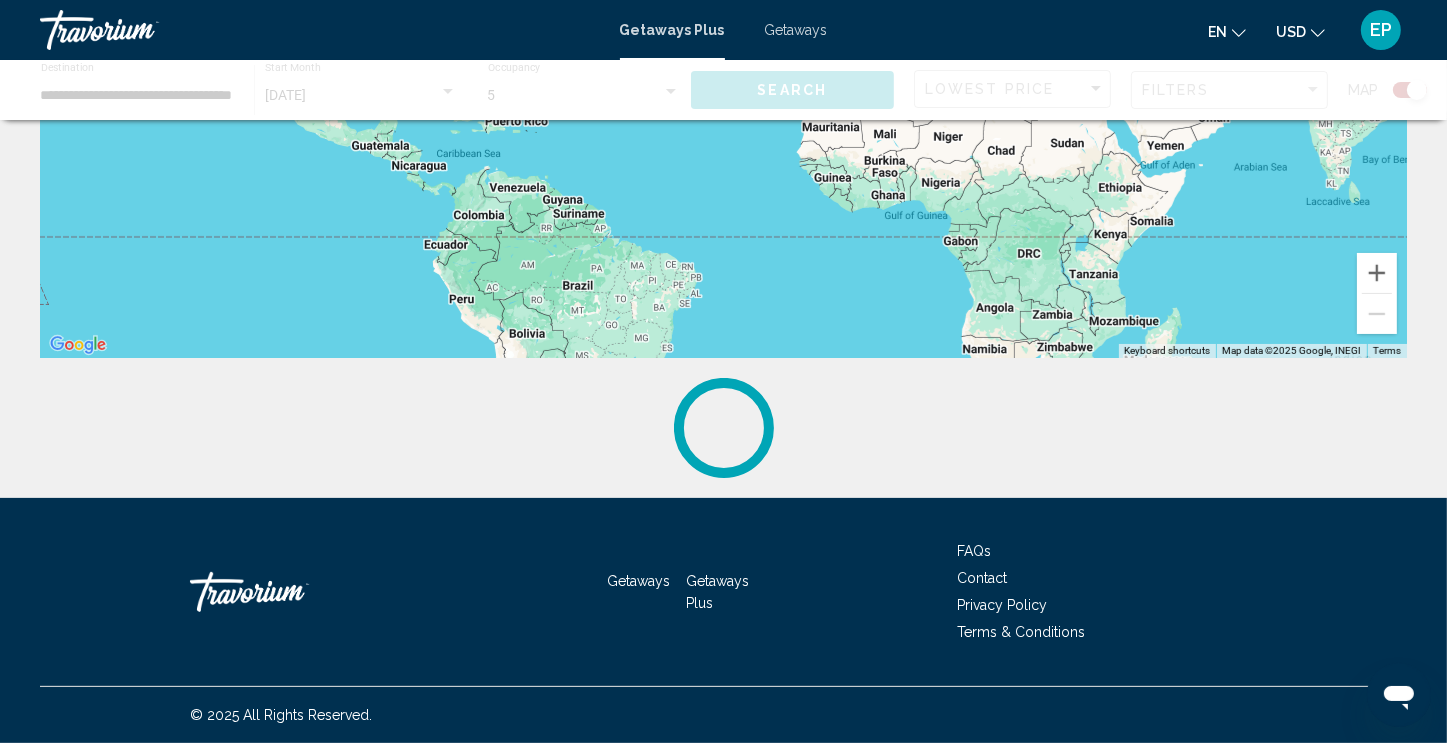 scroll, scrollTop: 0, scrollLeft: 0, axis: both 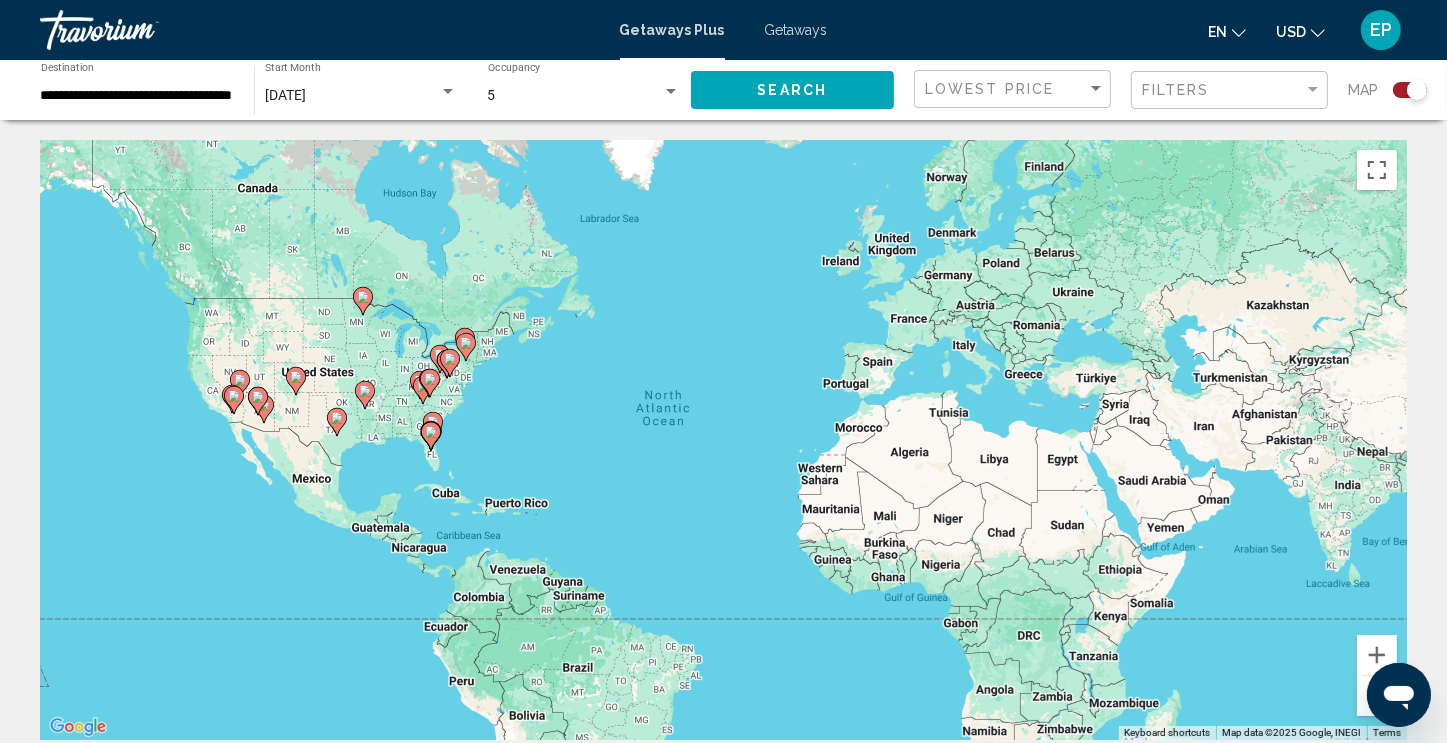 click 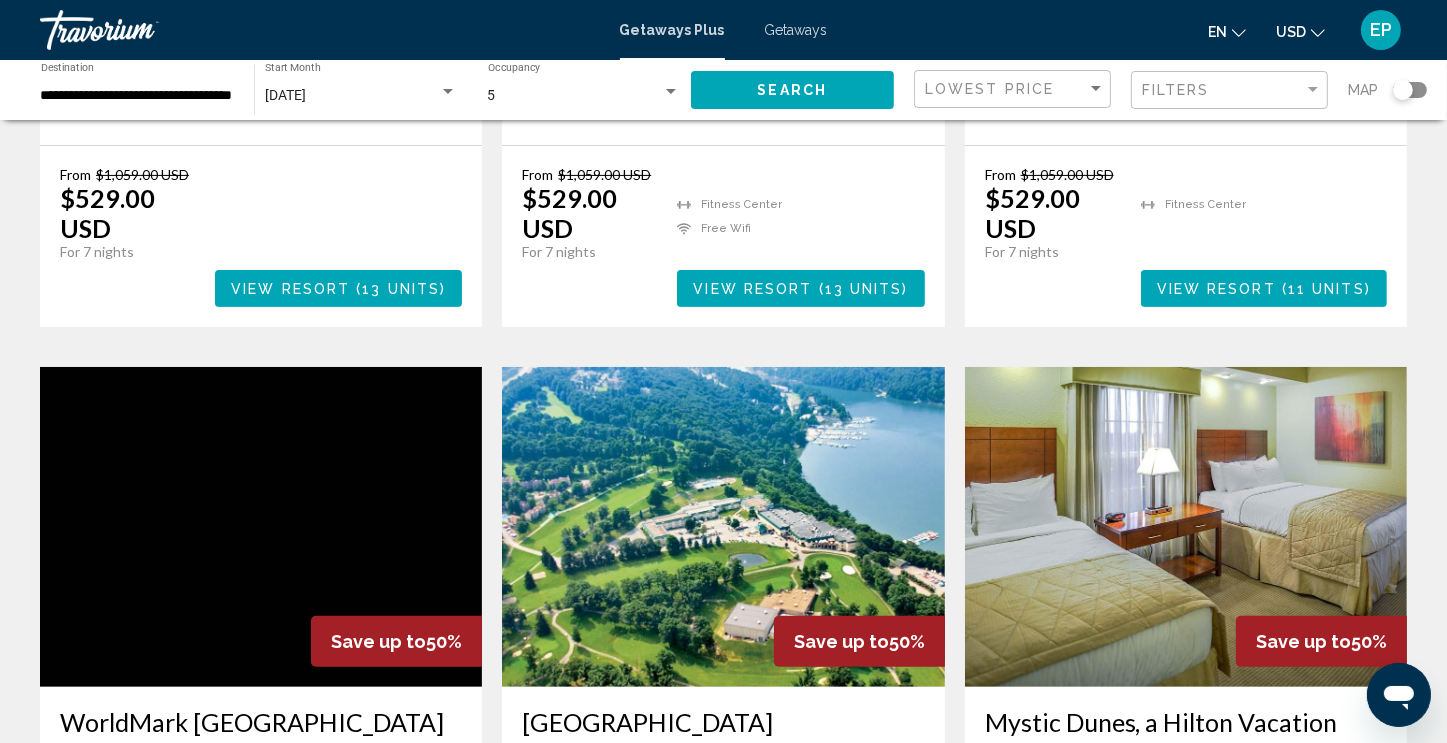 scroll, scrollTop: 581, scrollLeft: 0, axis: vertical 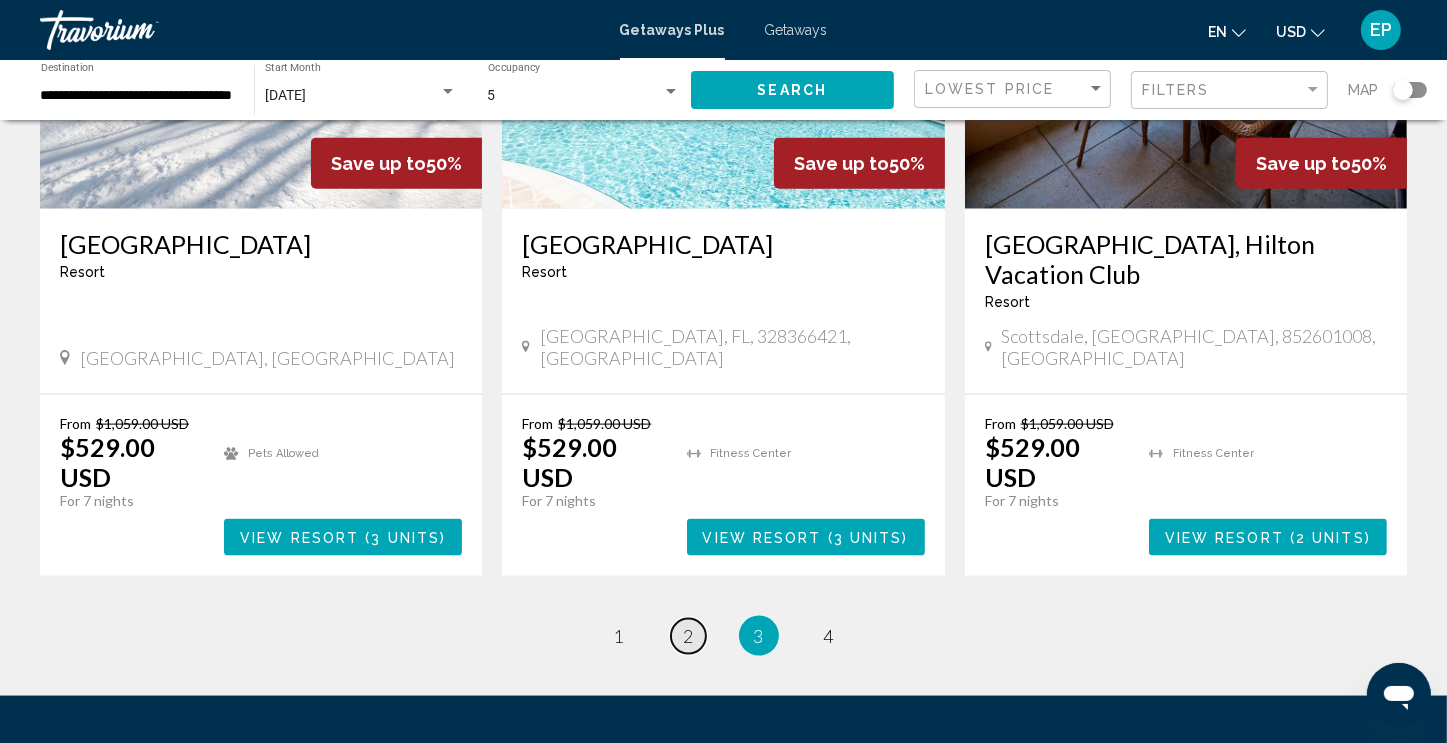 click on "page  2" at bounding box center [688, 636] 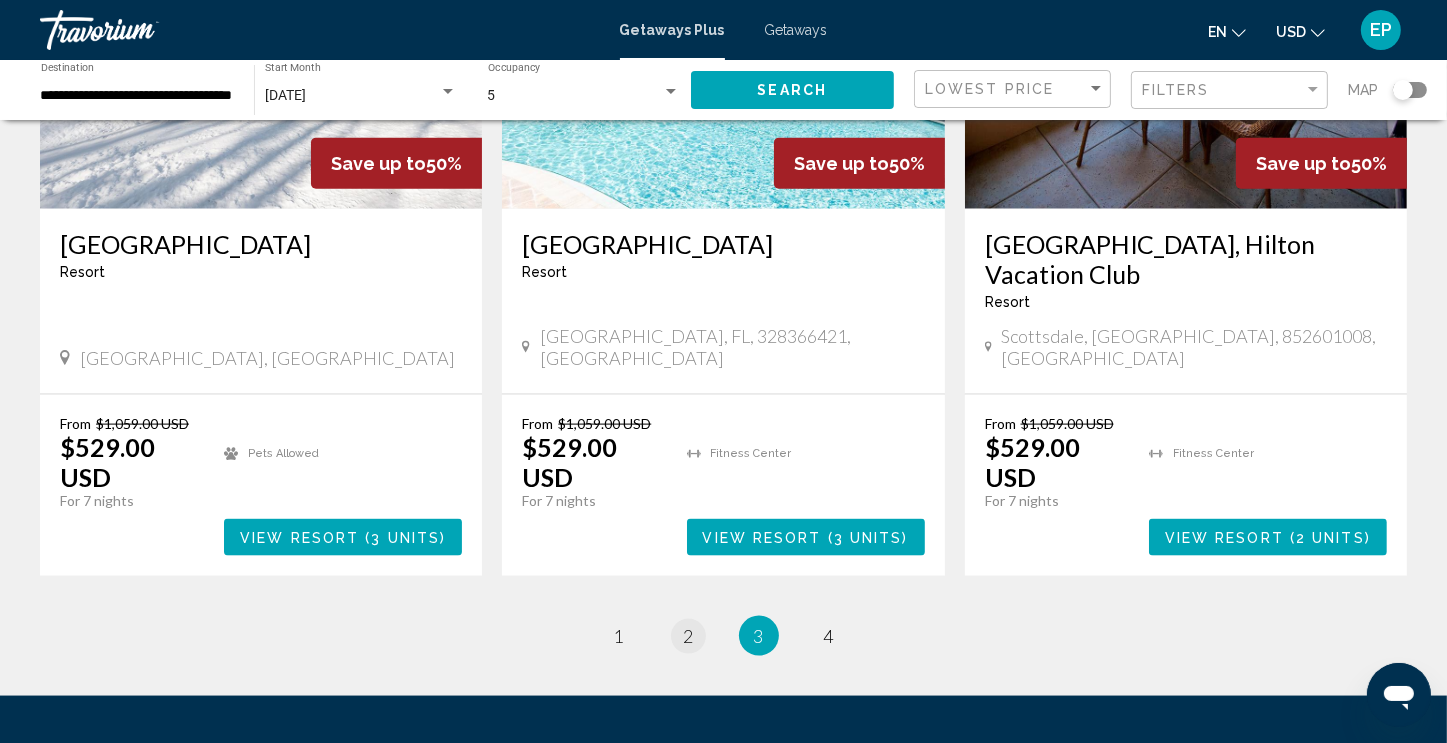 scroll, scrollTop: 0, scrollLeft: 0, axis: both 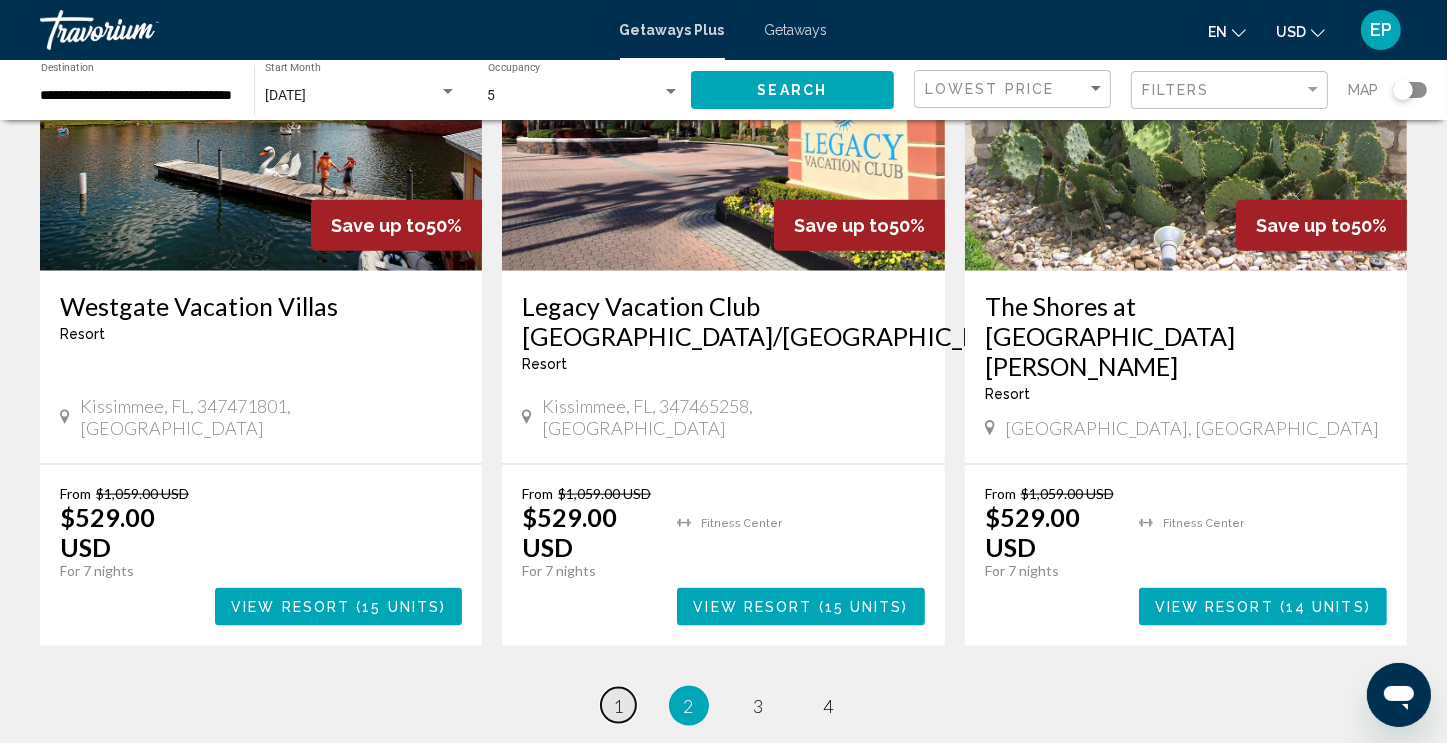 click on "1" at bounding box center [619, 706] 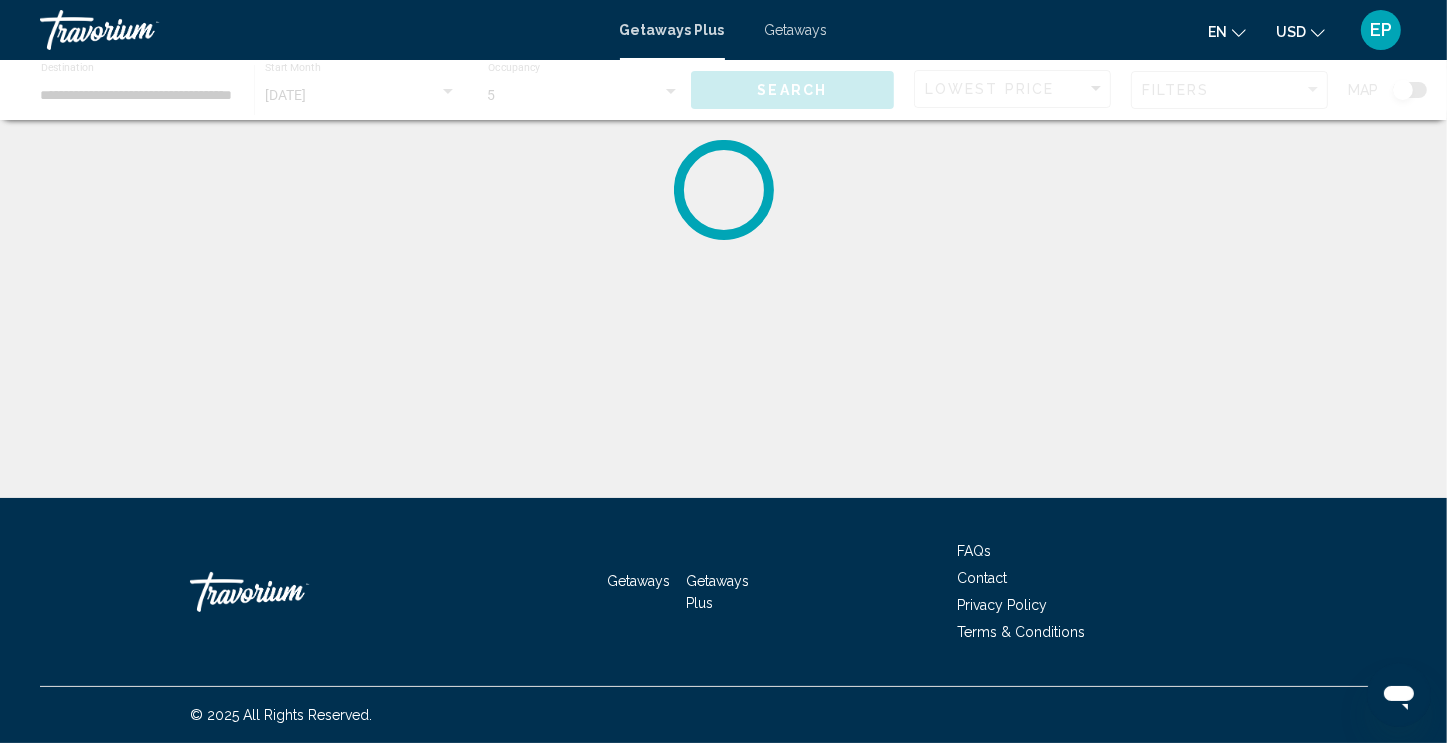 scroll, scrollTop: 0, scrollLeft: 0, axis: both 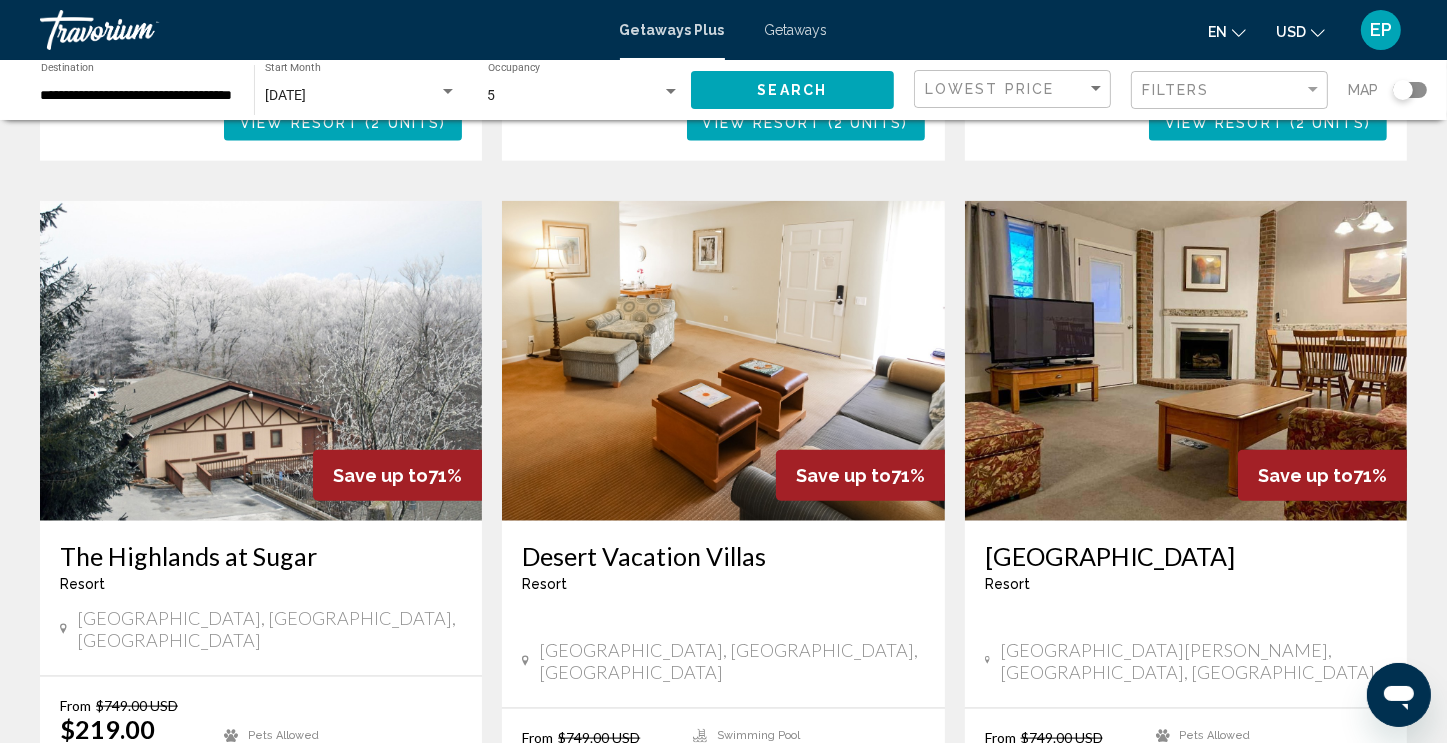 click at bounding box center (1186, 361) 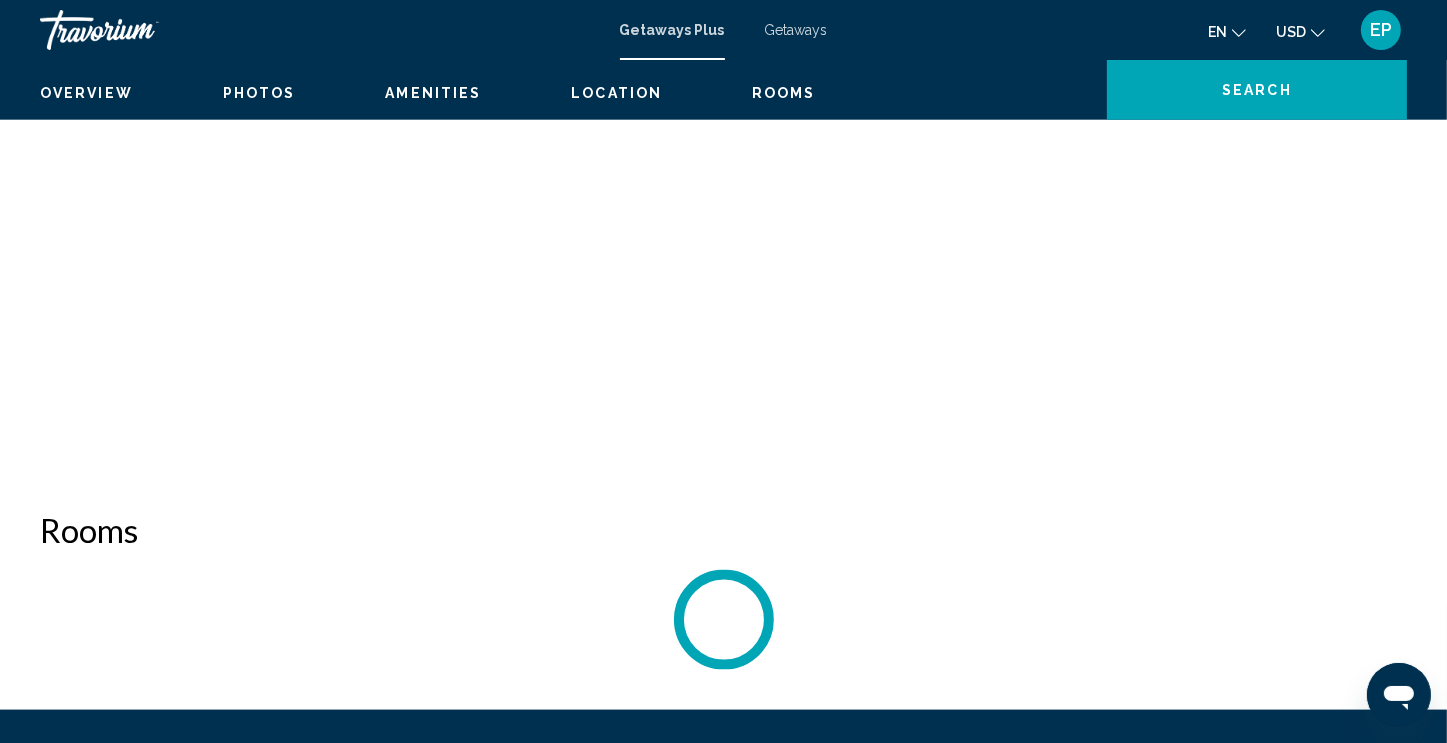 scroll, scrollTop: 0, scrollLeft: 0, axis: both 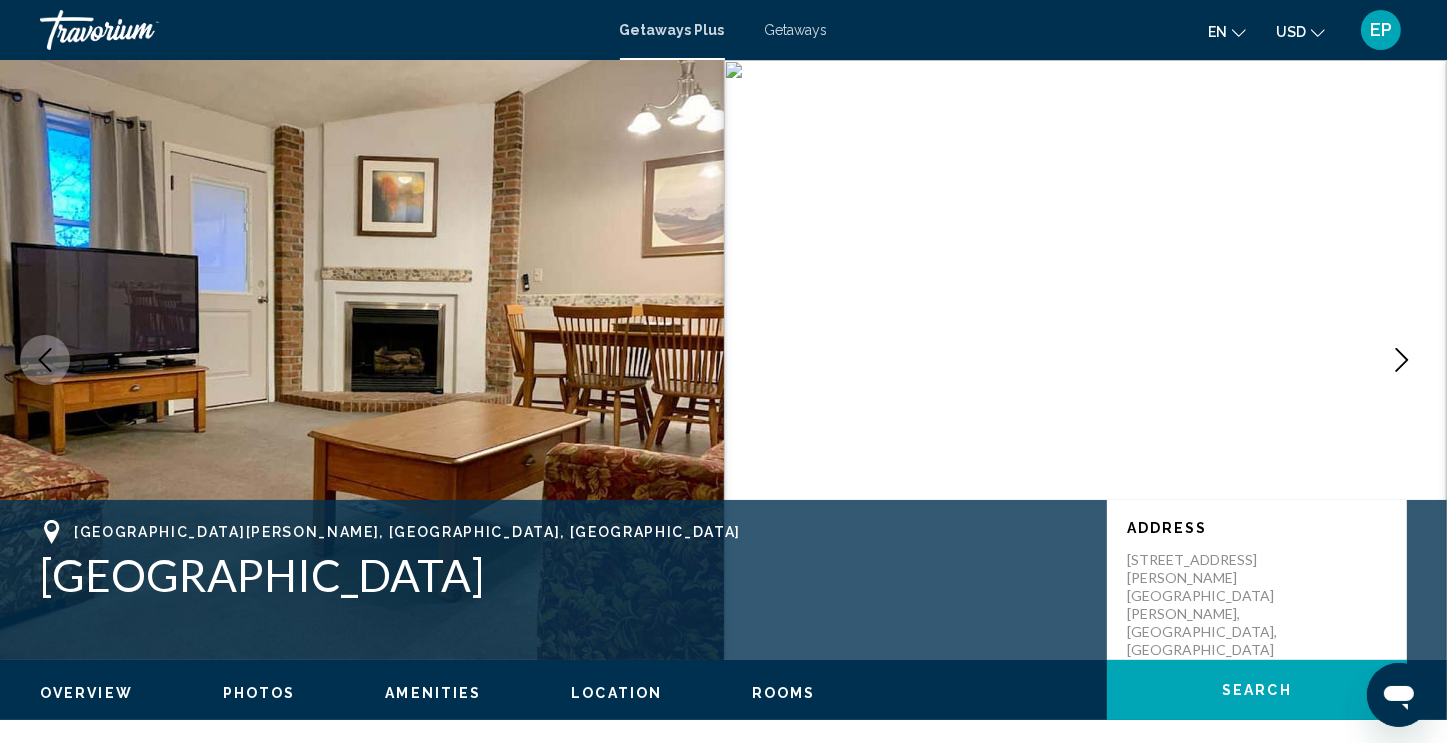 click on "Getaways" at bounding box center (796, 30) 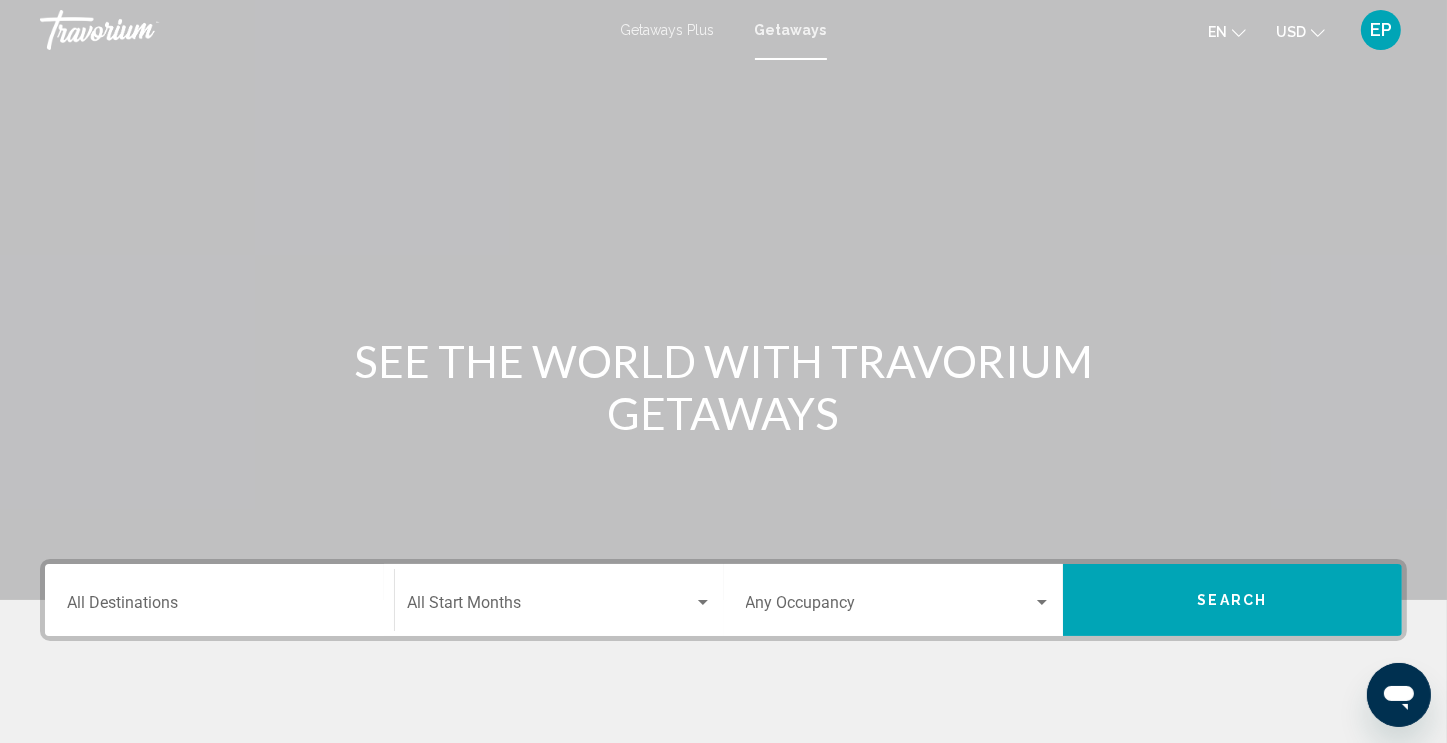 click on "Destination All Destinations" at bounding box center (219, 607) 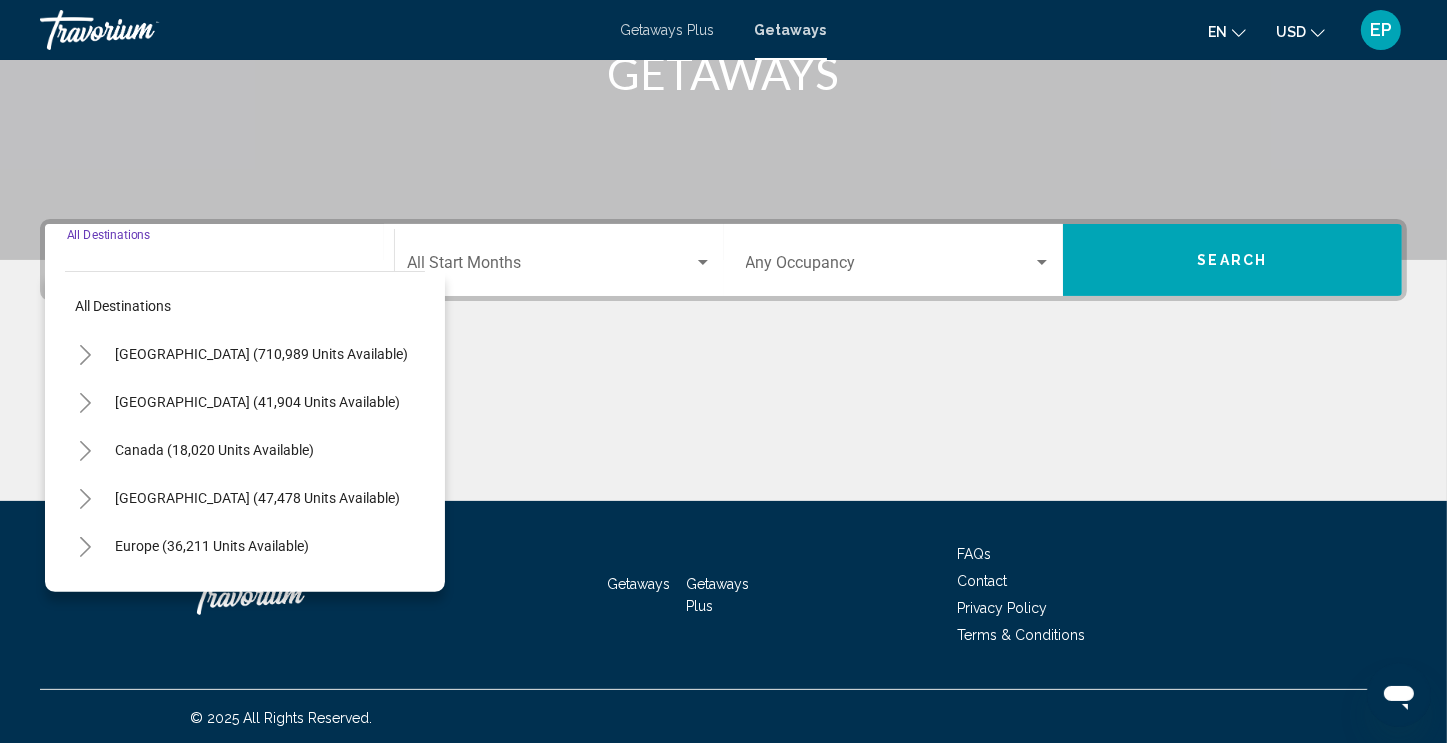 scroll, scrollTop: 342, scrollLeft: 0, axis: vertical 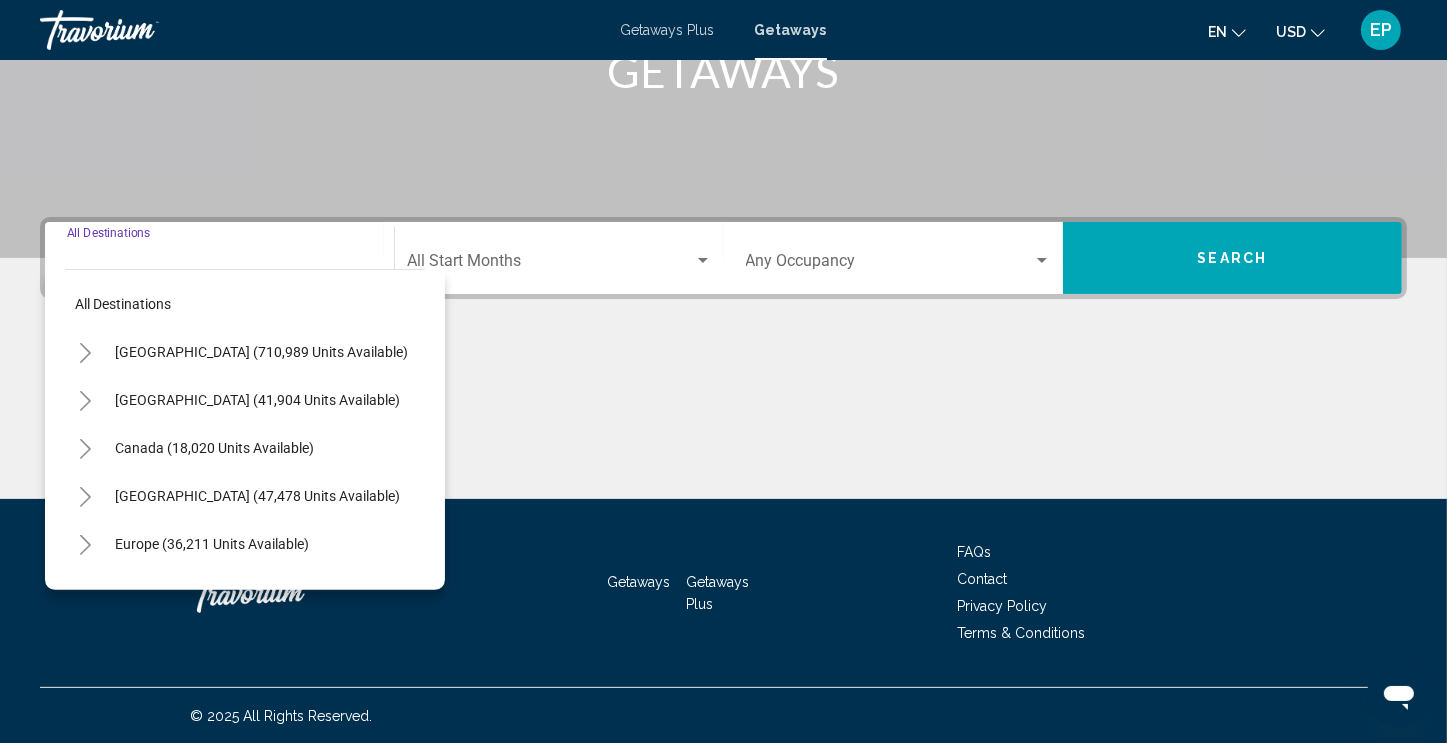 click 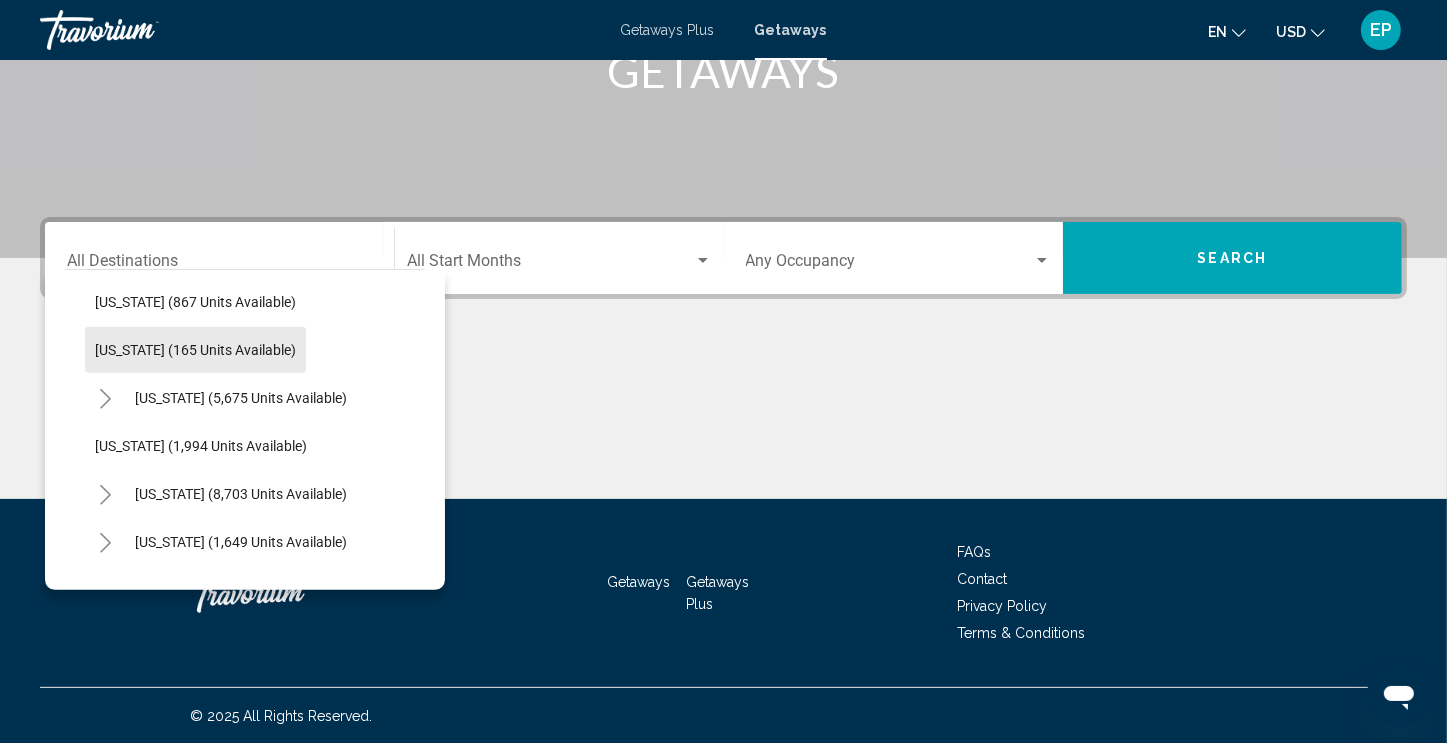 scroll, scrollTop: 1015, scrollLeft: 0, axis: vertical 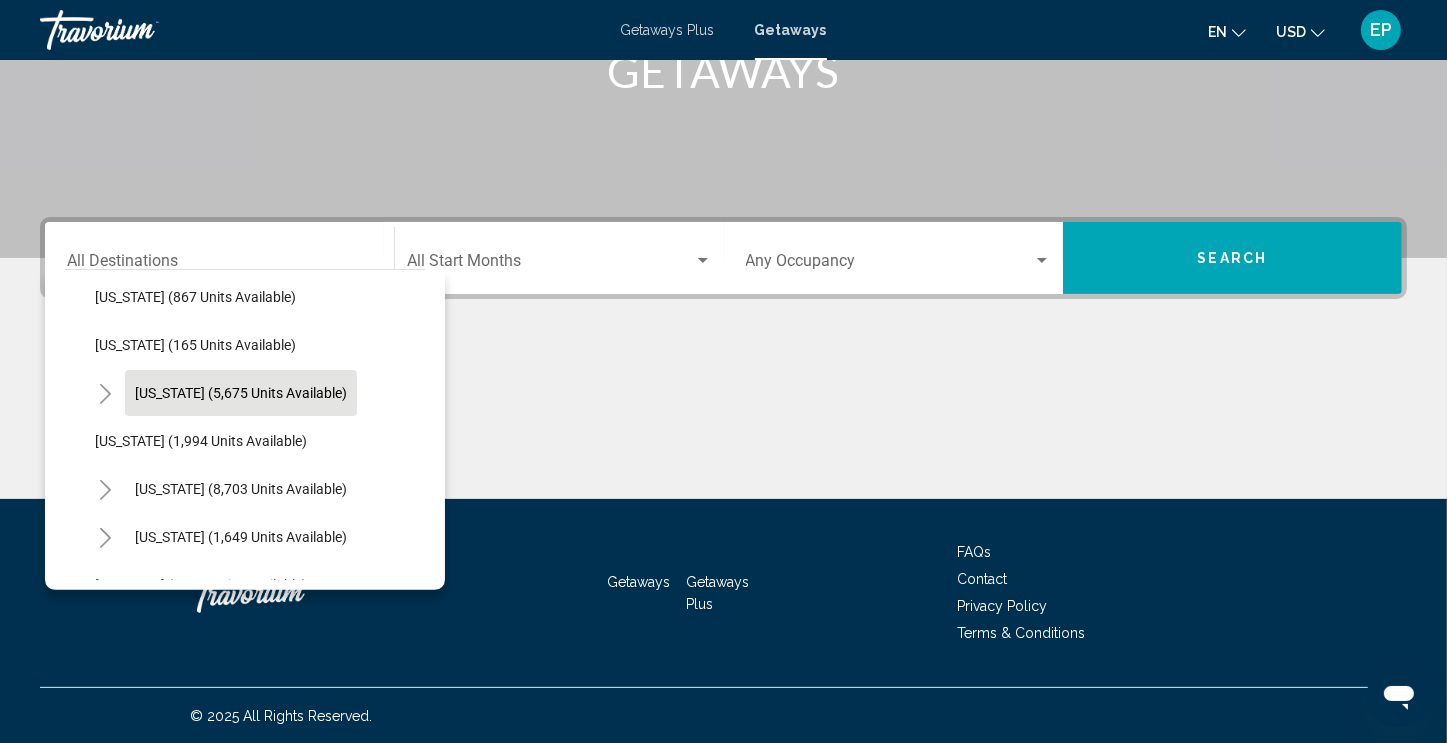 click on "Missouri (5,675 units available)" 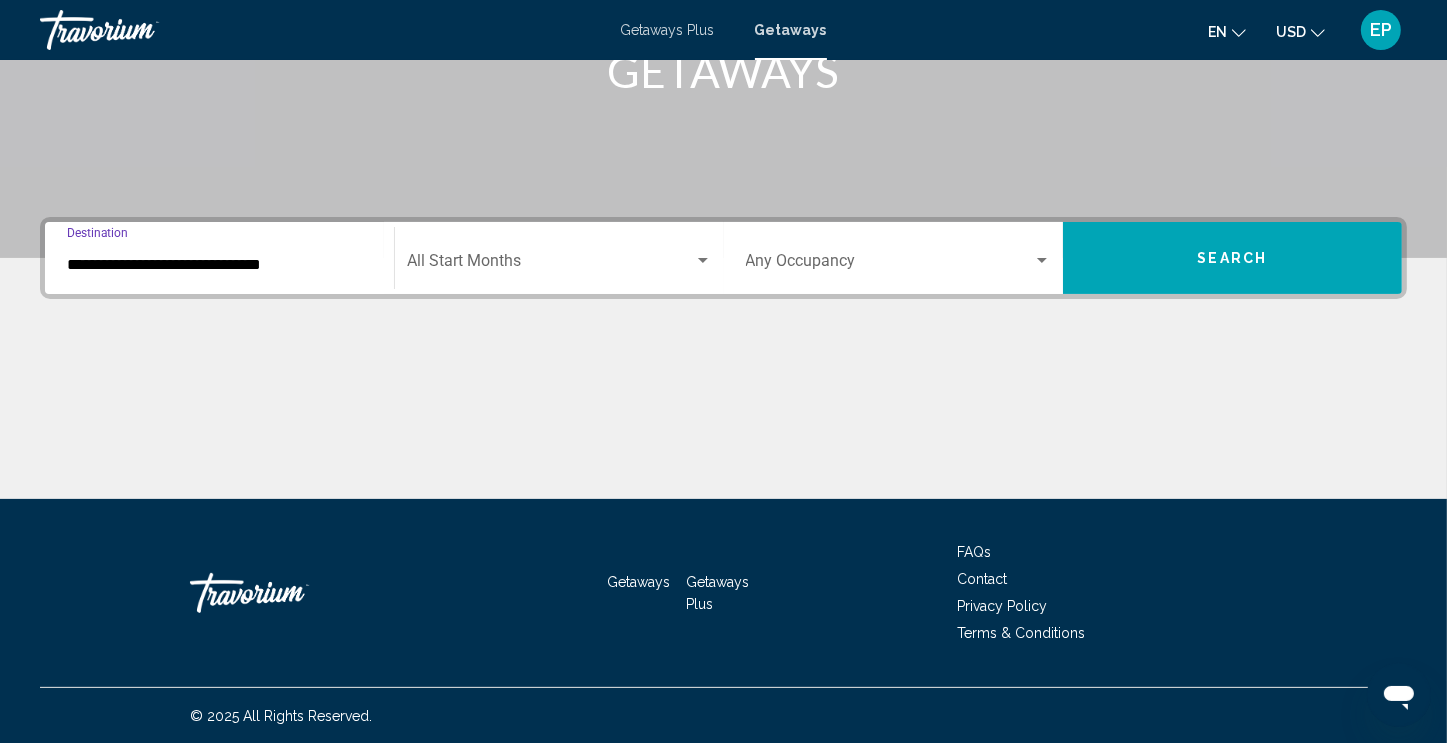 click at bounding box center [703, 261] 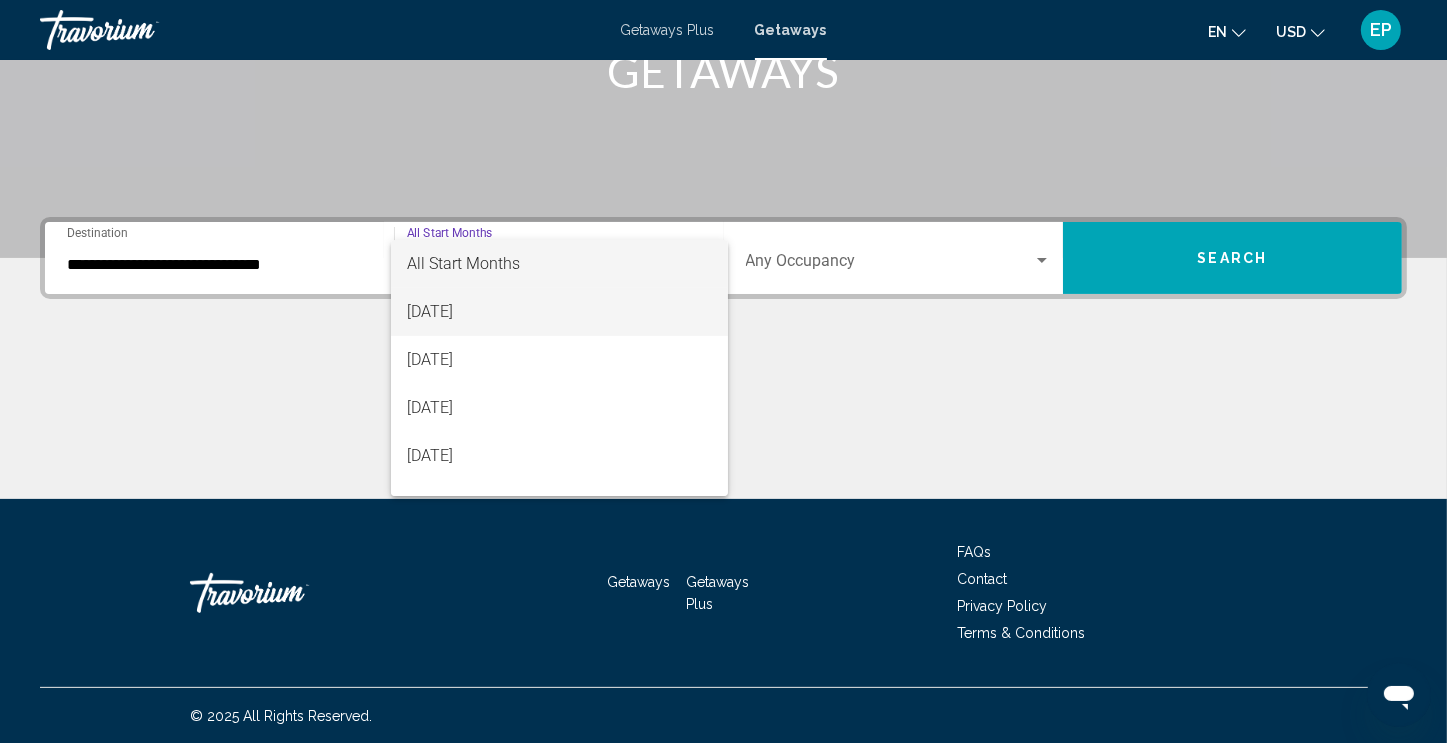 click on "July 2025" at bounding box center (559, 312) 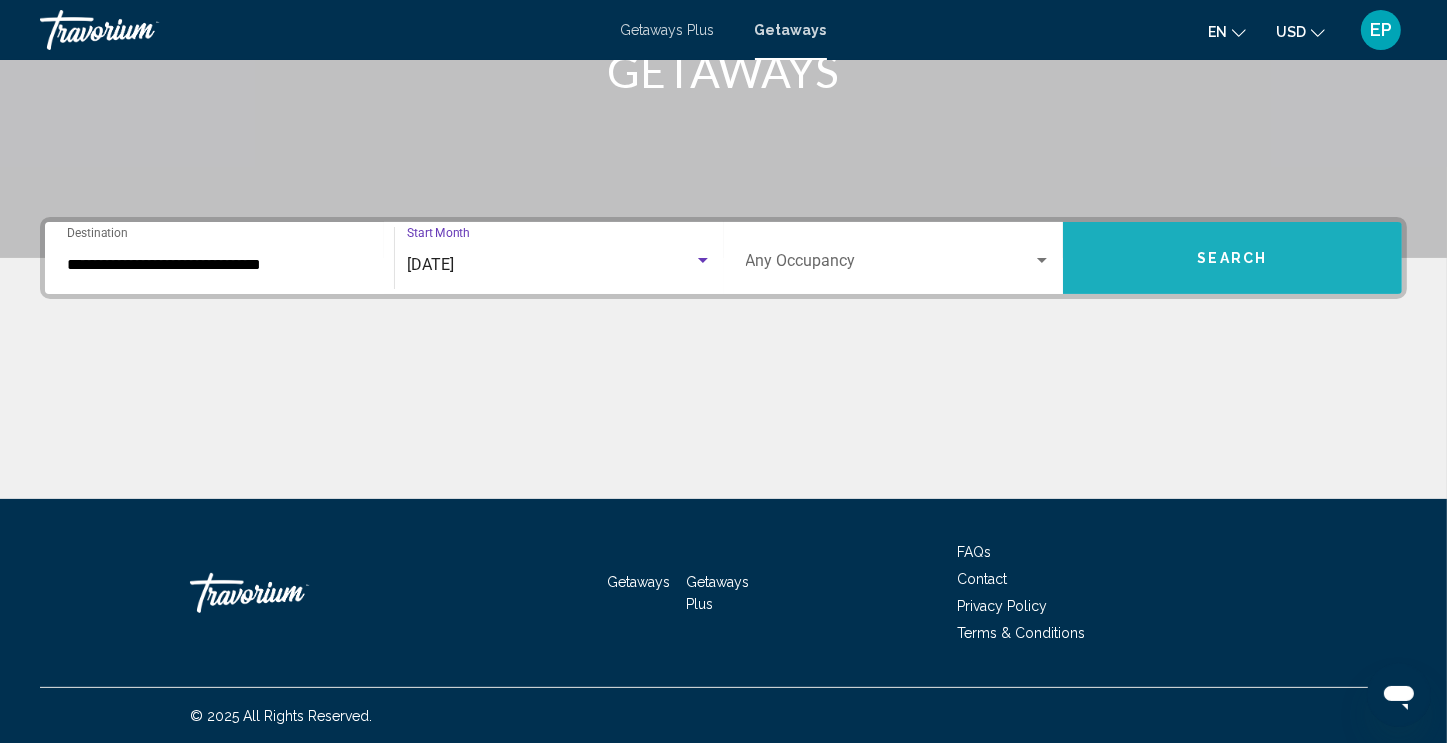 click on "Search" at bounding box center (1233, 259) 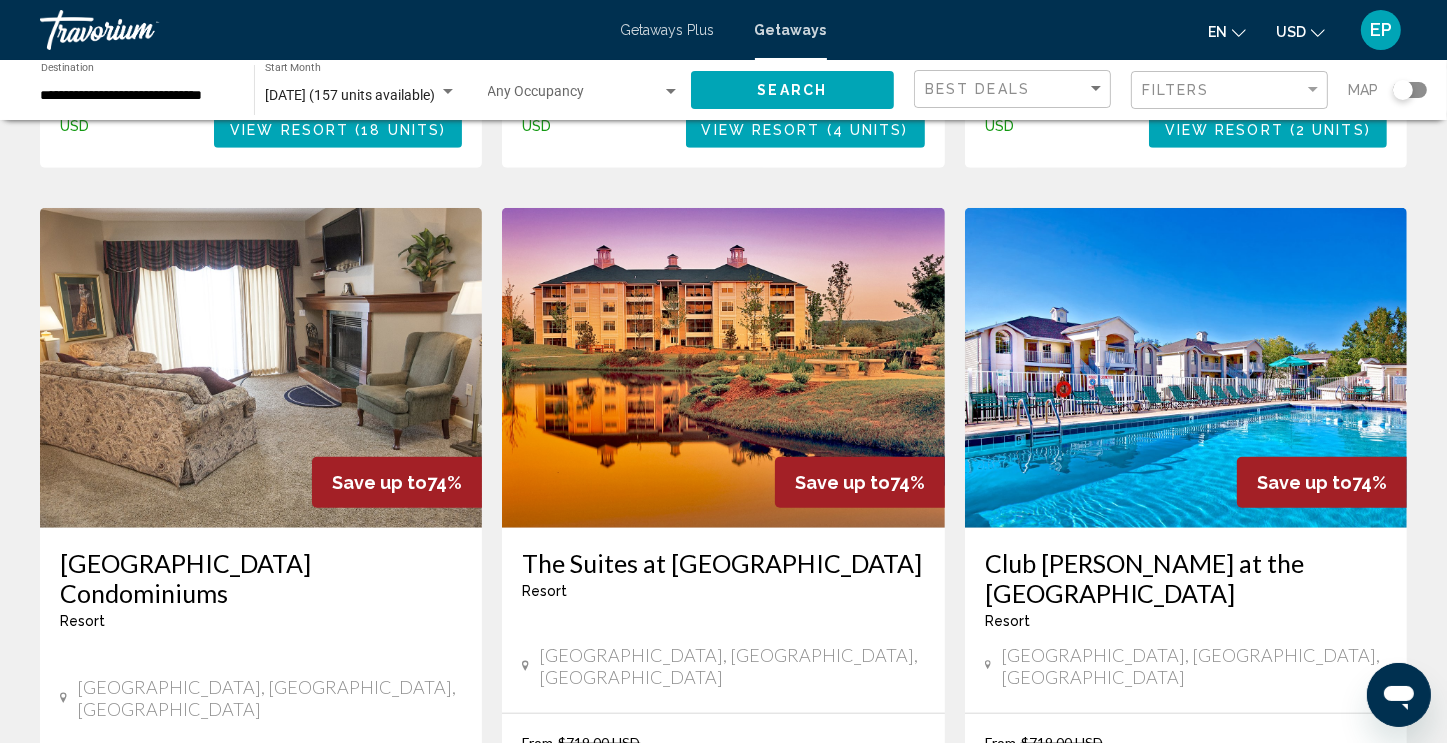 scroll, scrollTop: 1430, scrollLeft: 0, axis: vertical 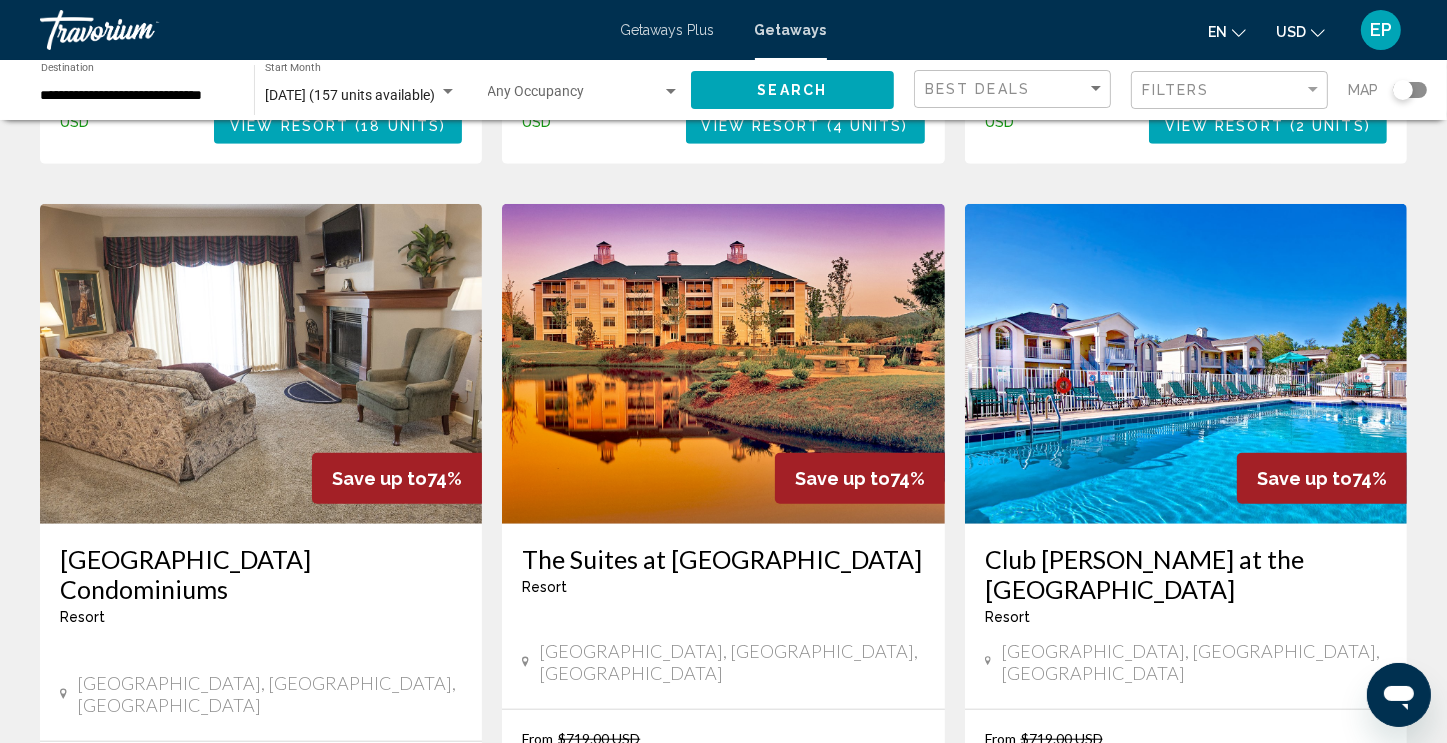 click at bounding box center (575, 96) 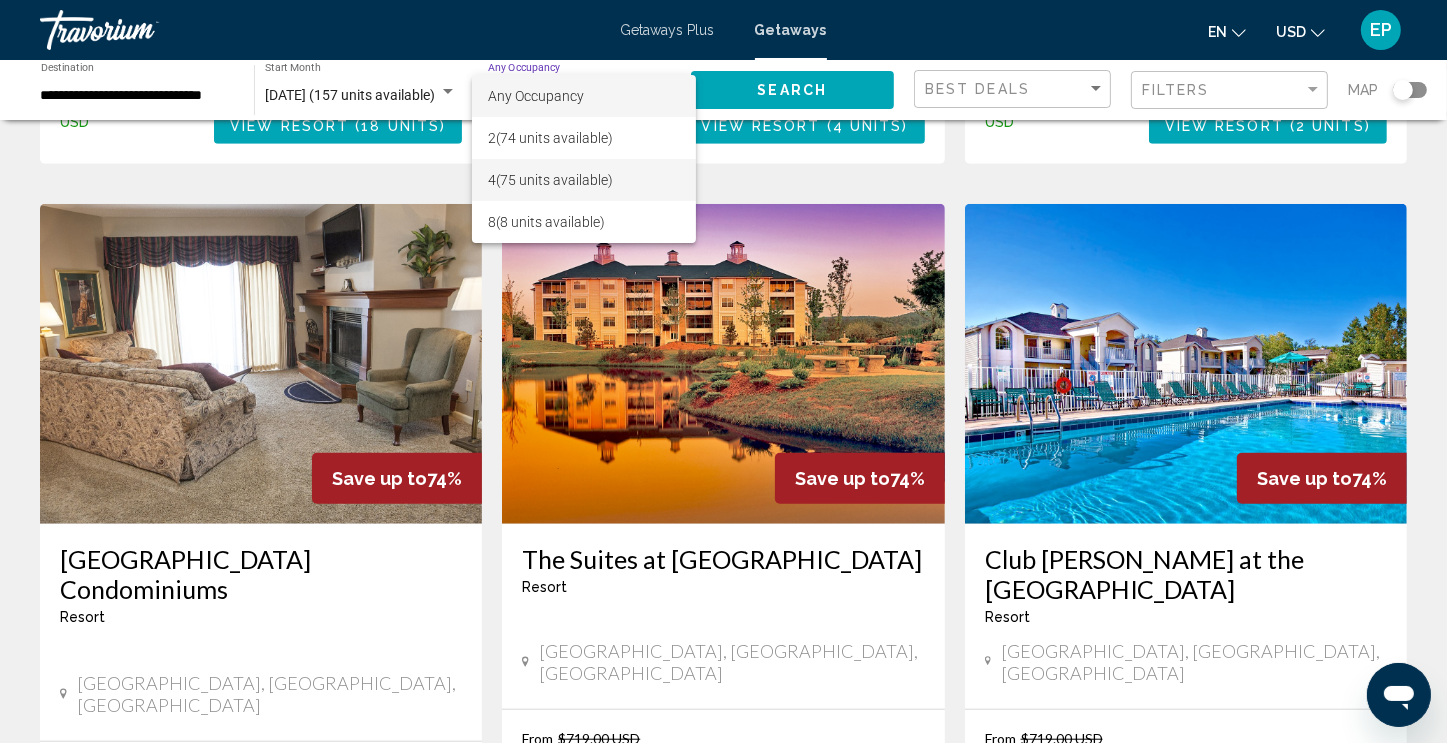 click on "4  (75 units available)" at bounding box center [584, 180] 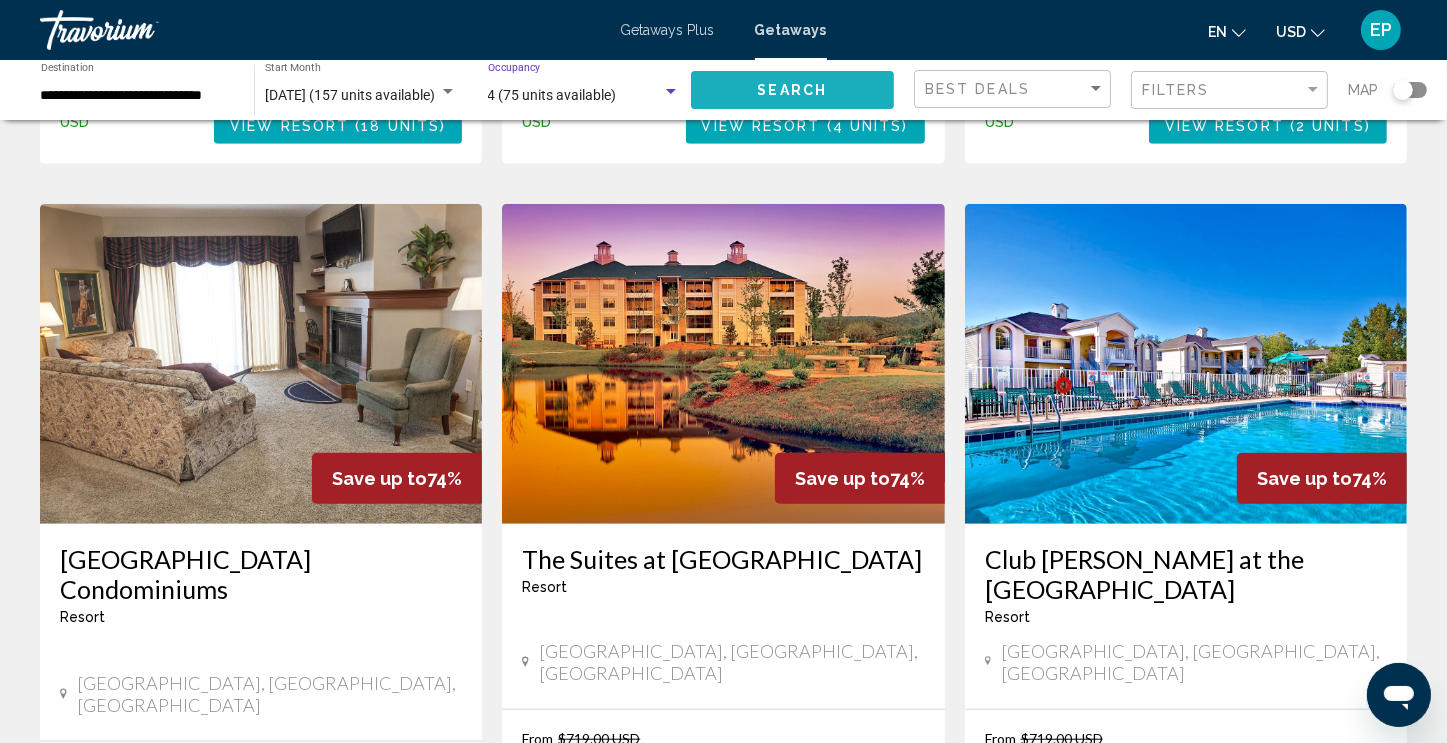 click on "Search" 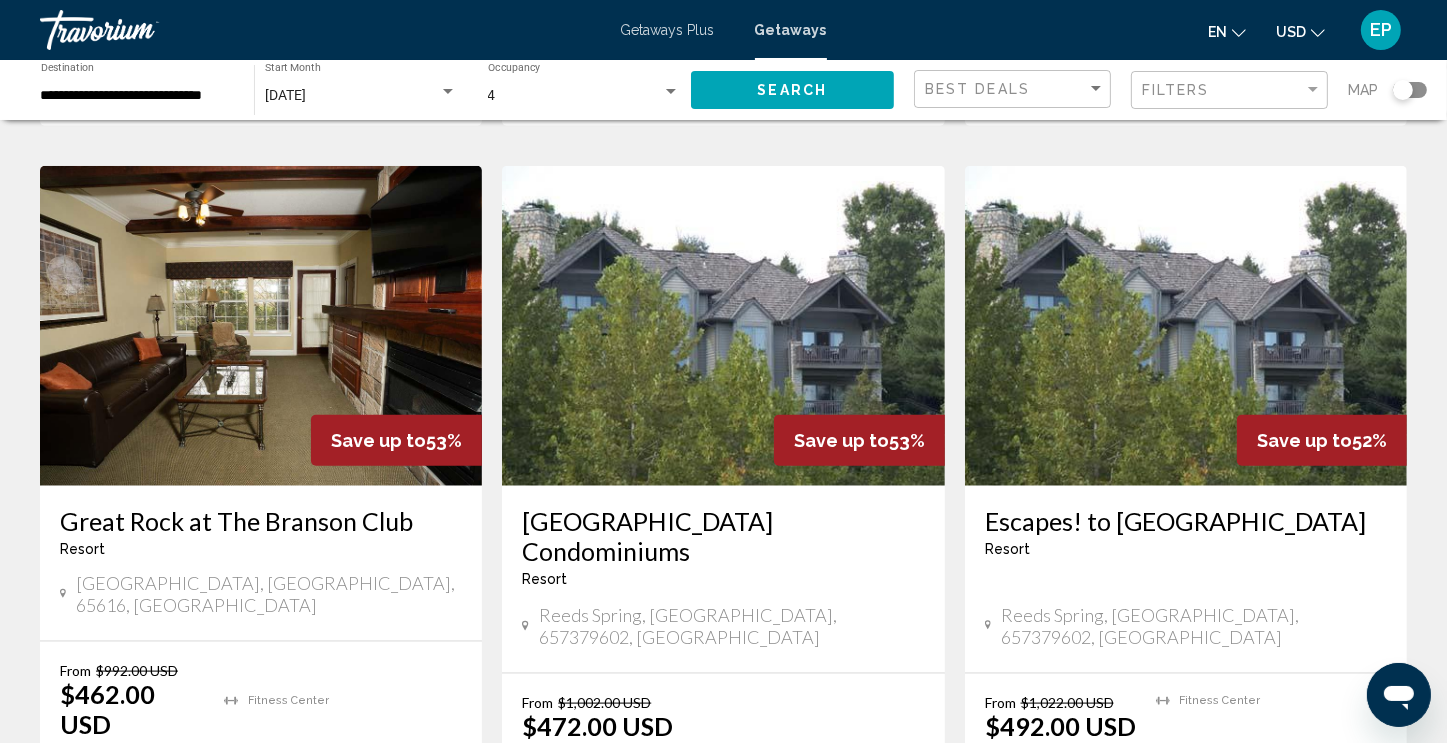 scroll, scrollTop: 2234, scrollLeft: 0, axis: vertical 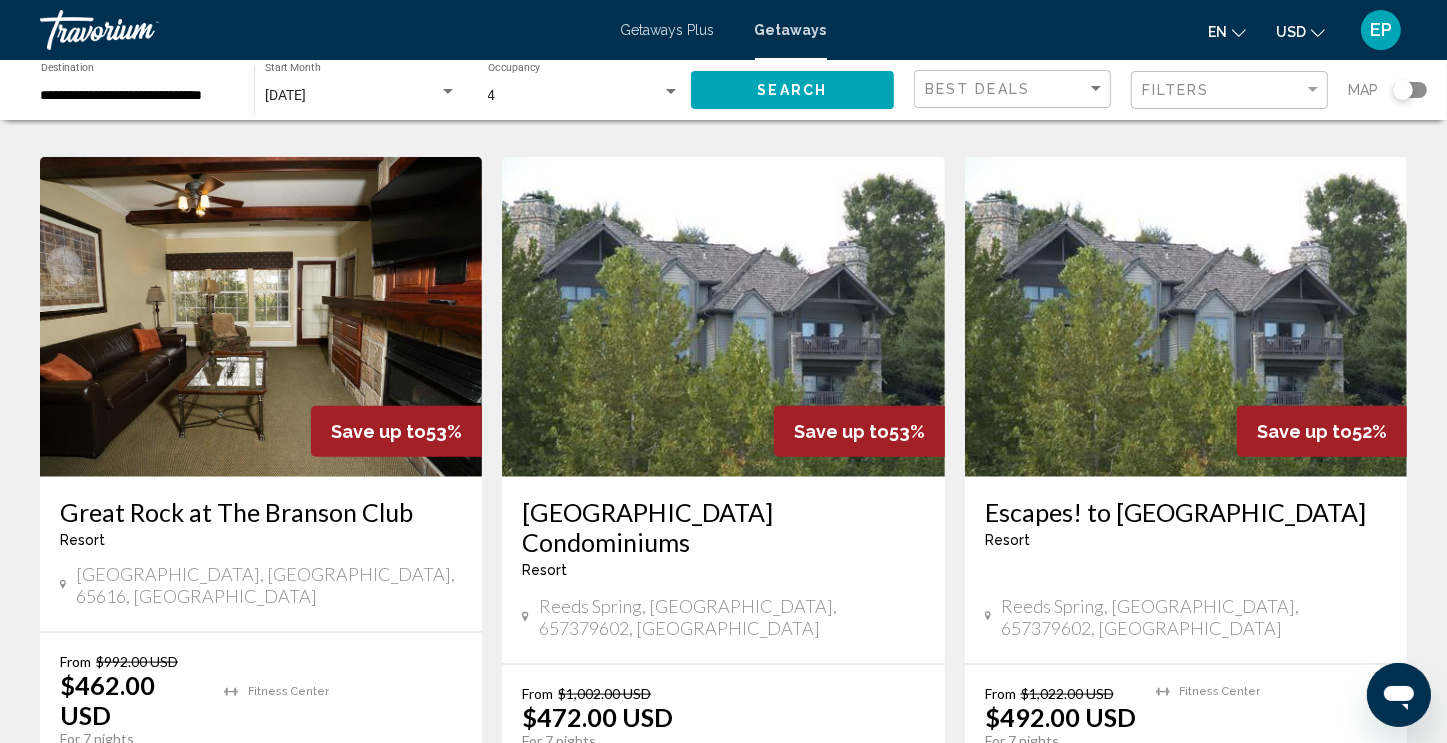 click on "2" at bounding box center (759, 874) 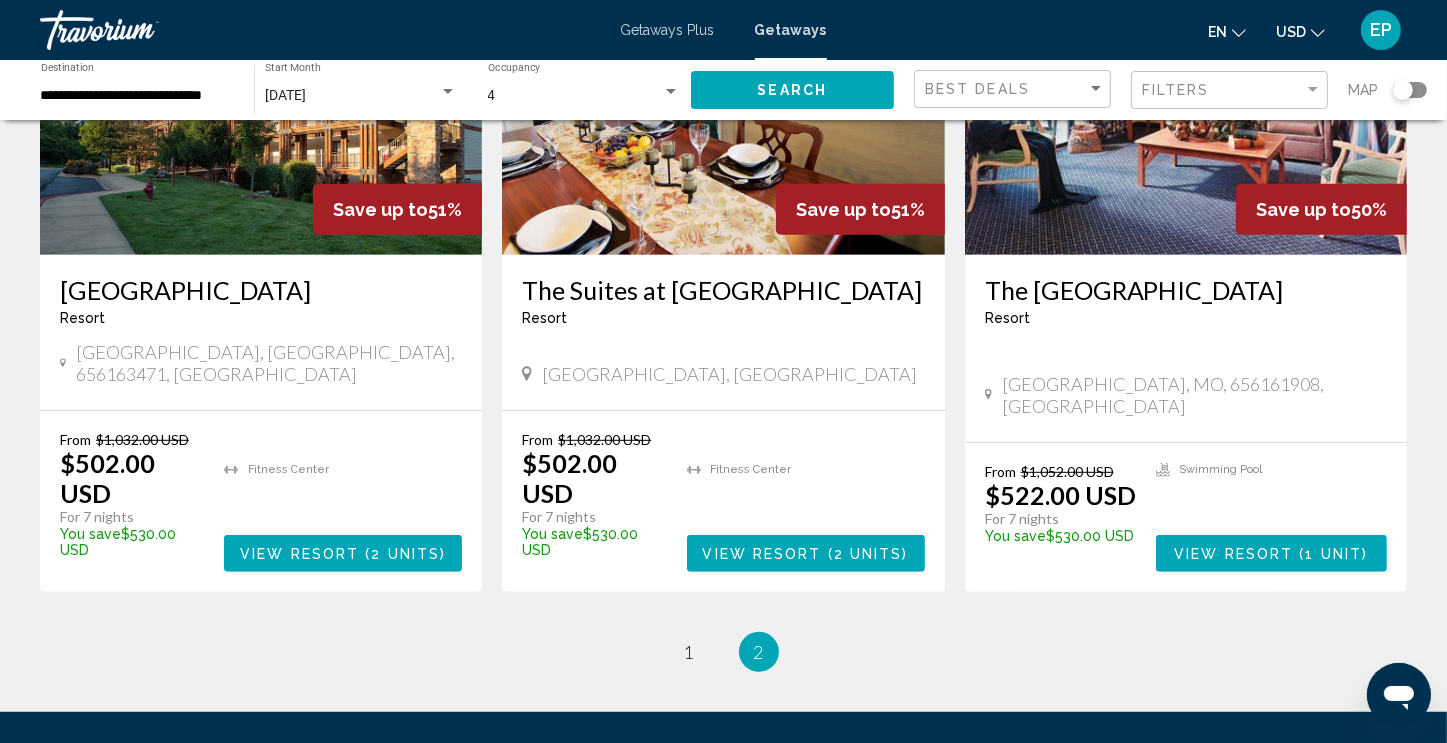 scroll, scrollTop: 1004, scrollLeft: 0, axis: vertical 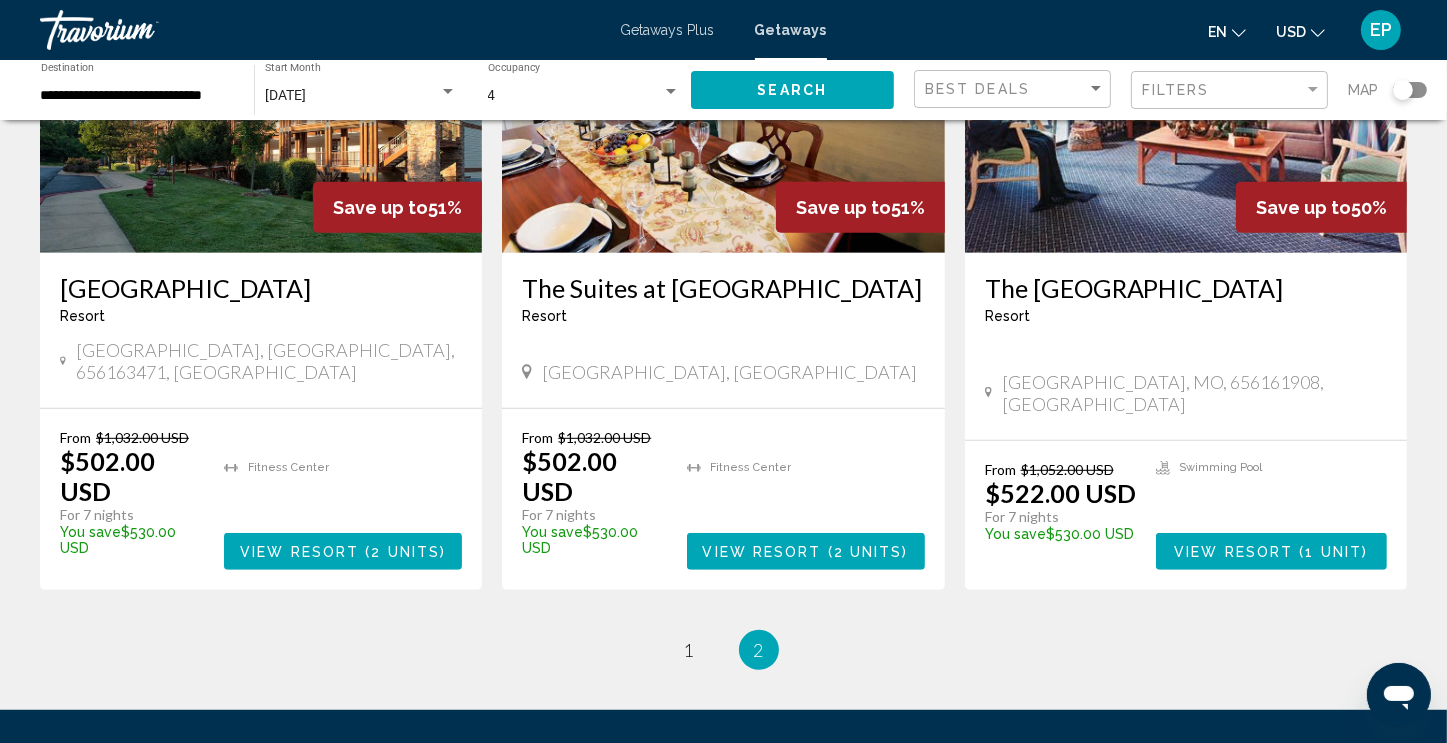 click on "2 / 2  page  1 You're on page  2" at bounding box center (723, 650) 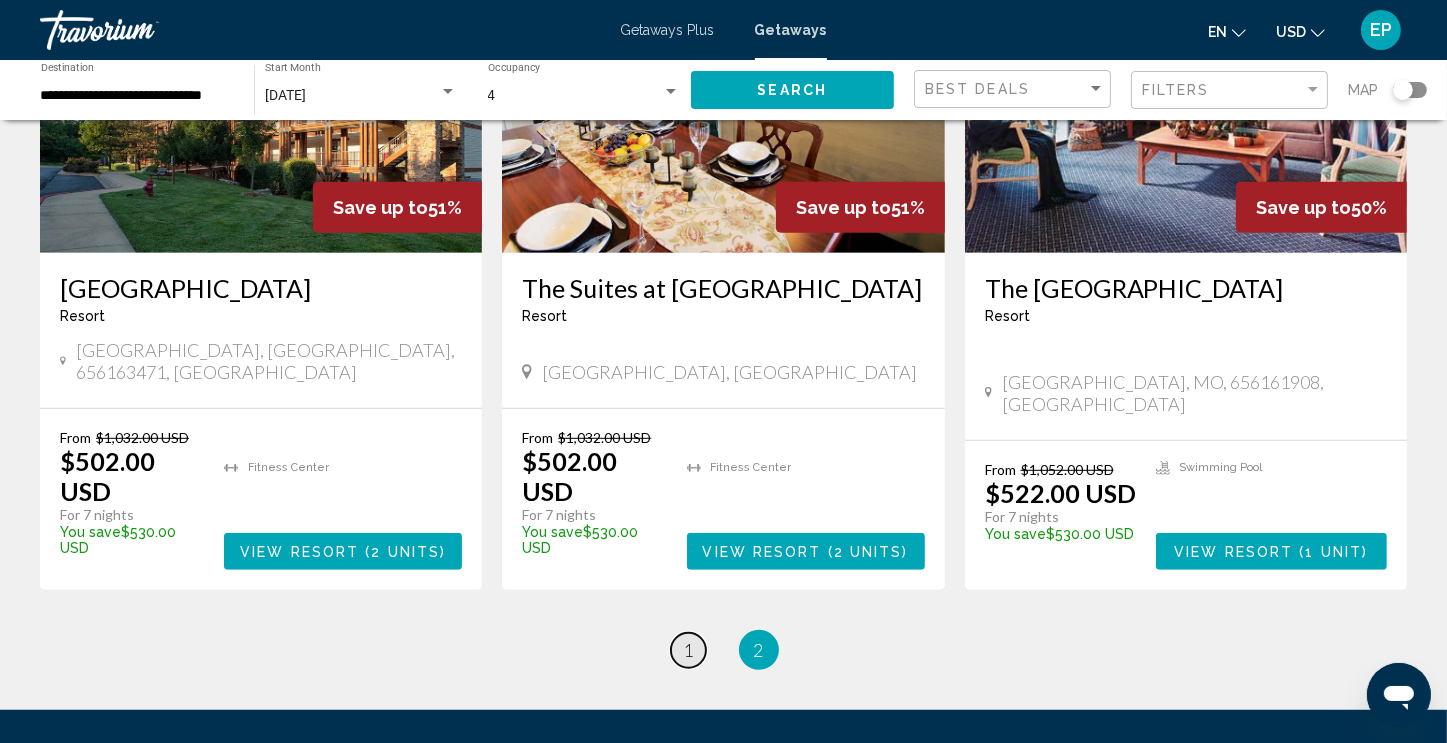 click on "1" at bounding box center [689, 650] 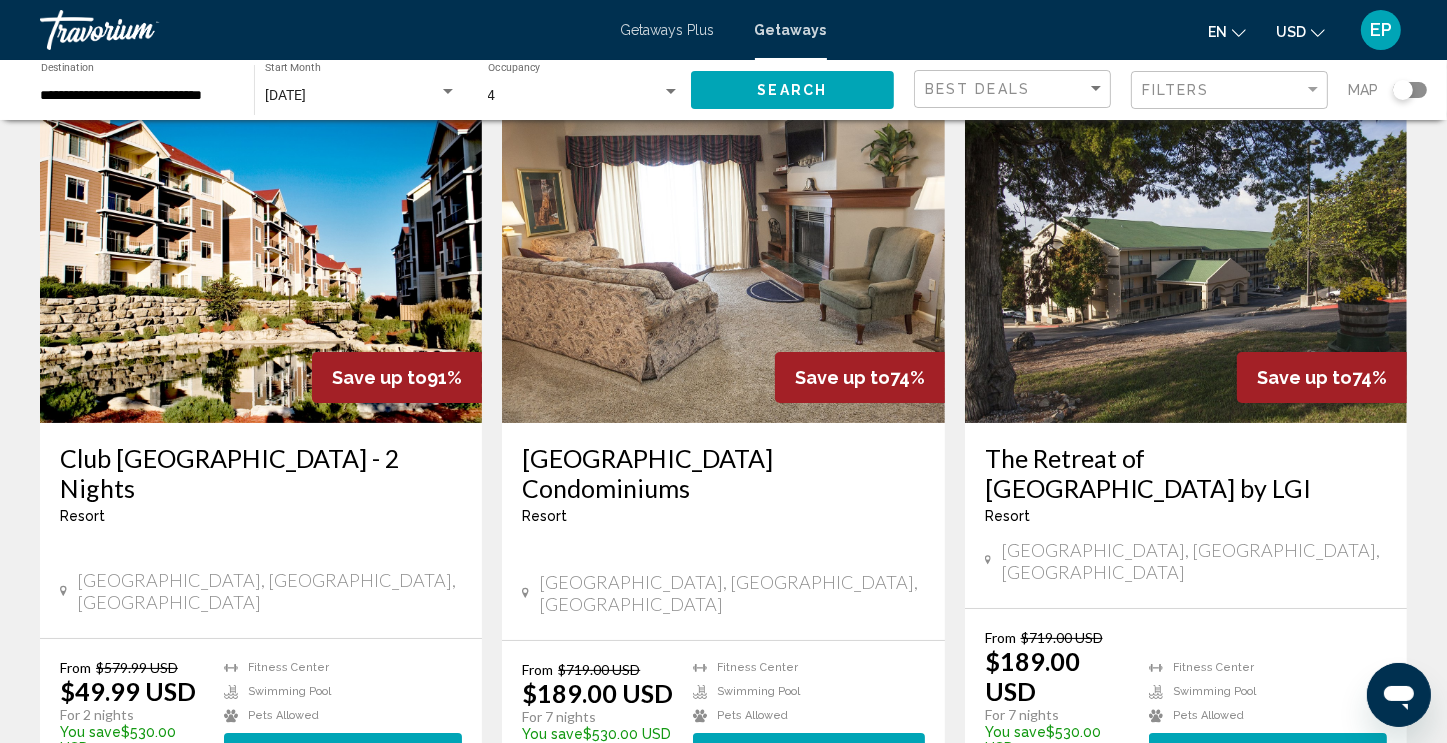 scroll, scrollTop: 106, scrollLeft: 0, axis: vertical 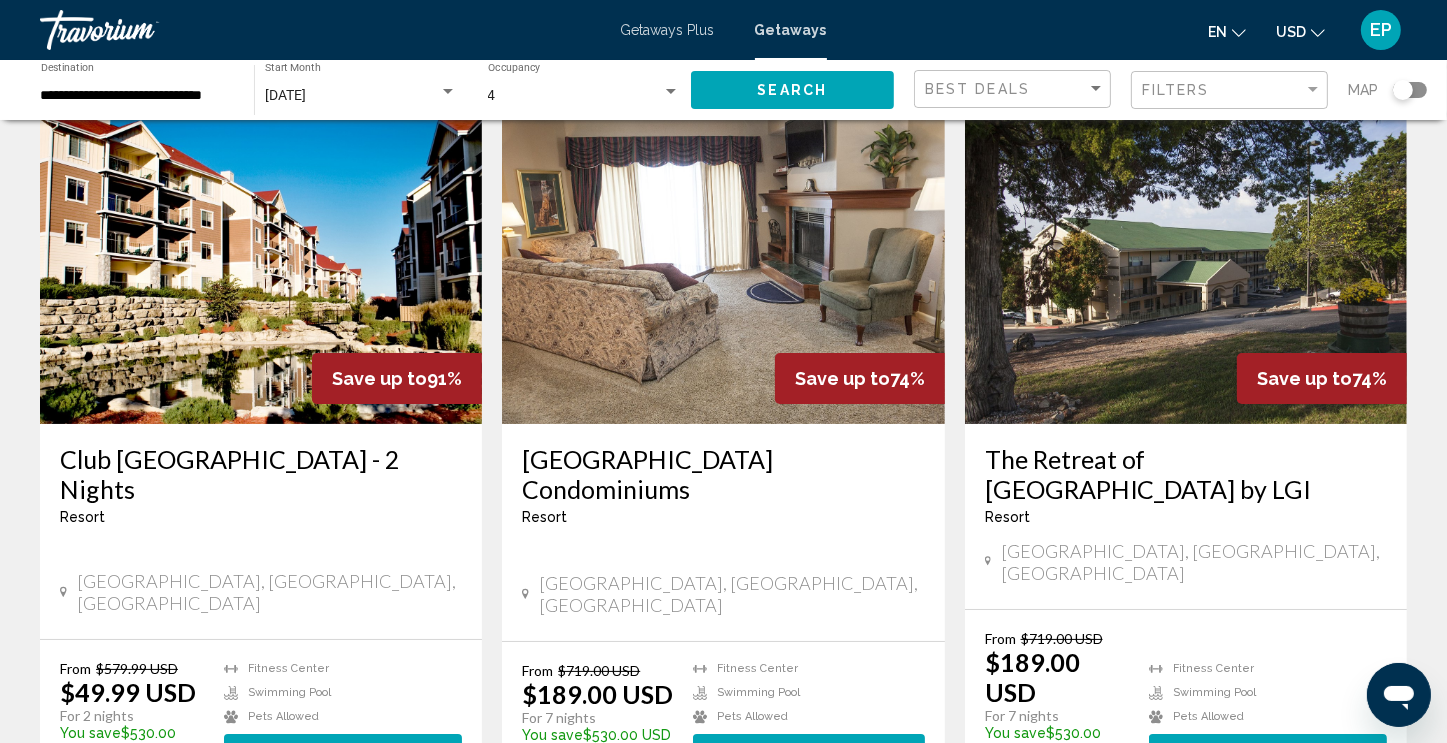 click on "View Resort" at bounding box center [1224, 753] 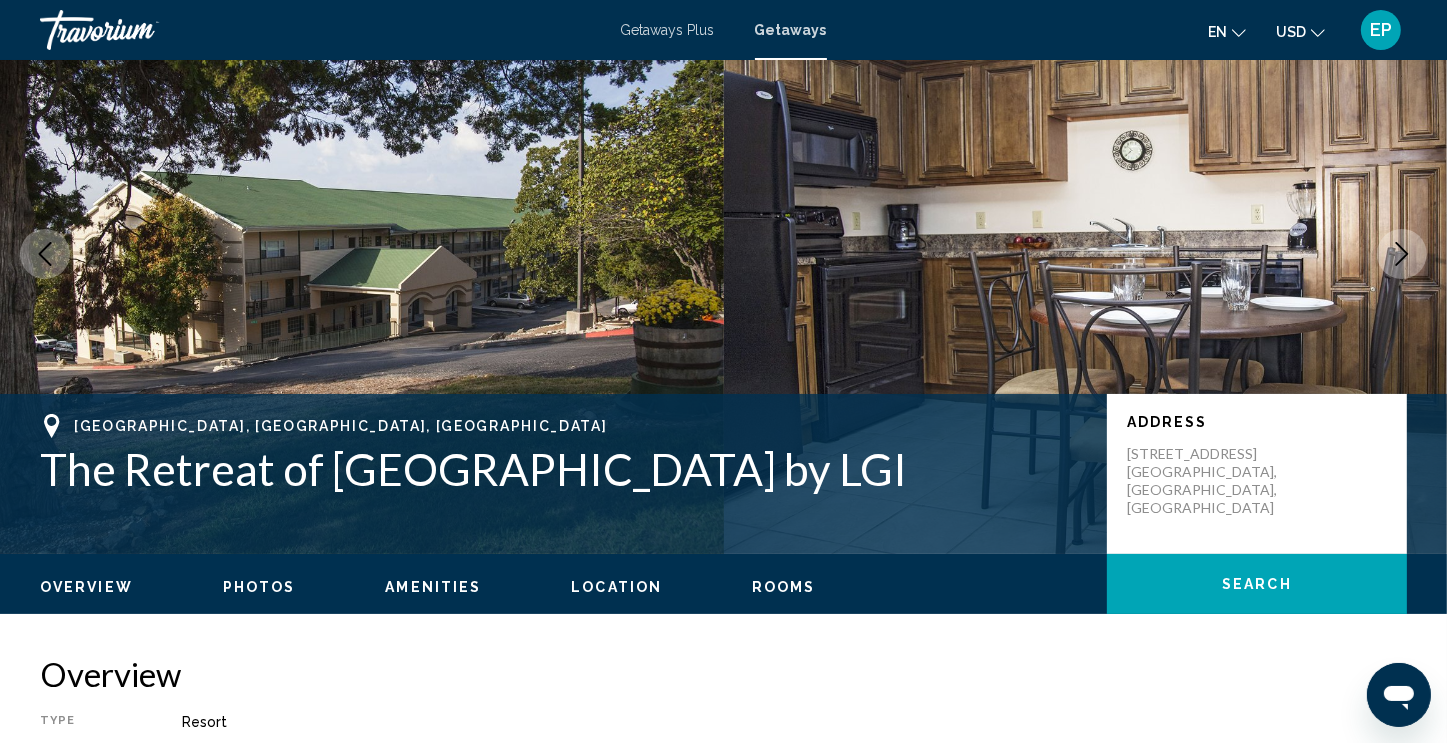 scroll, scrollTop: 0, scrollLeft: 0, axis: both 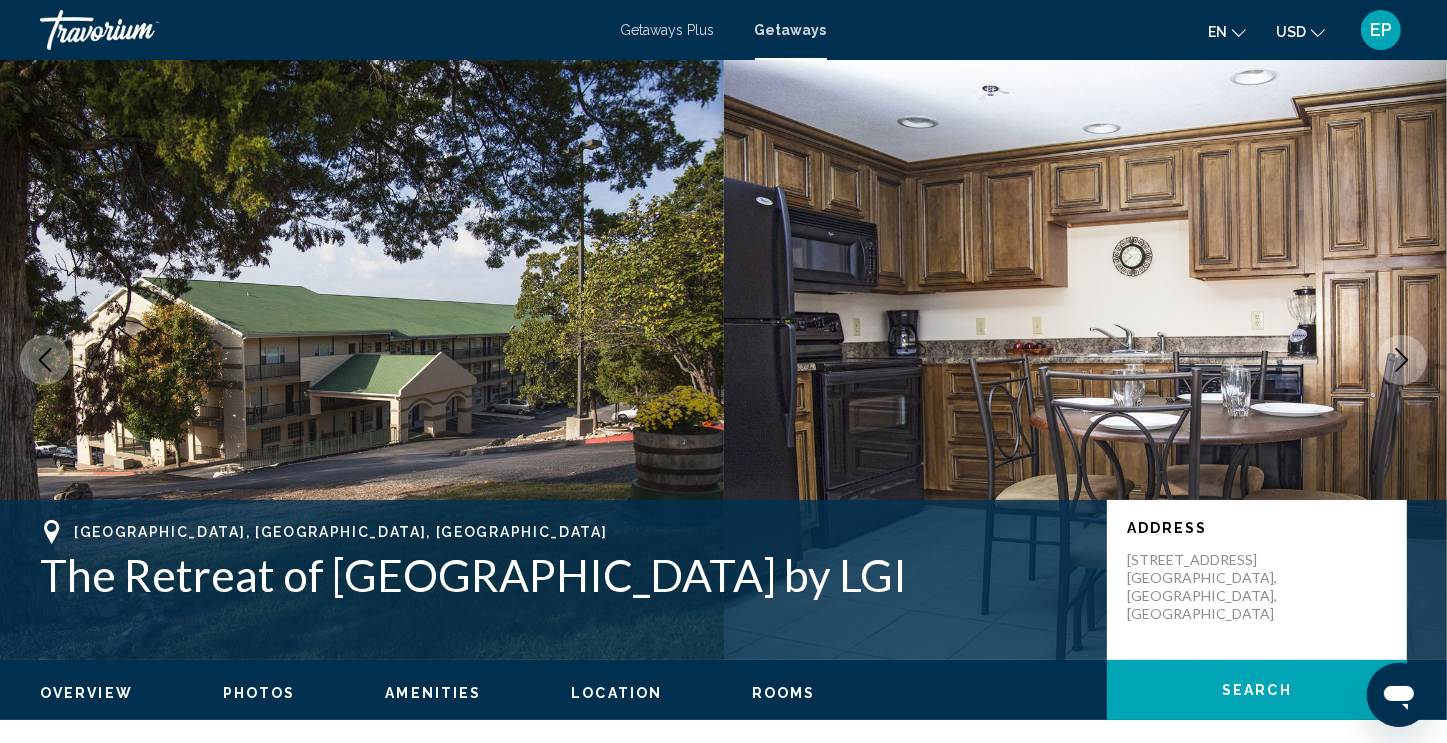 click 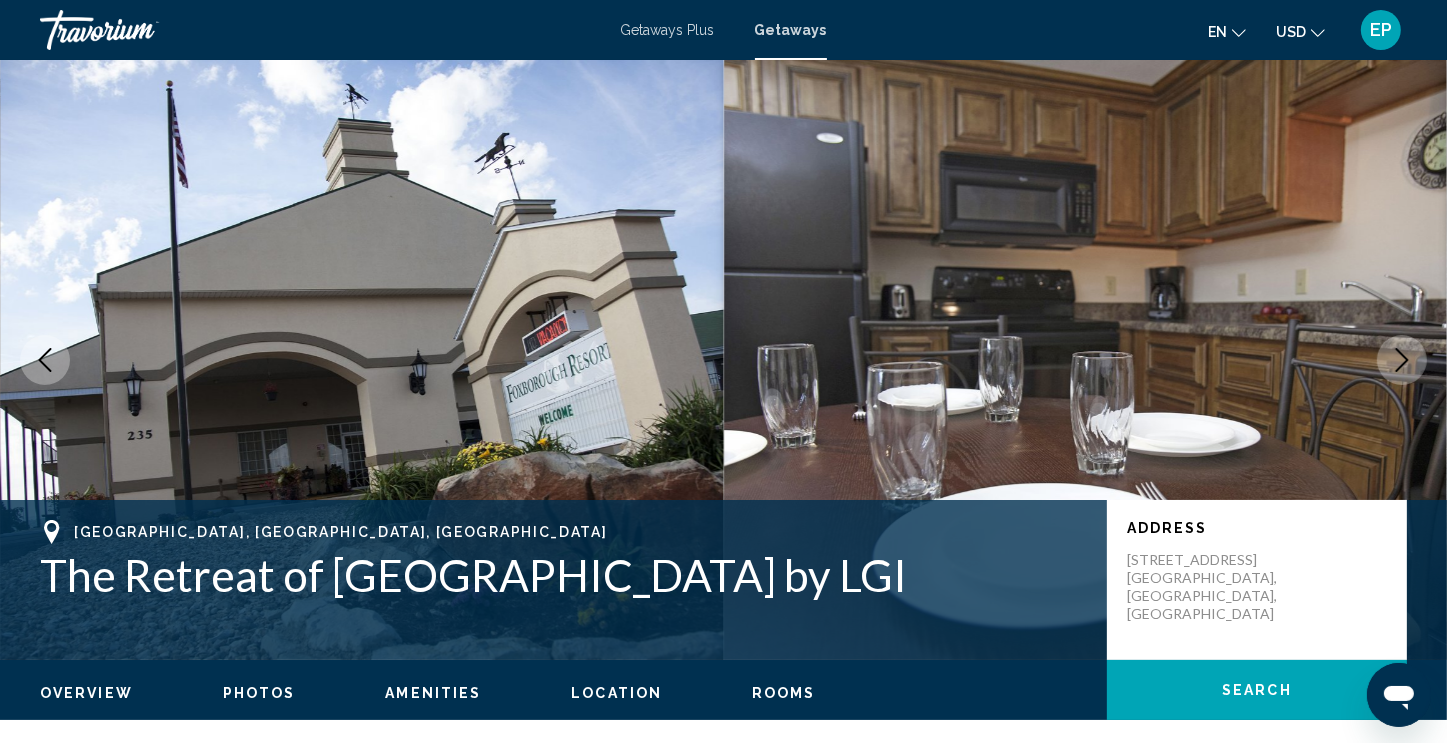 click 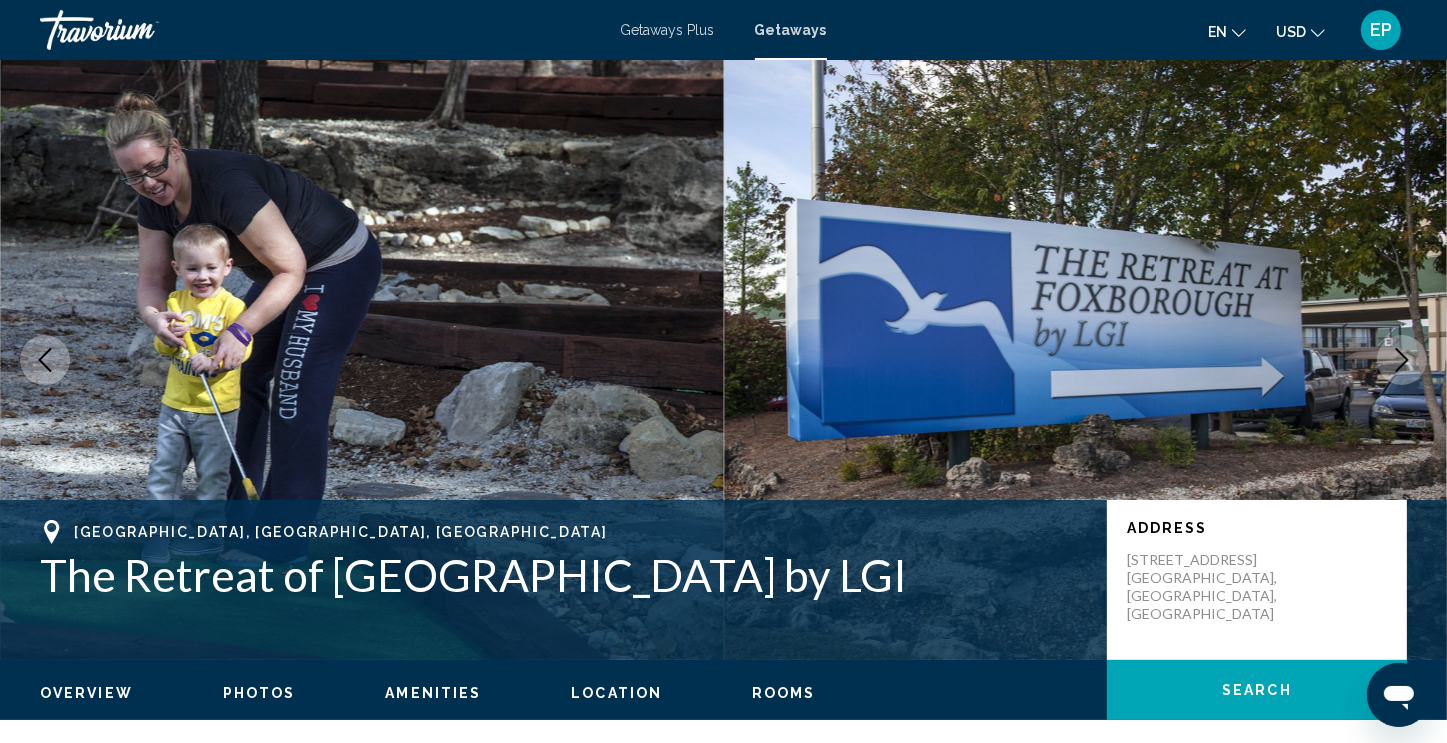 click at bounding box center [1402, 360] 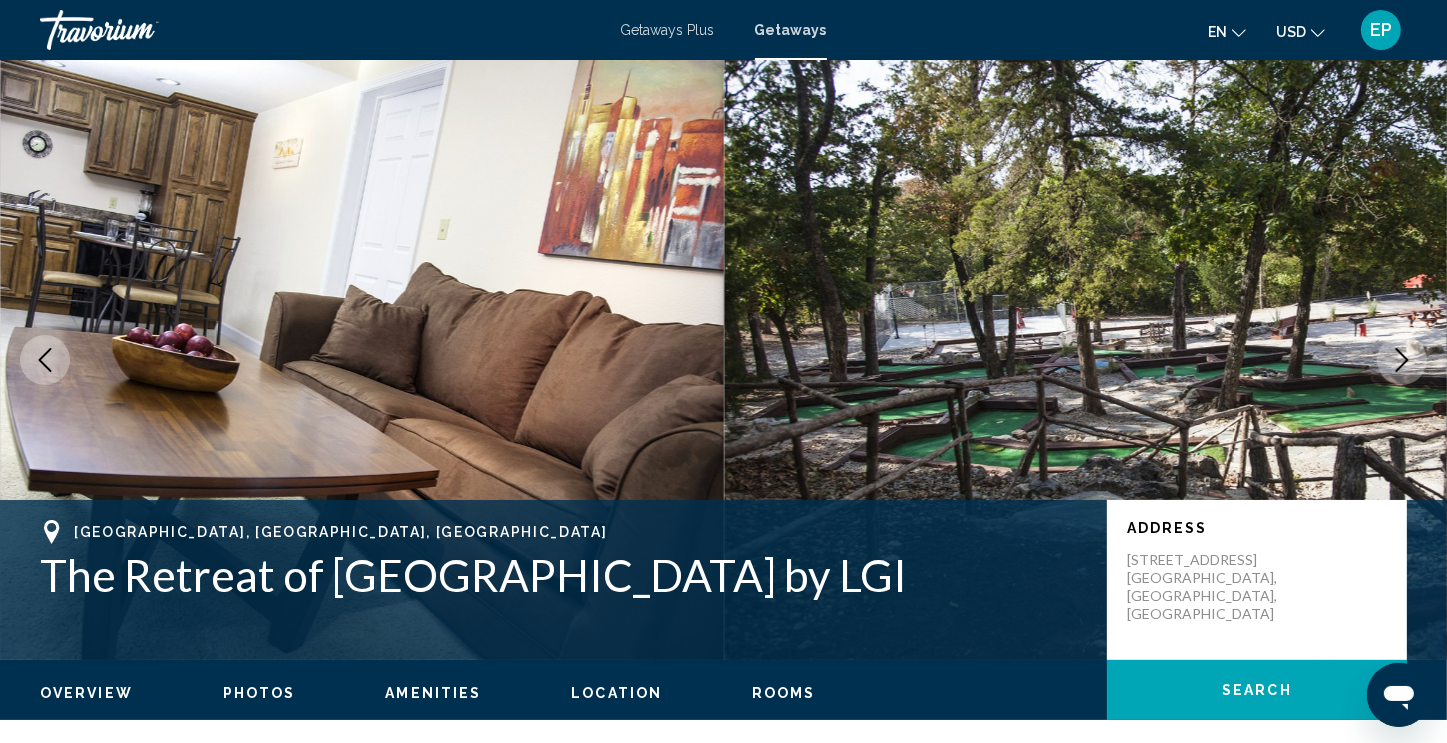click at bounding box center (1402, 360) 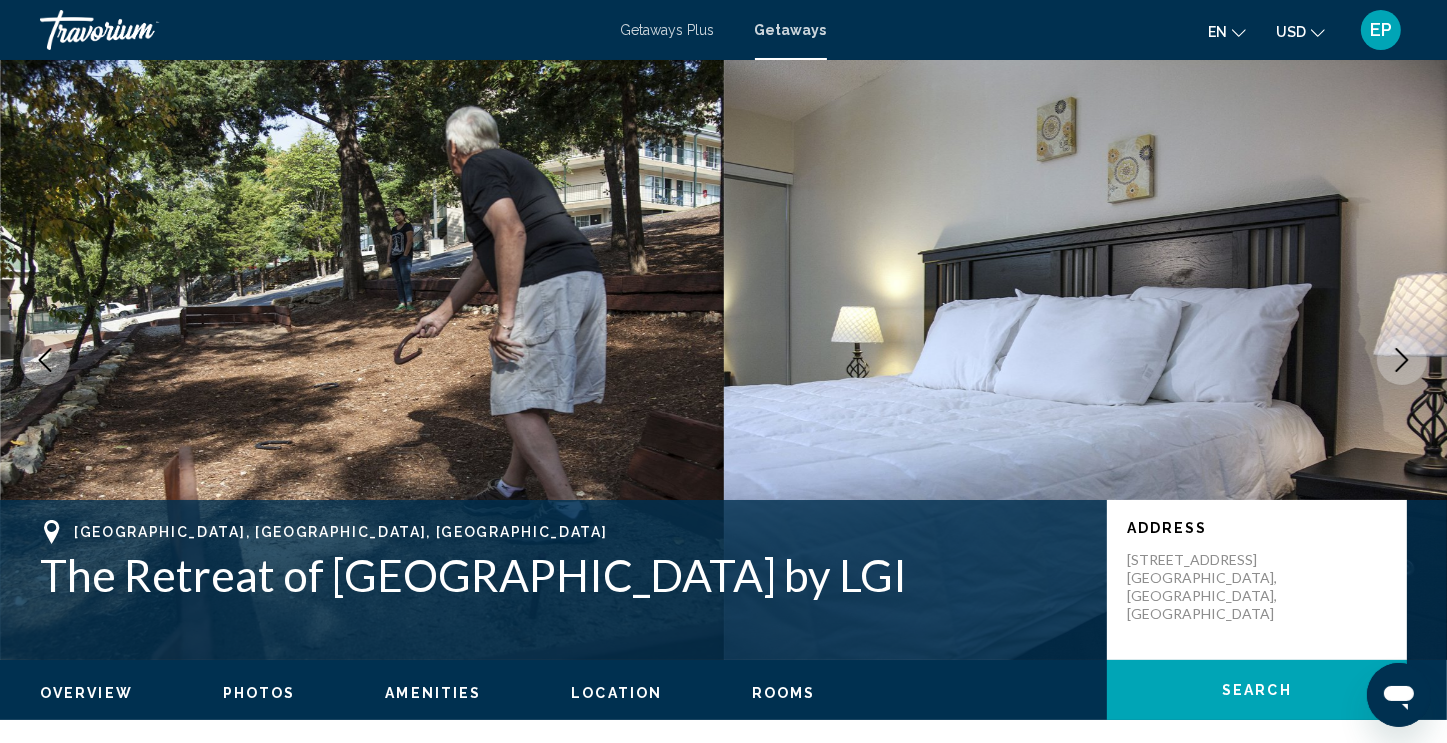 click 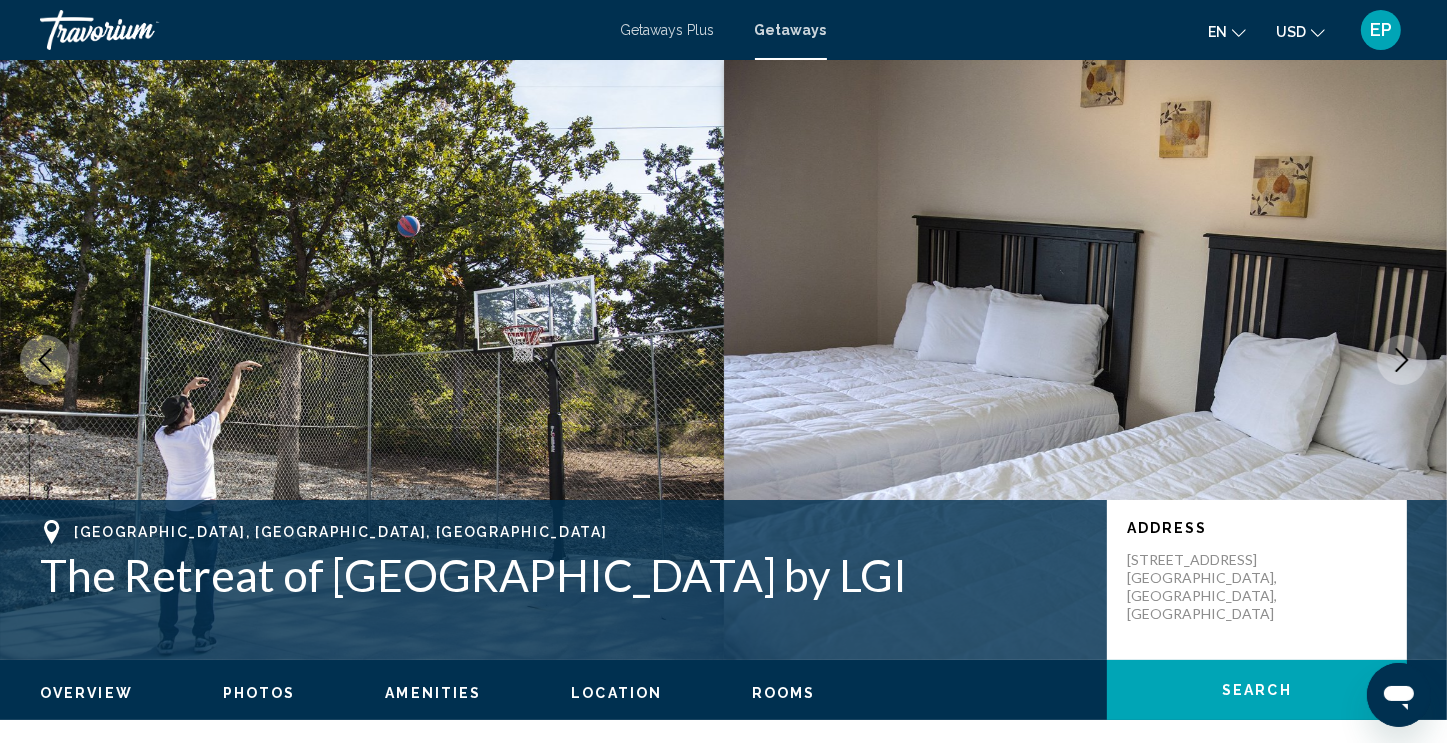 click 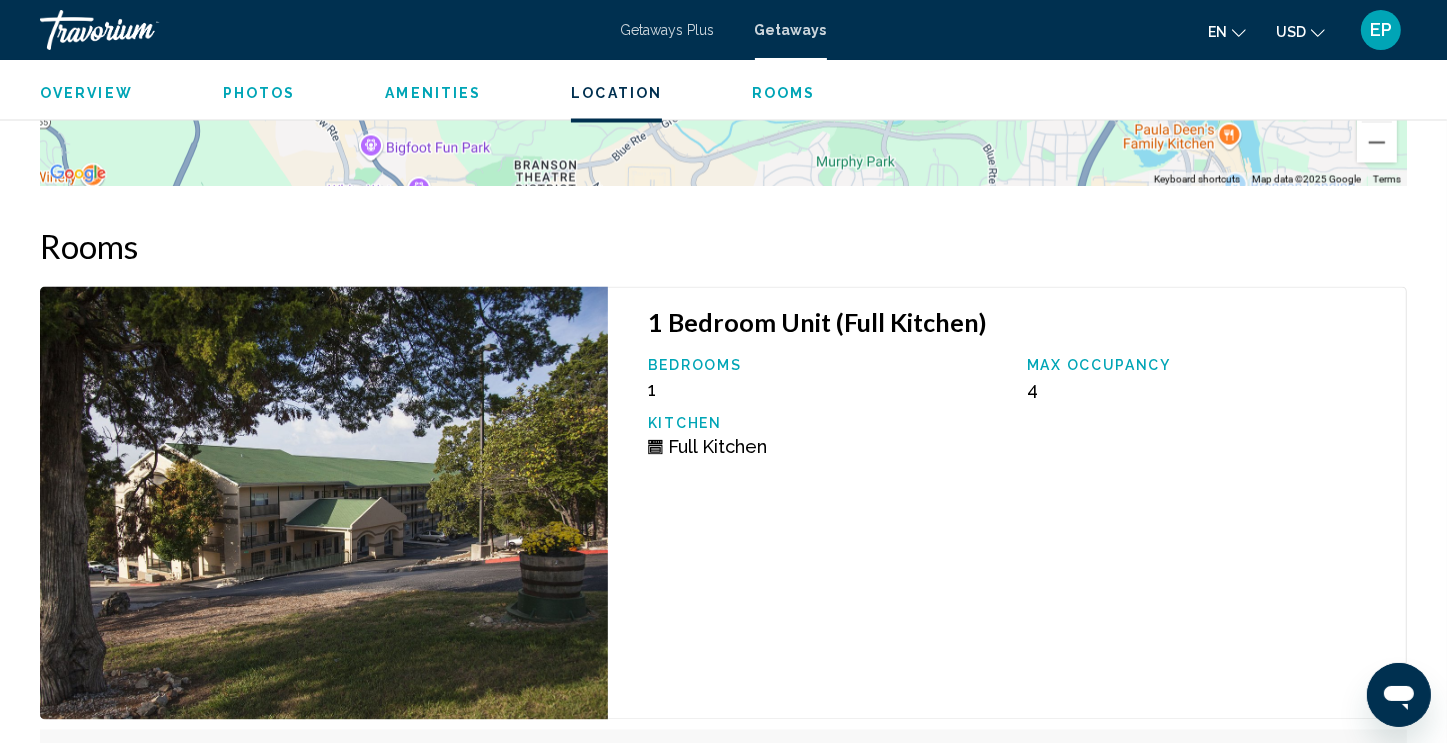 scroll, scrollTop: 3493, scrollLeft: 0, axis: vertical 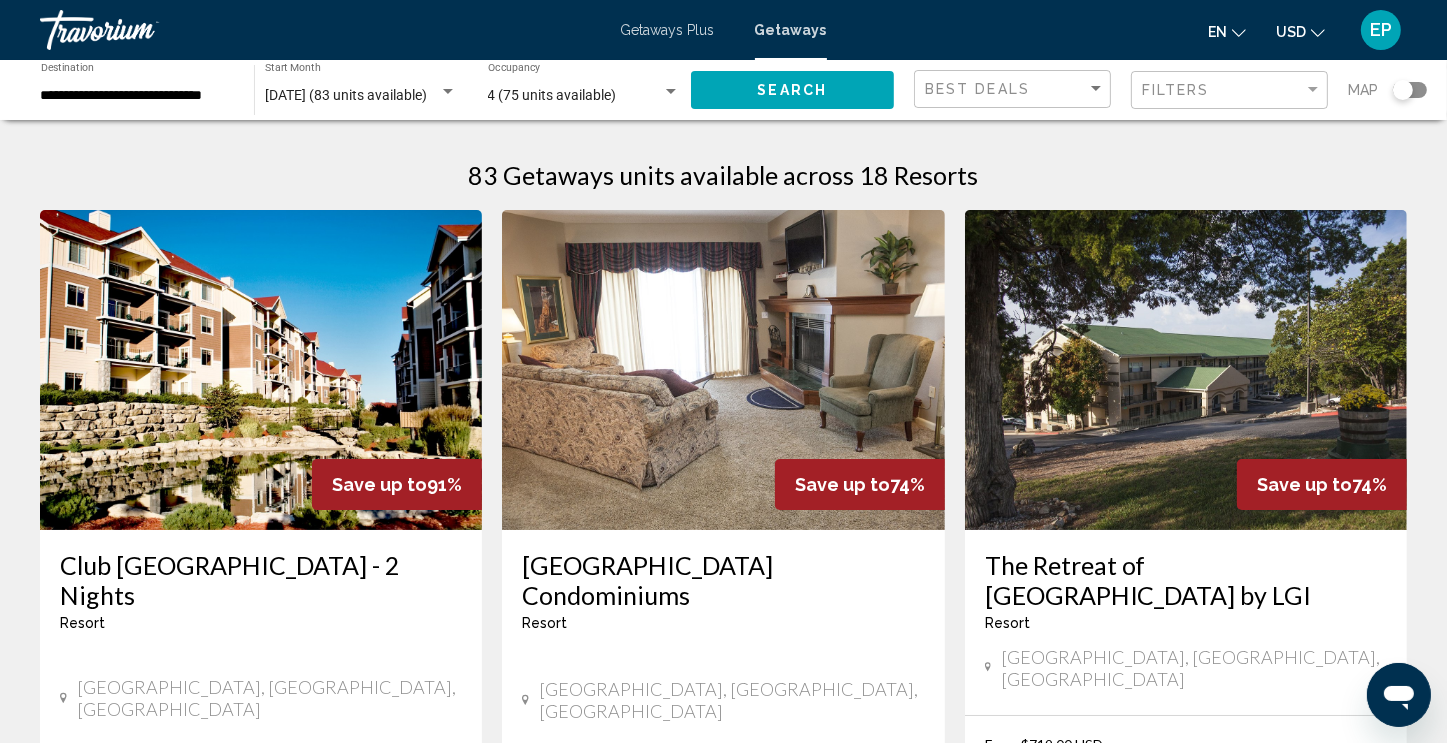 click on "4 (75 units available)" at bounding box center [575, 96] 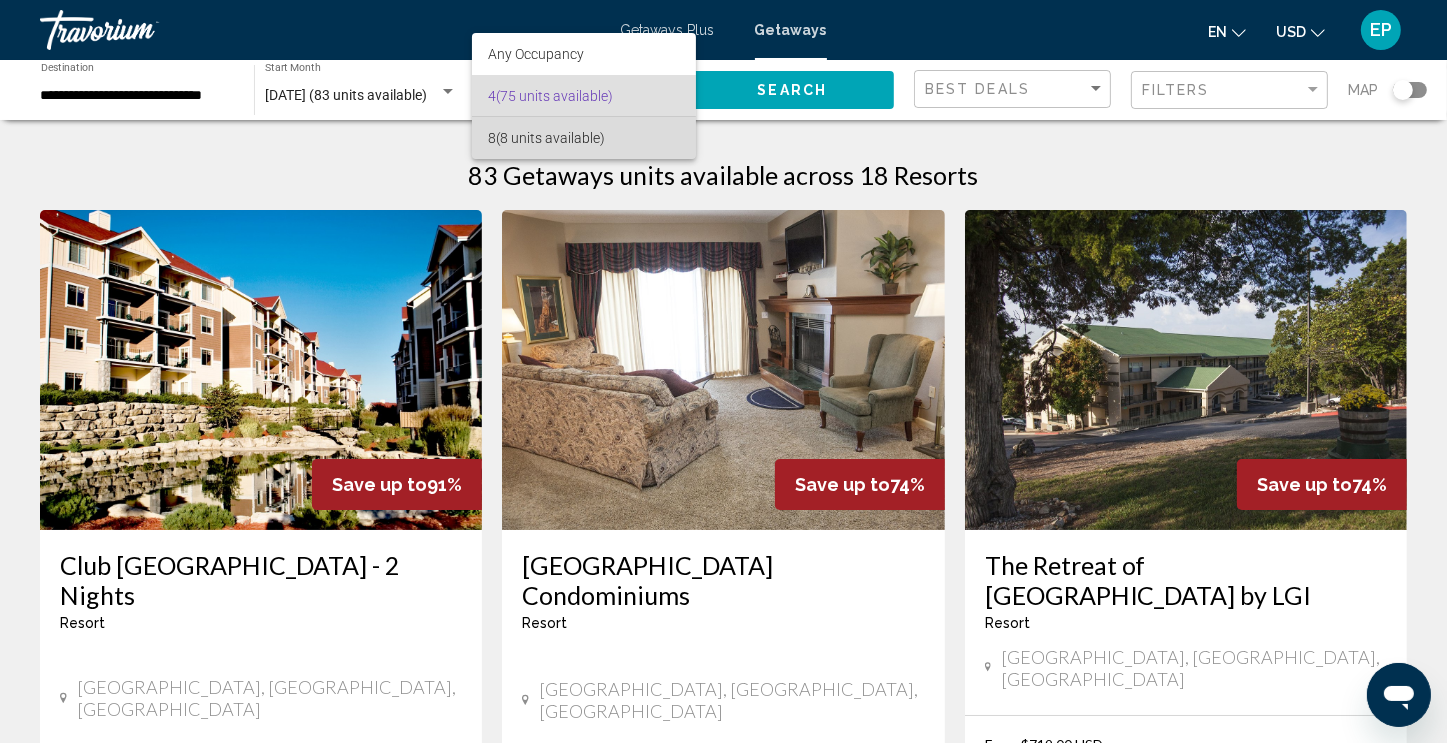 click on "8  (8 units available)" at bounding box center [584, 138] 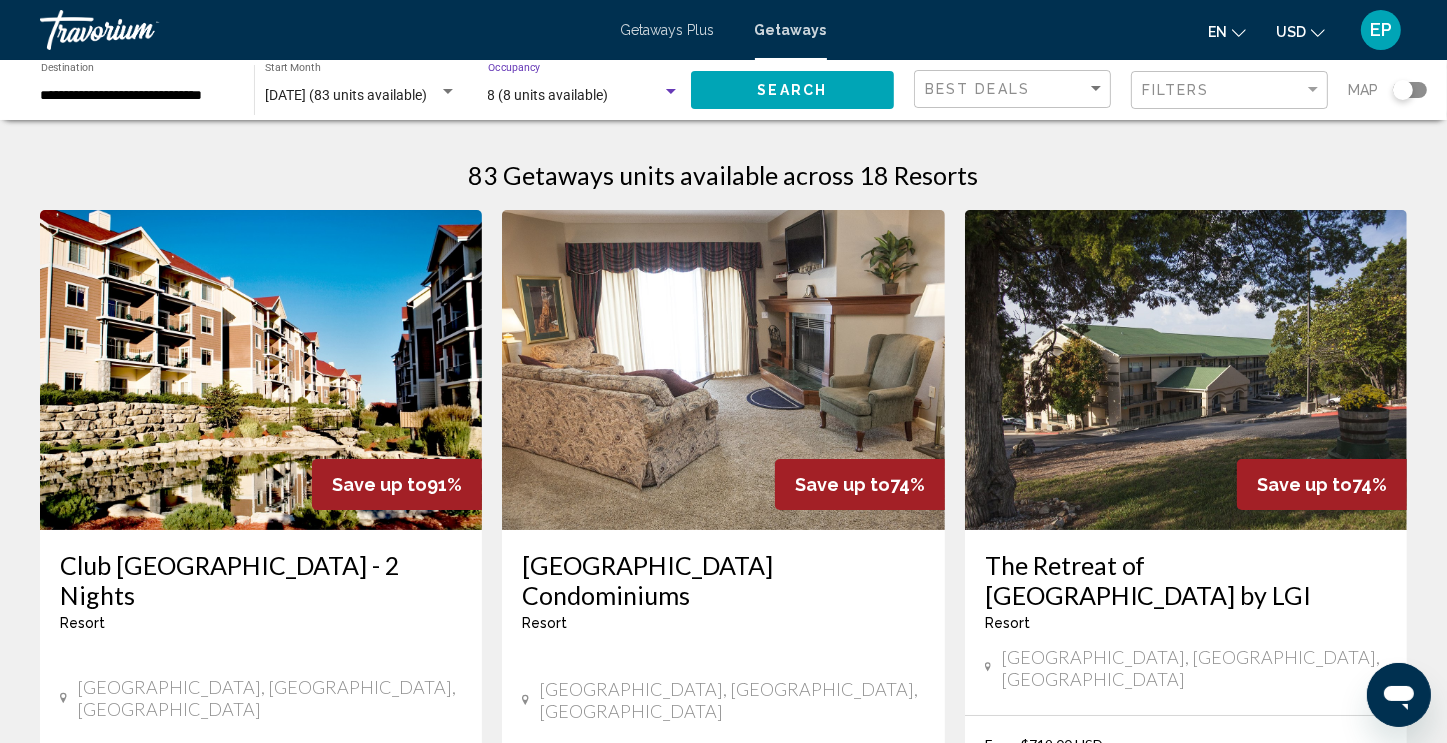 click on "Search" 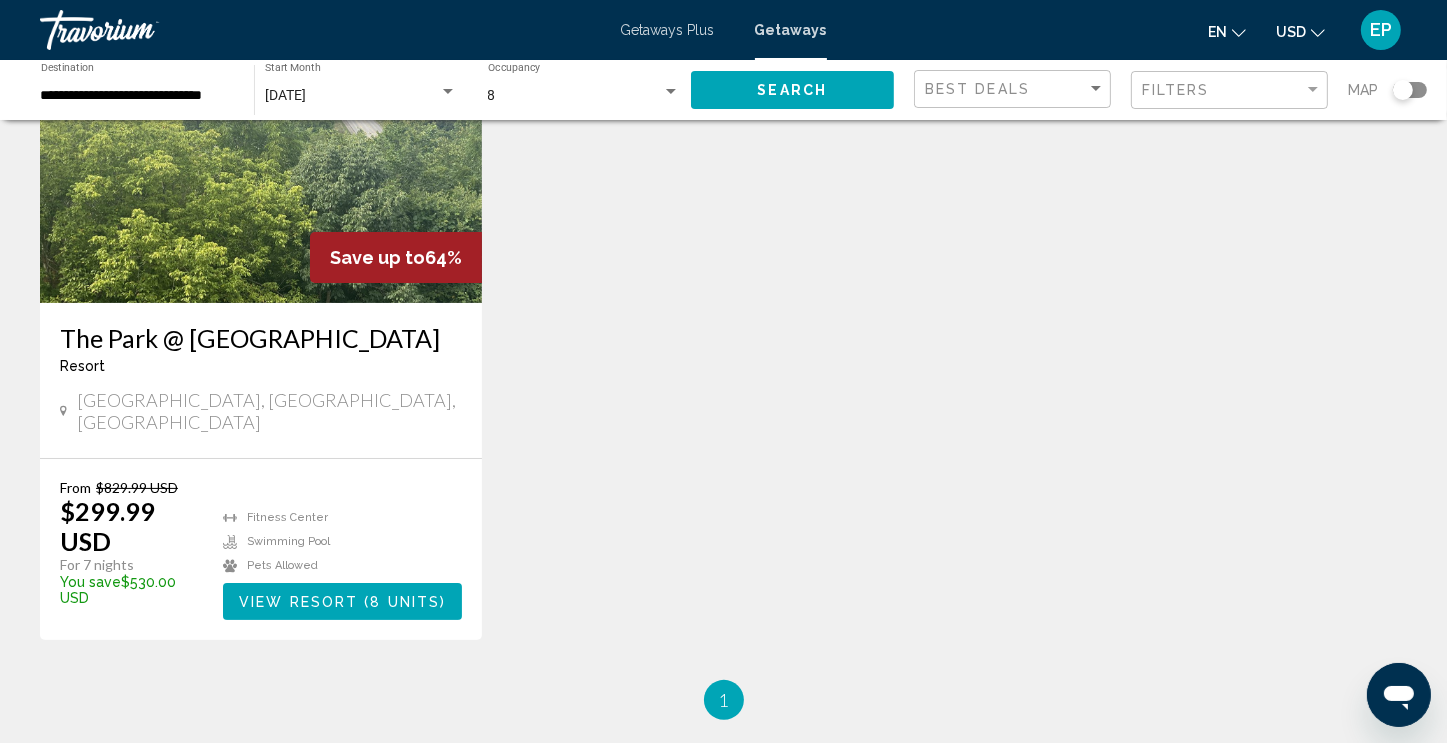 scroll, scrollTop: 228, scrollLeft: 0, axis: vertical 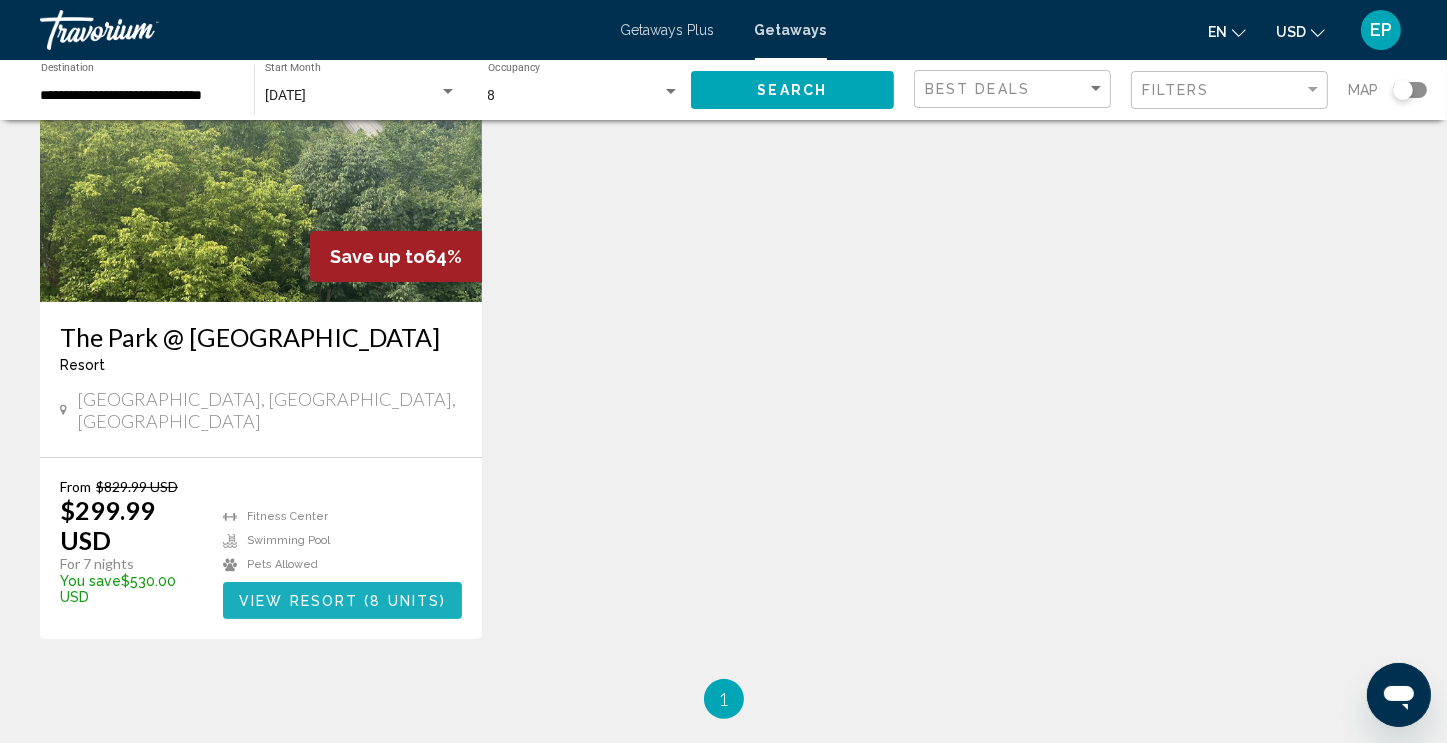 click on "( 8 units )" at bounding box center (402, 601) 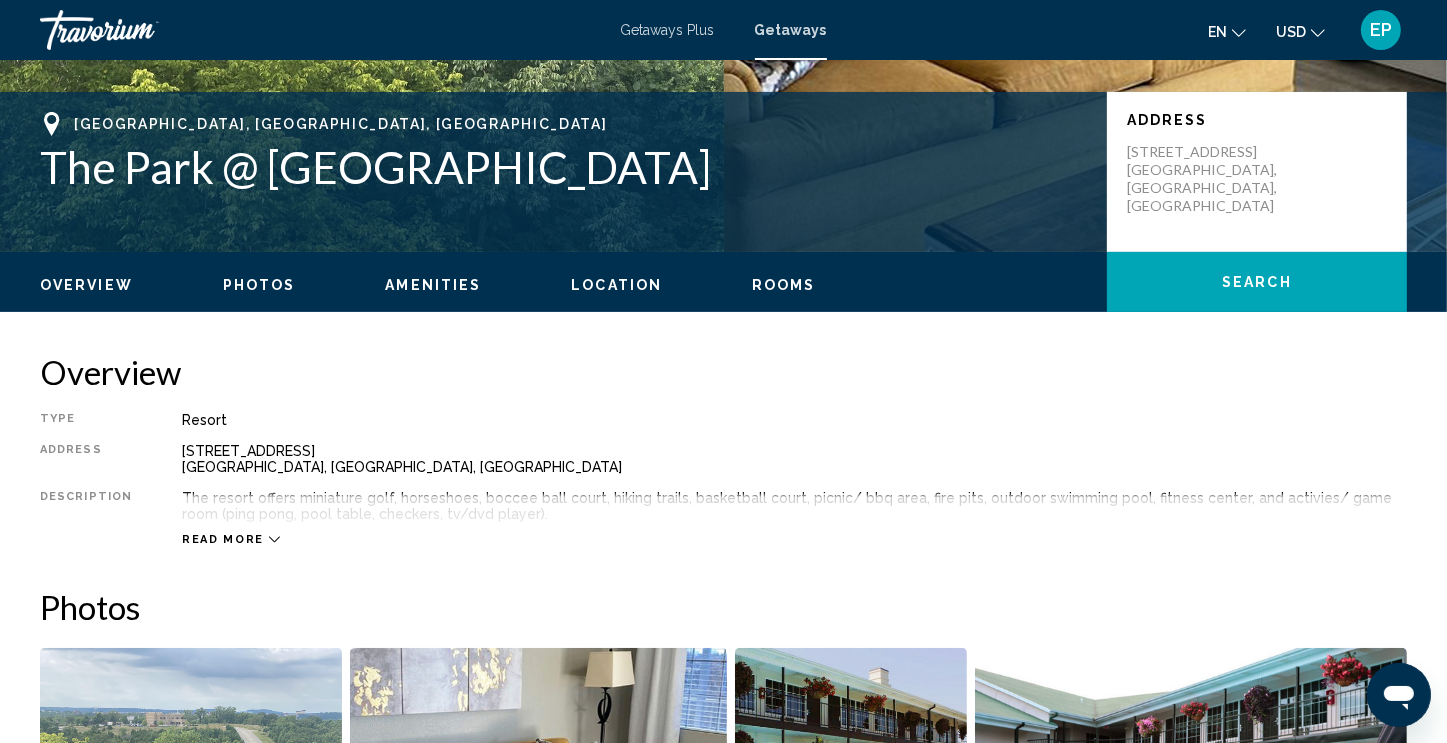 scroll, scrollTop: 413, scrollLeft: 0, axis: vertical 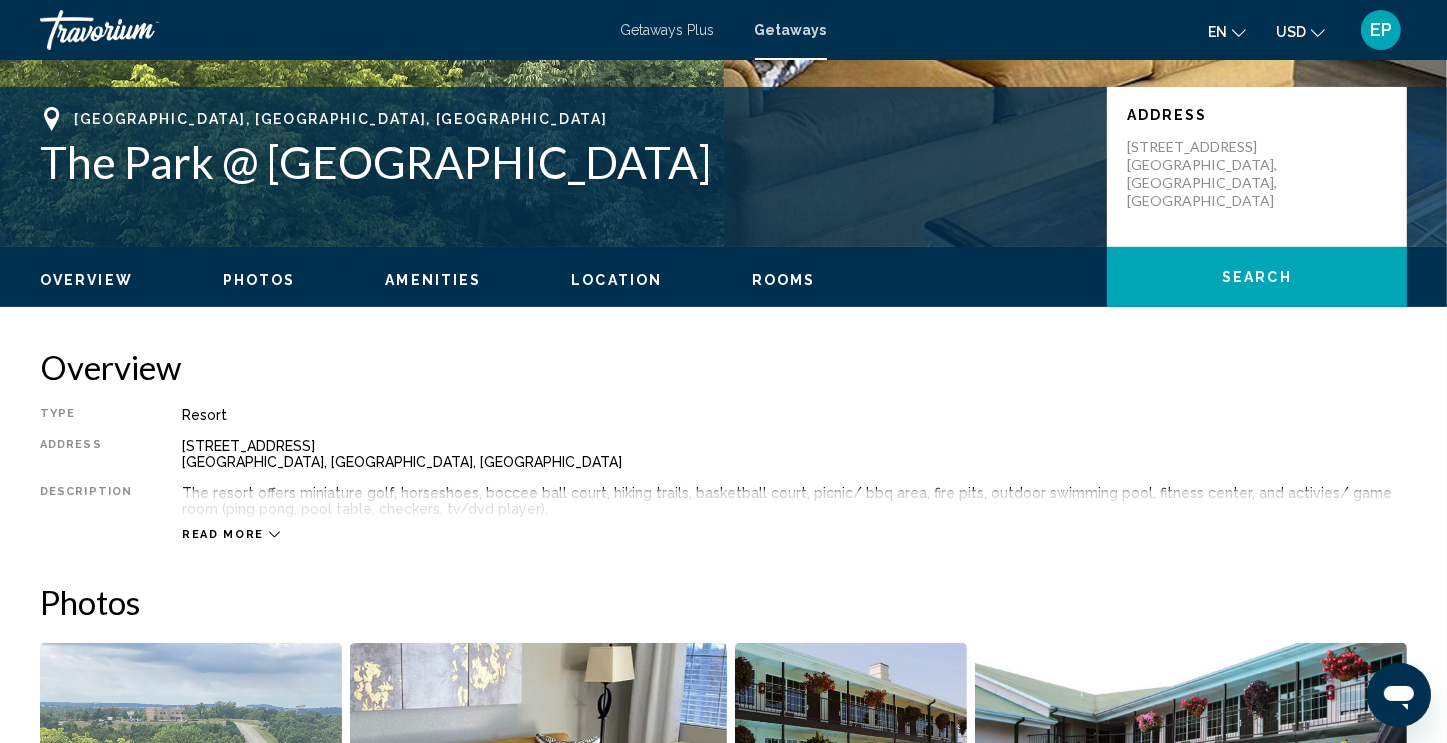 click 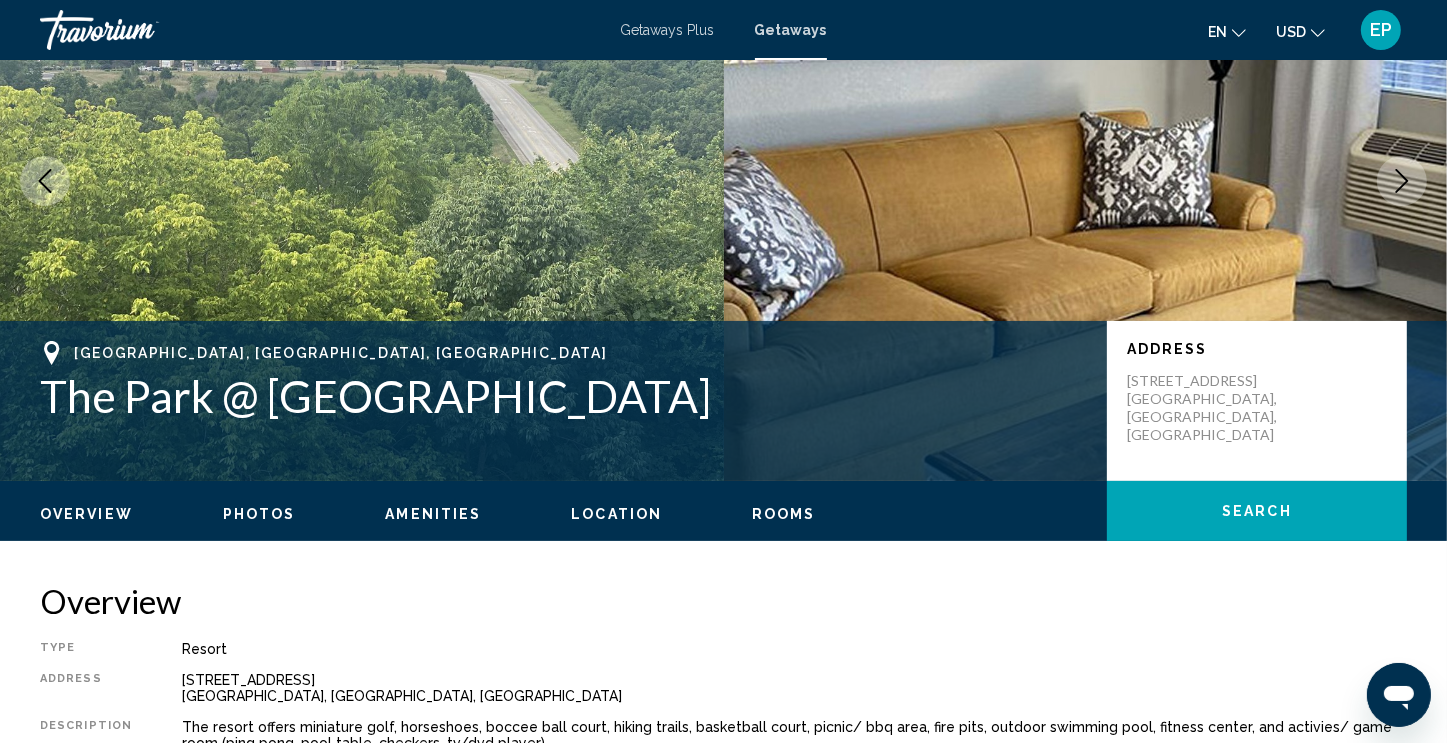 scroll, scrollTop: 0, scrollLeft: 0, axis: both 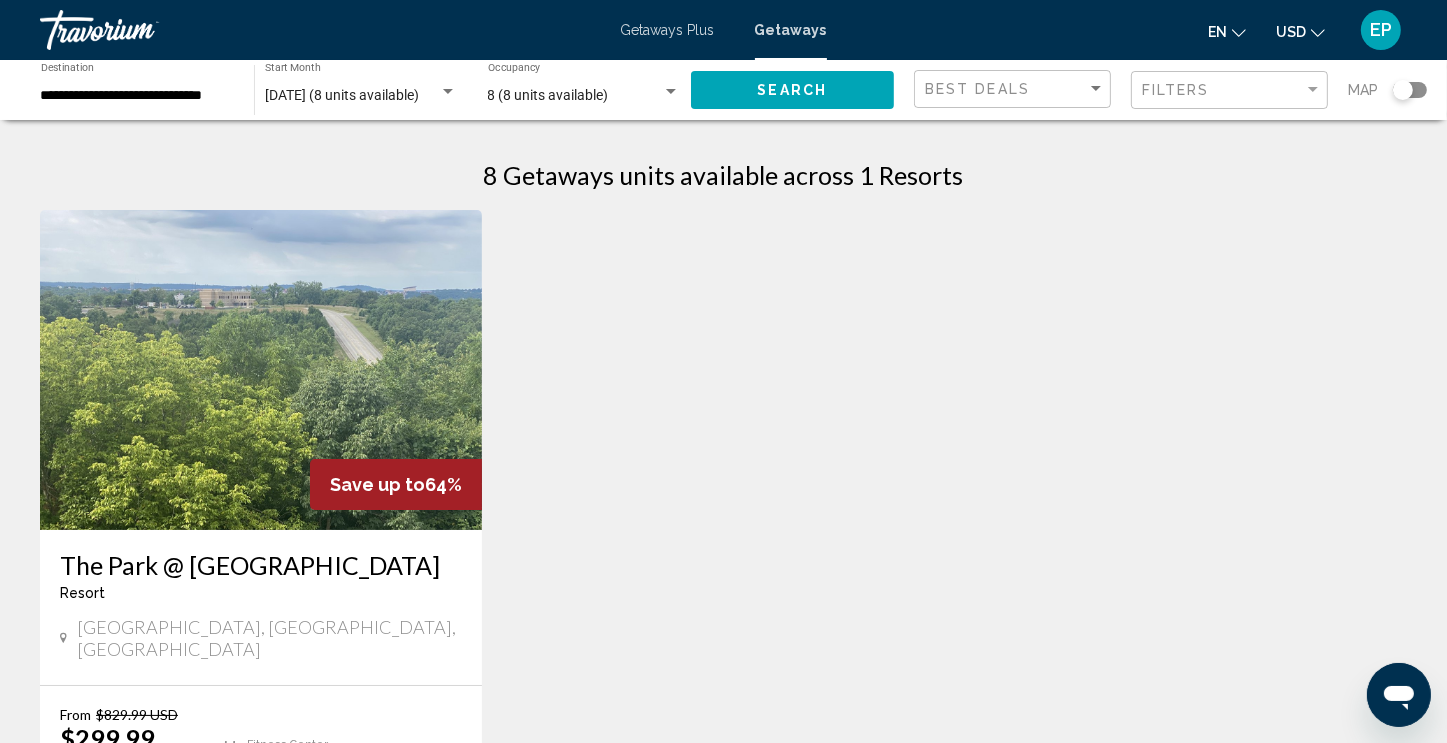 click on "**********" at bounding box center (137, 96) 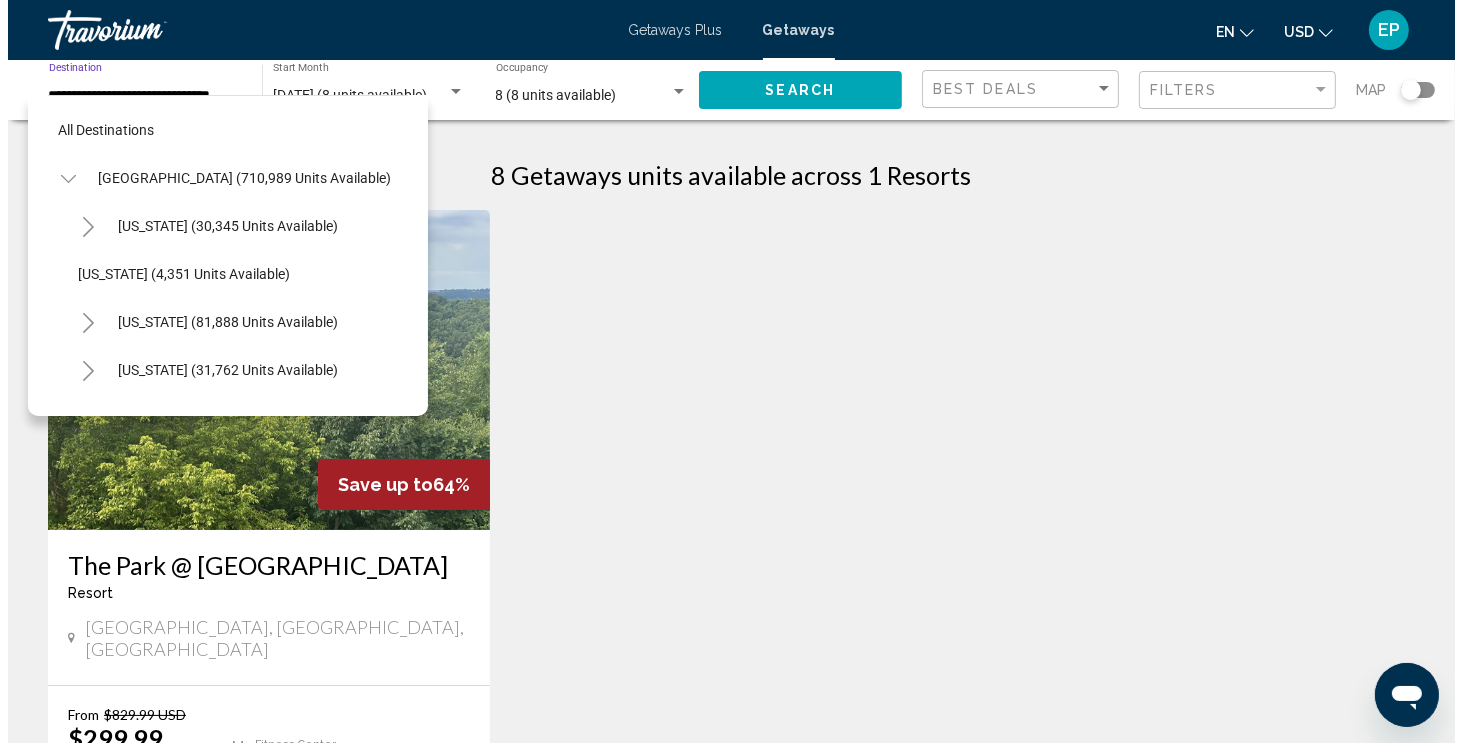 scroll, scrollTop: 990, scrollLeft: 0, axis: vertical 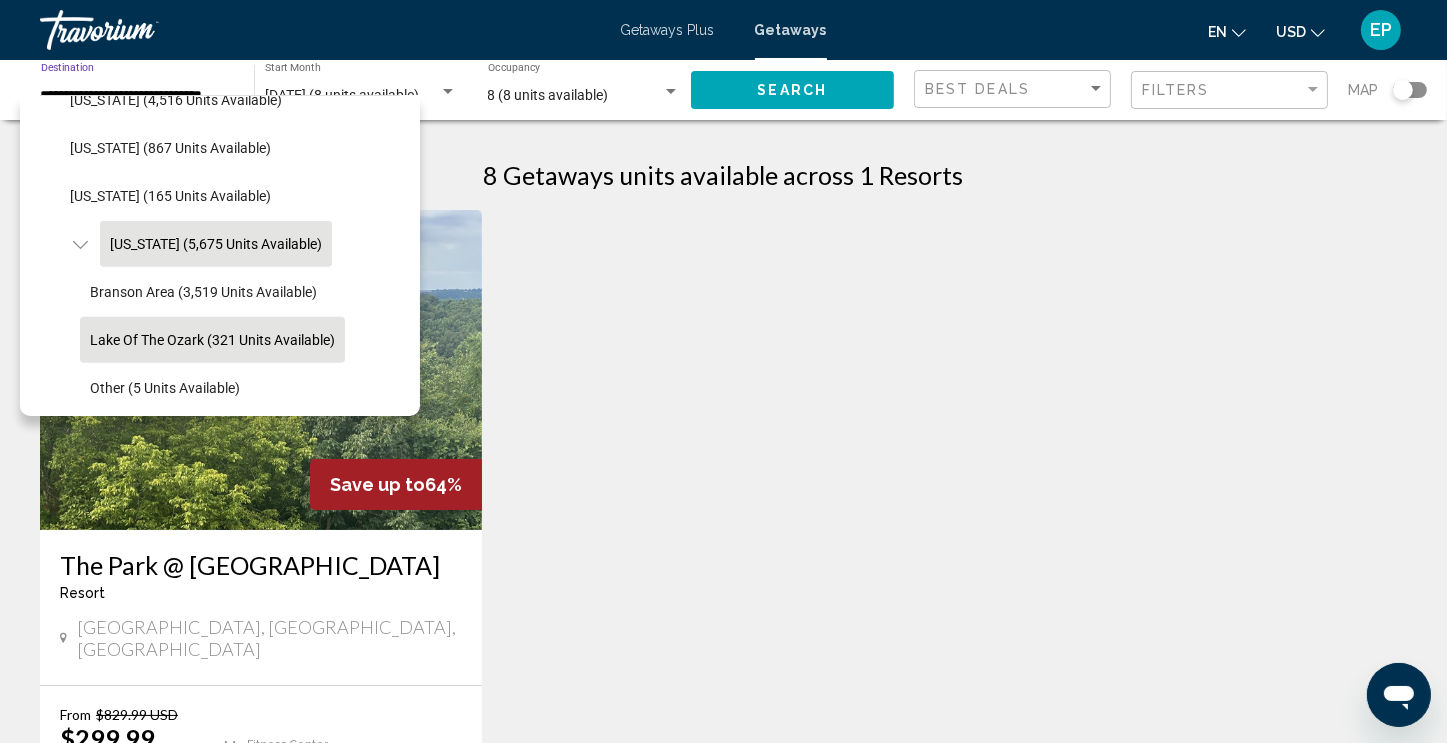 click on "Lake of the Ozark (321 units available)" 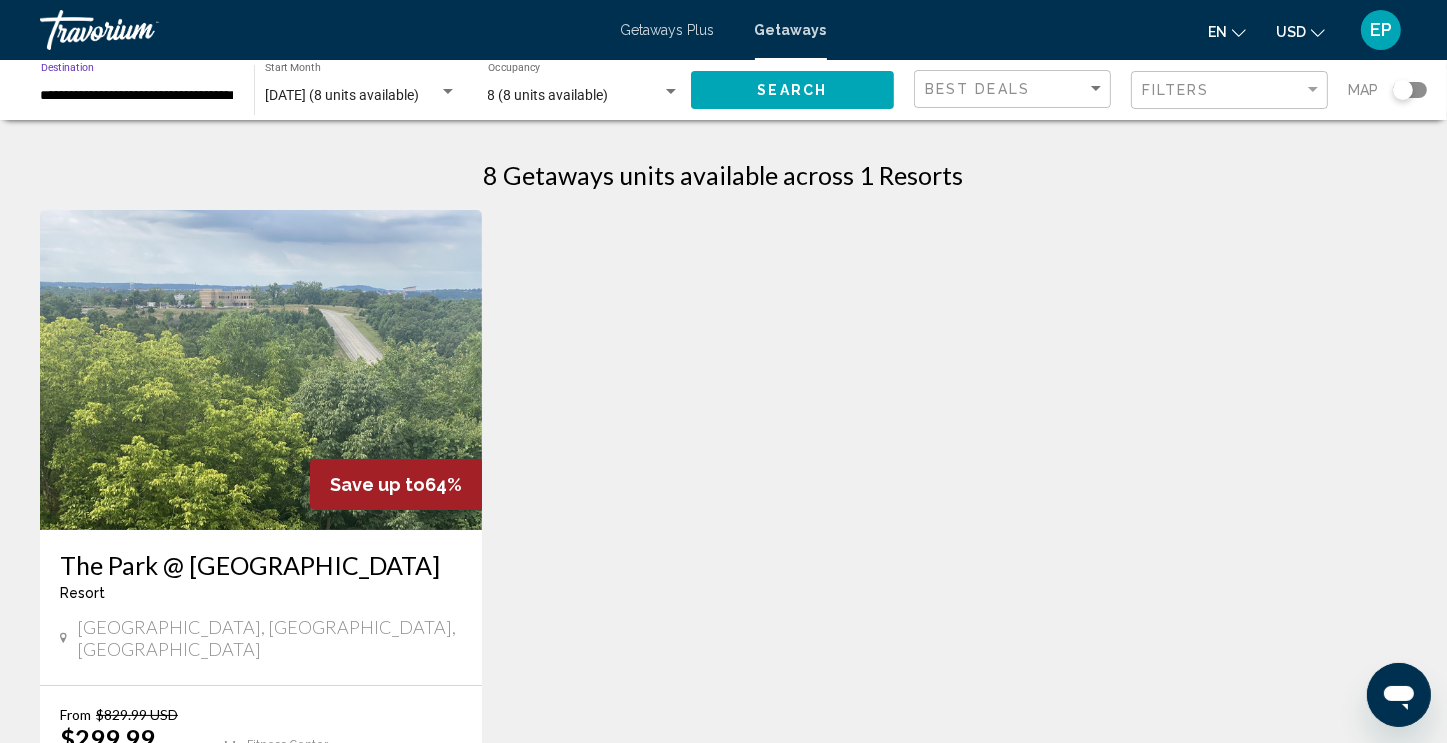 click on "Search" 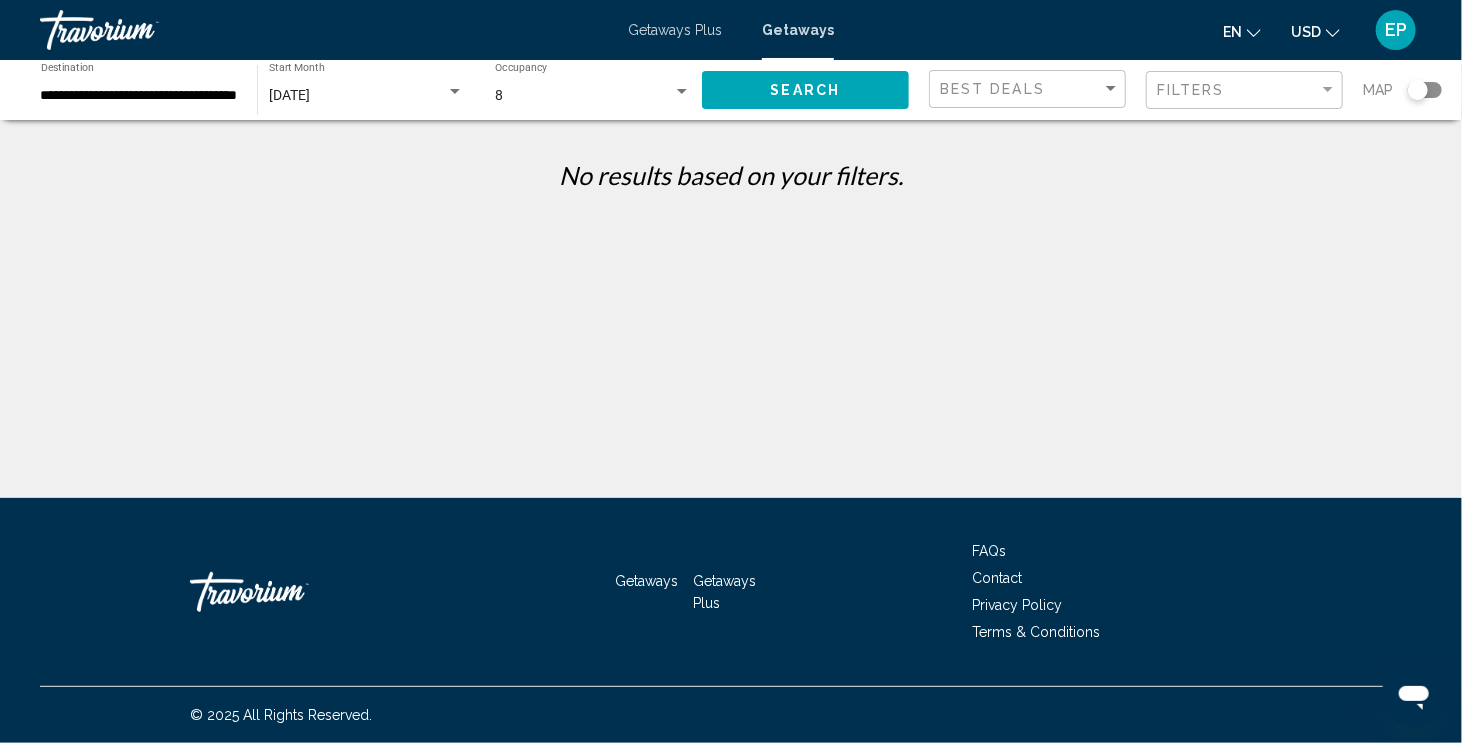 click on "**********" at bounding box center [139, 96] 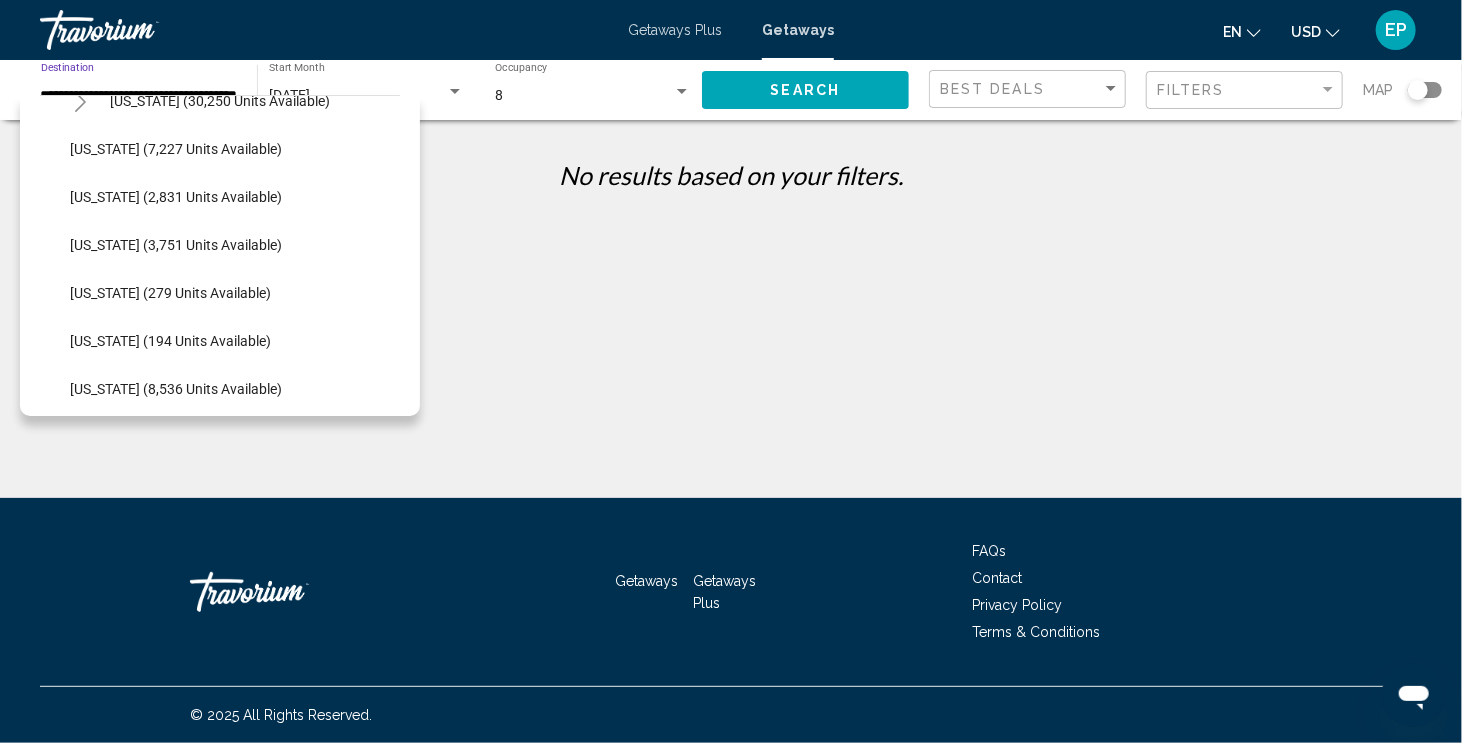 scroll, scrollTop: 503, scrollLeft: 0, axis: vertical 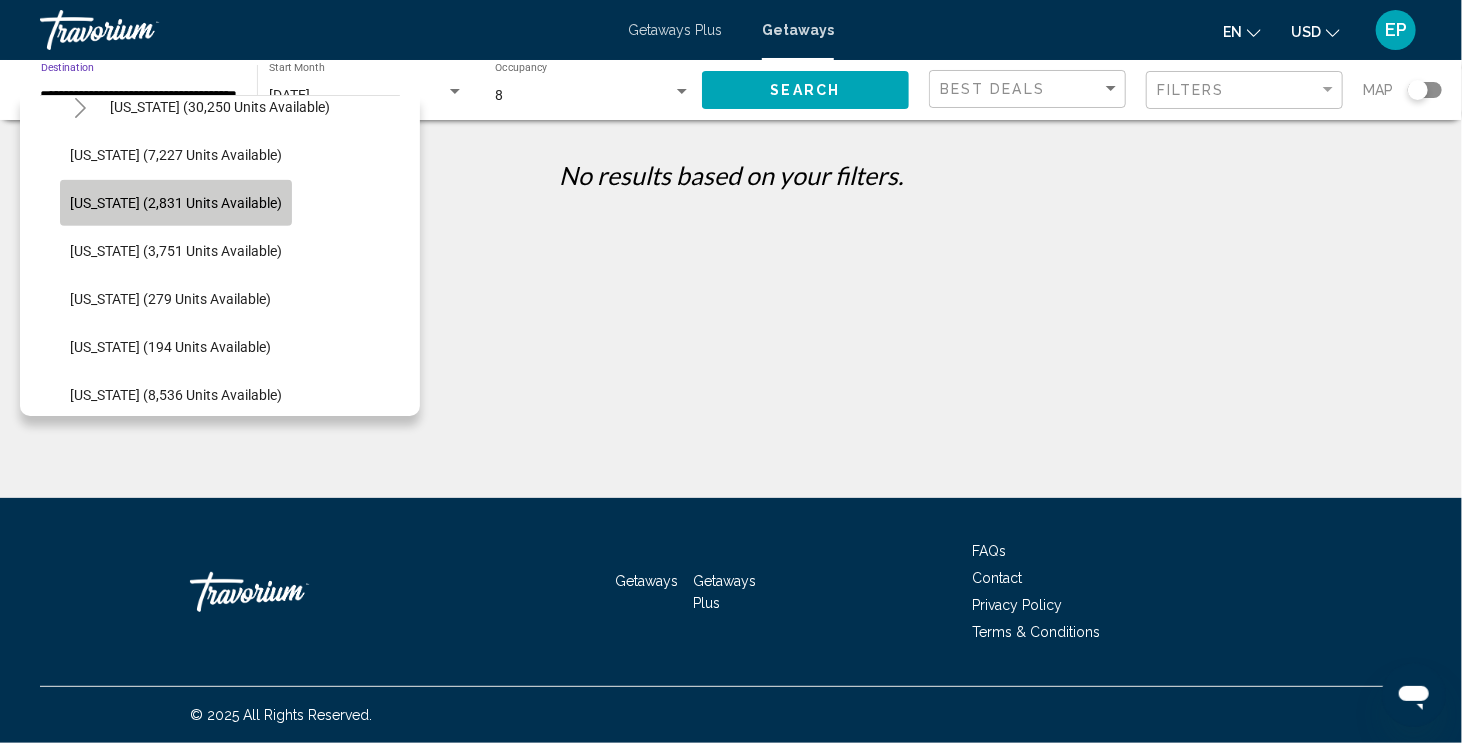 click on "Illinois (2,831 units available)" 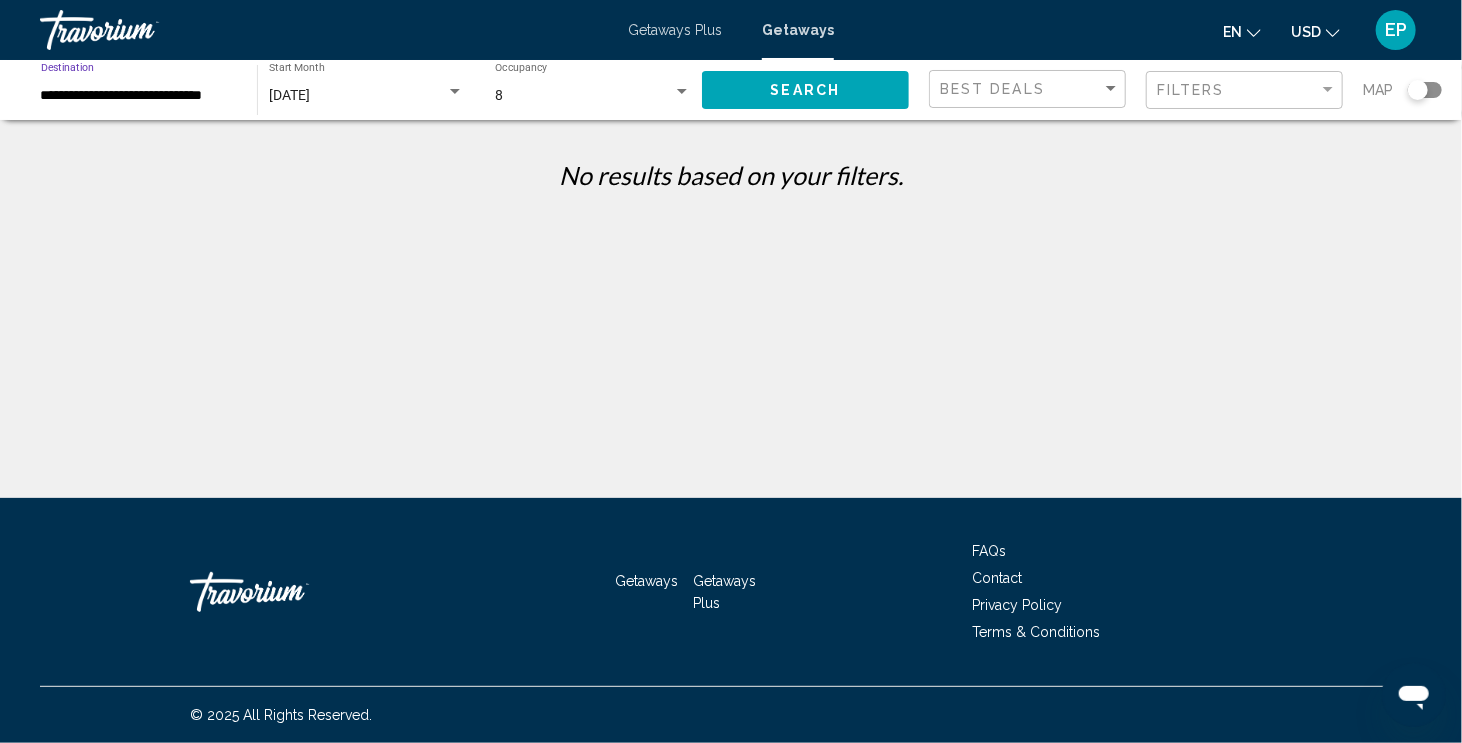 click on "Search" 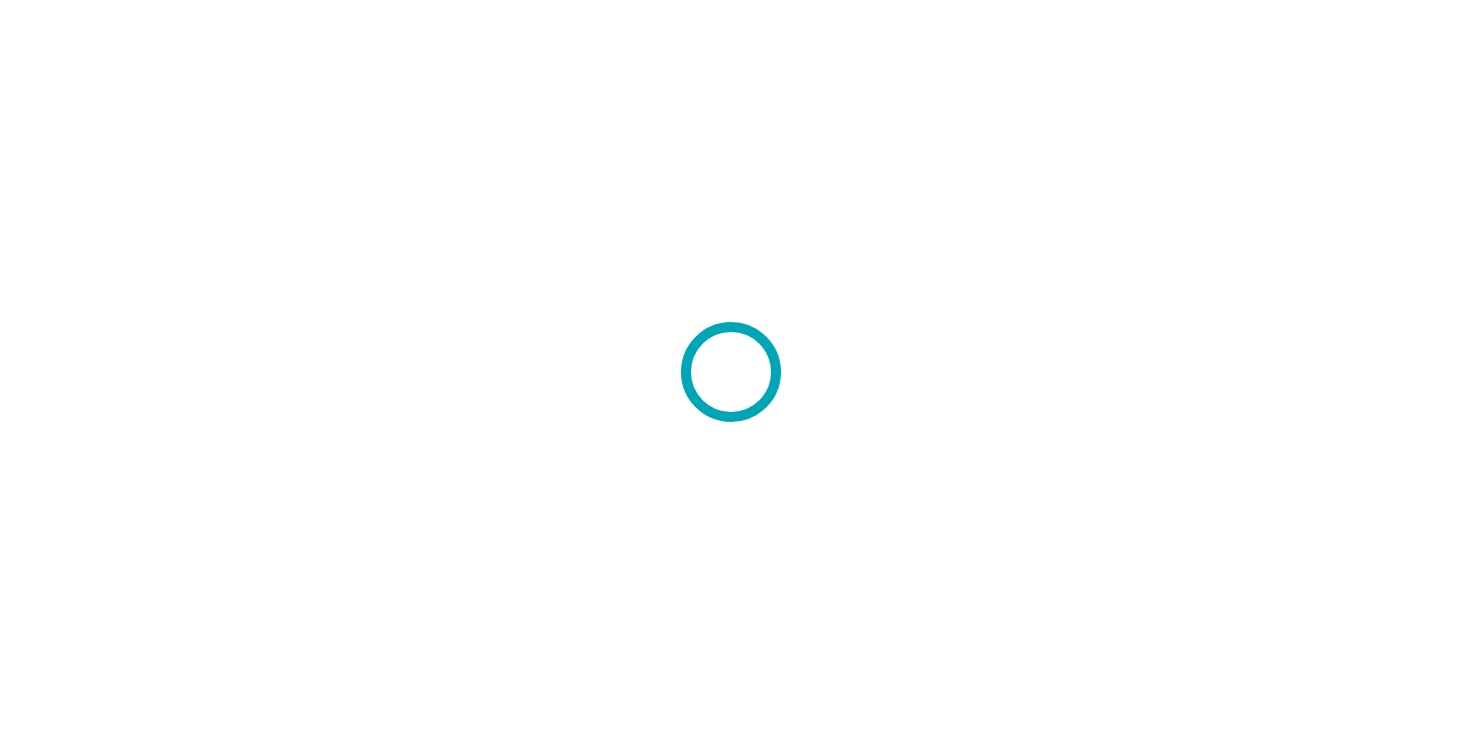 scroll, scrollTop: 0, scrollLeft: 0, axis: both 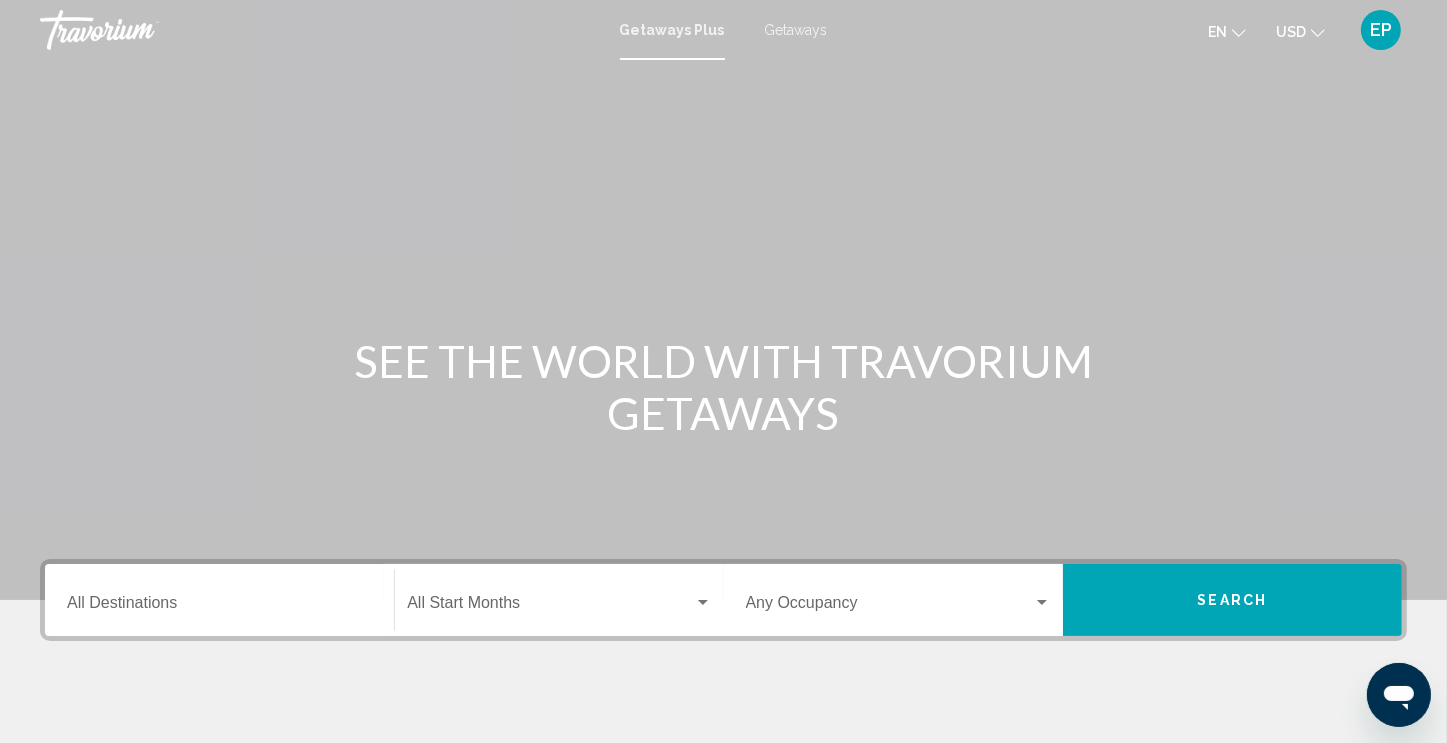 click on "Getaways" at bounding box center [796, 30] 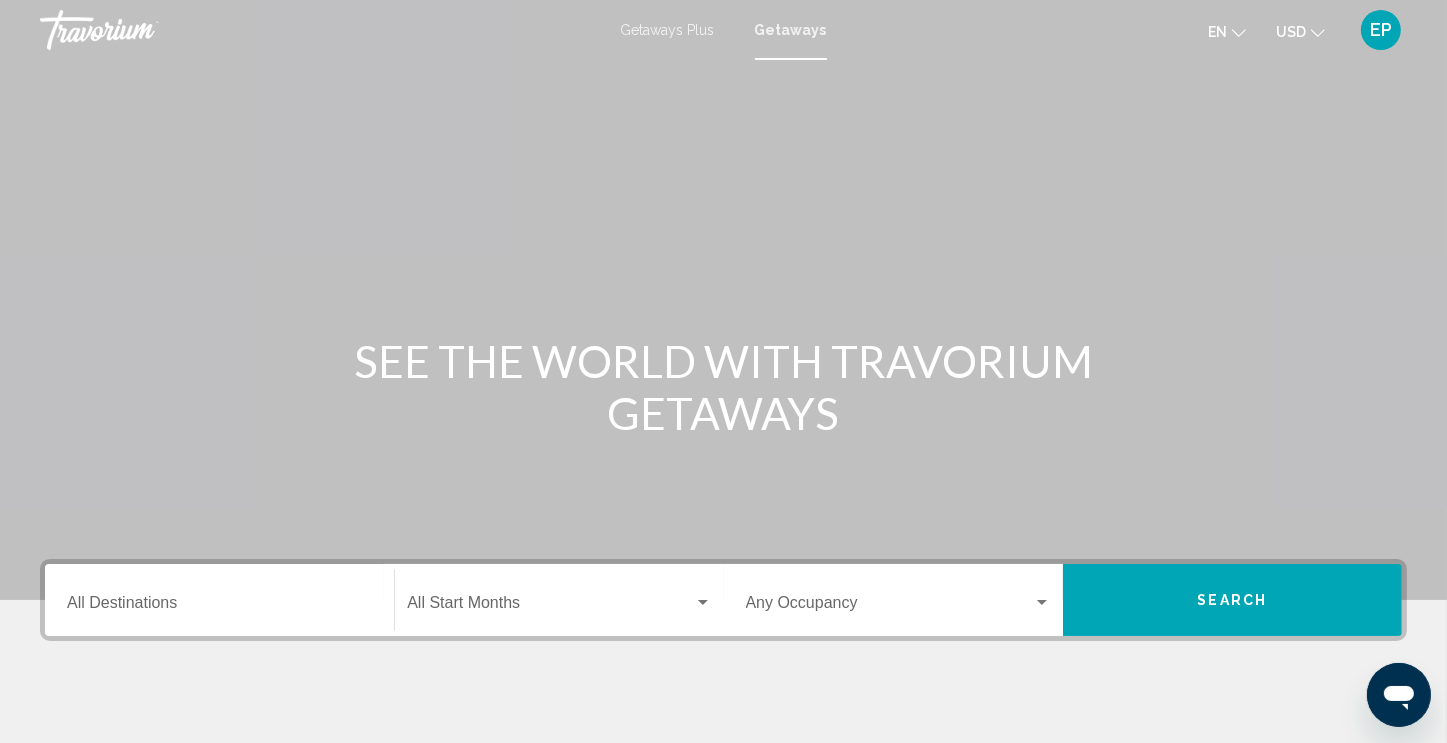 click on "Destination All Destinations" at bounding box center (219, 607) 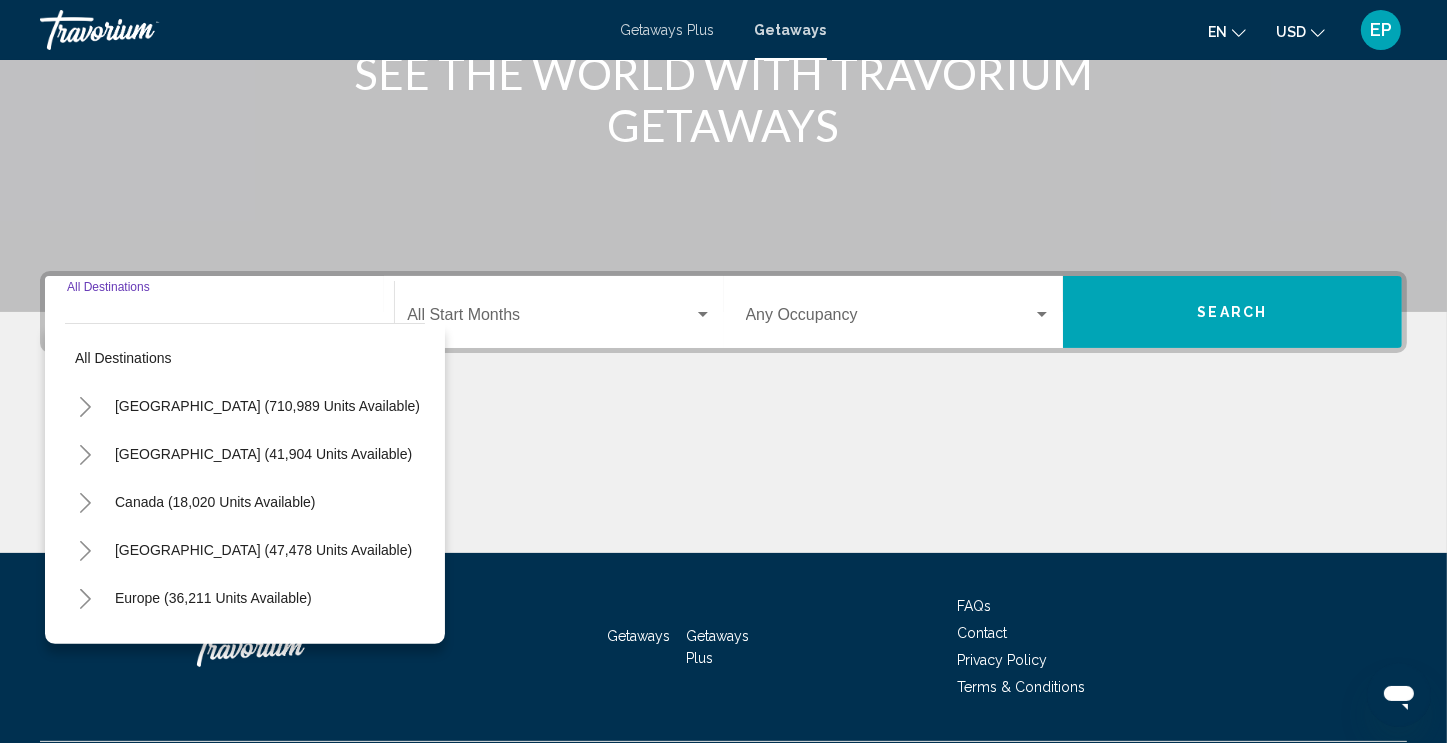 scroll, scrollTop: 342, scrollLeft: 0, axis: vertical 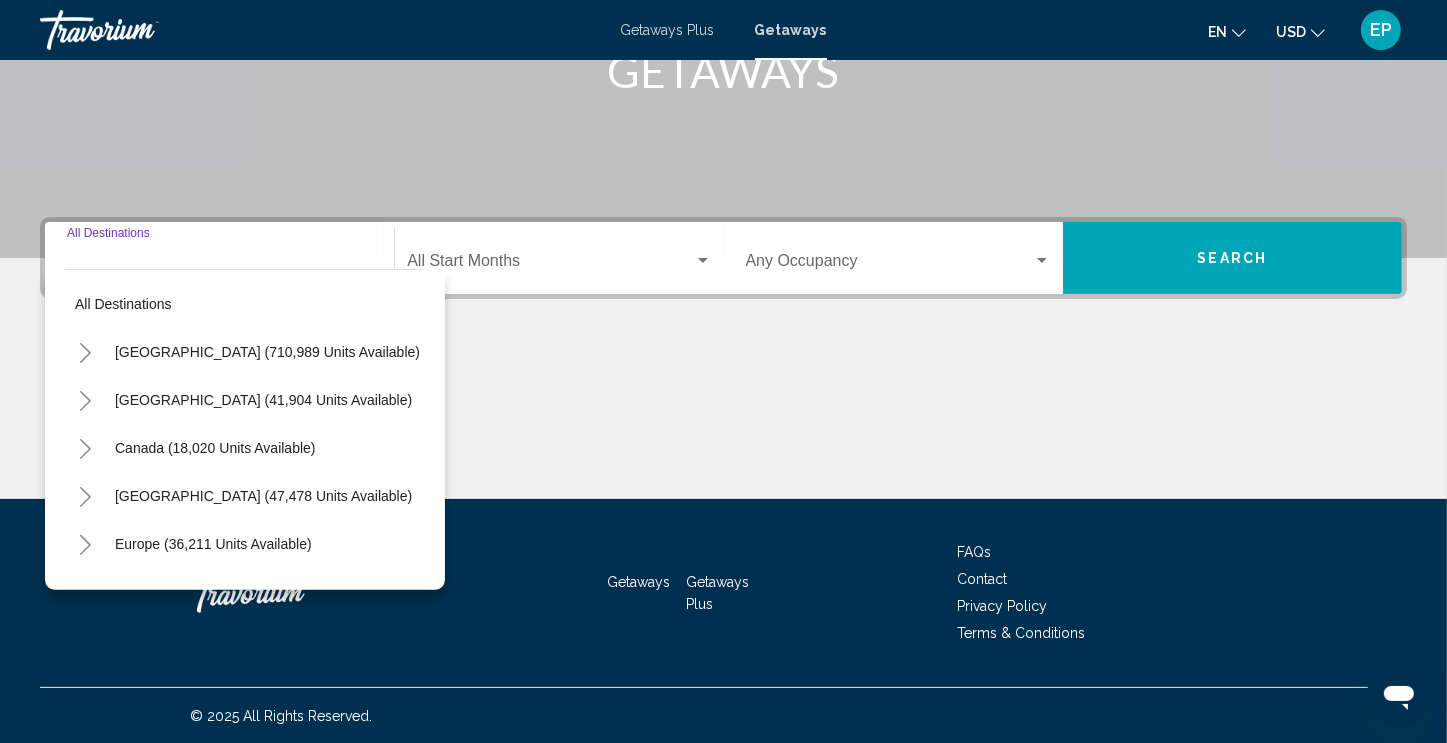 click 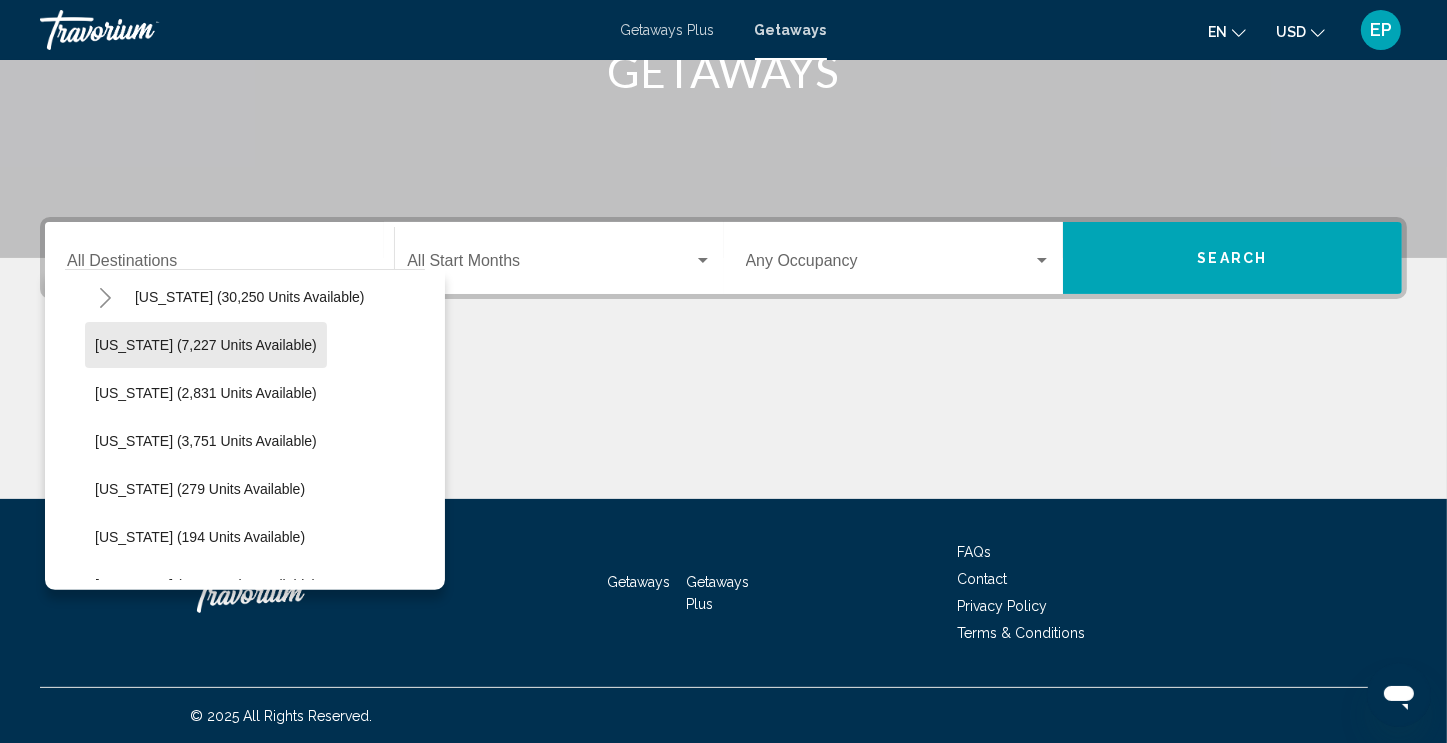 scroll, scrollTop: 489, scrollLeft: 0, axis: vertical 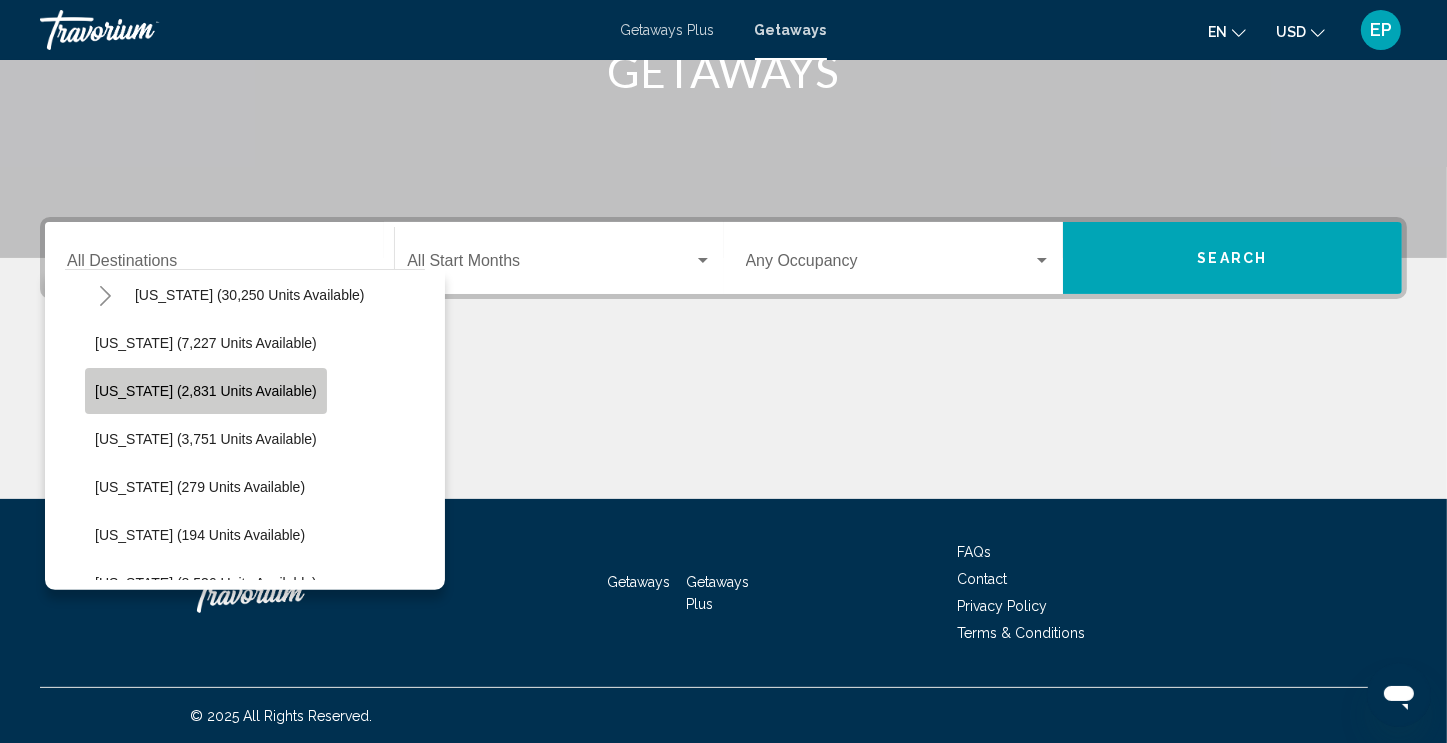 click on "[US_STATE] (2,831 units available)" 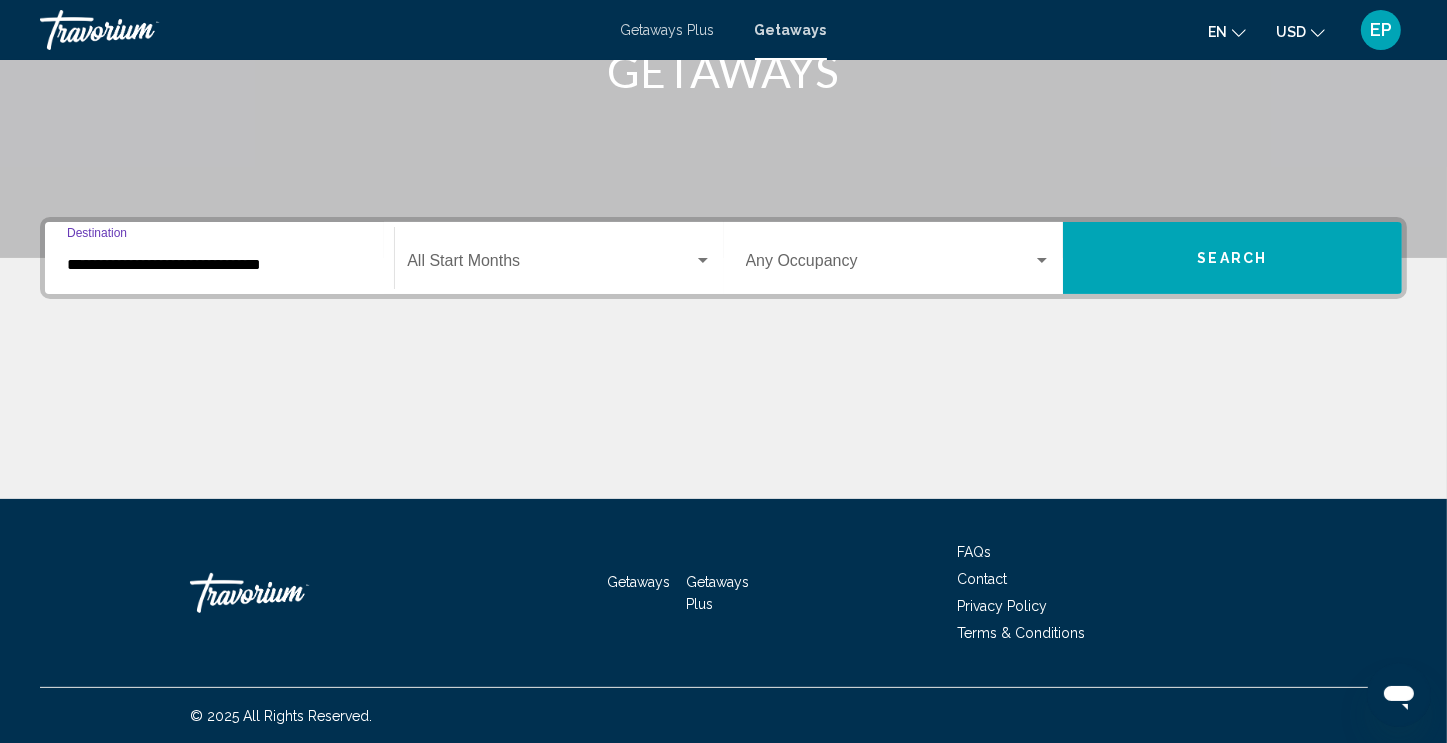 click at bounding box center (550, 265) 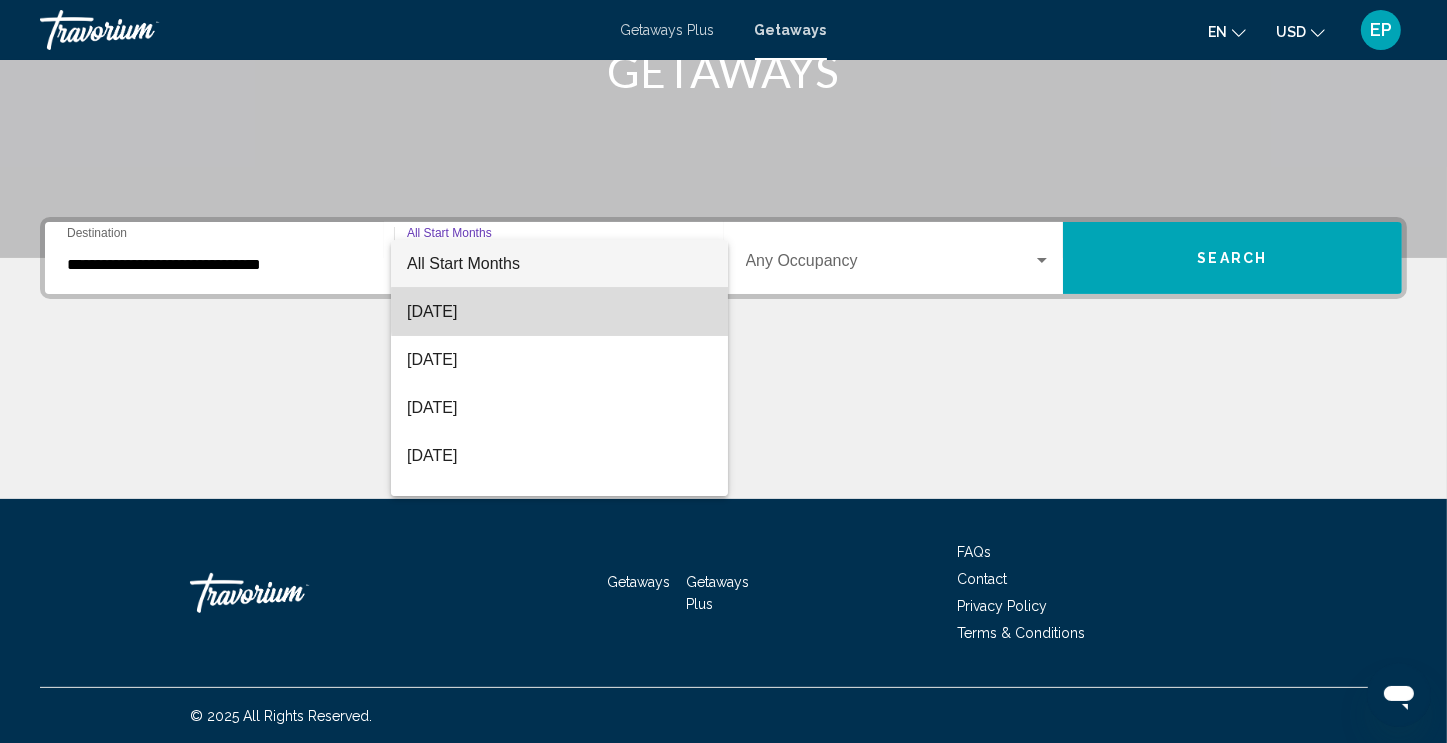 click on "[DATE]" at bounding box center [559, 312] 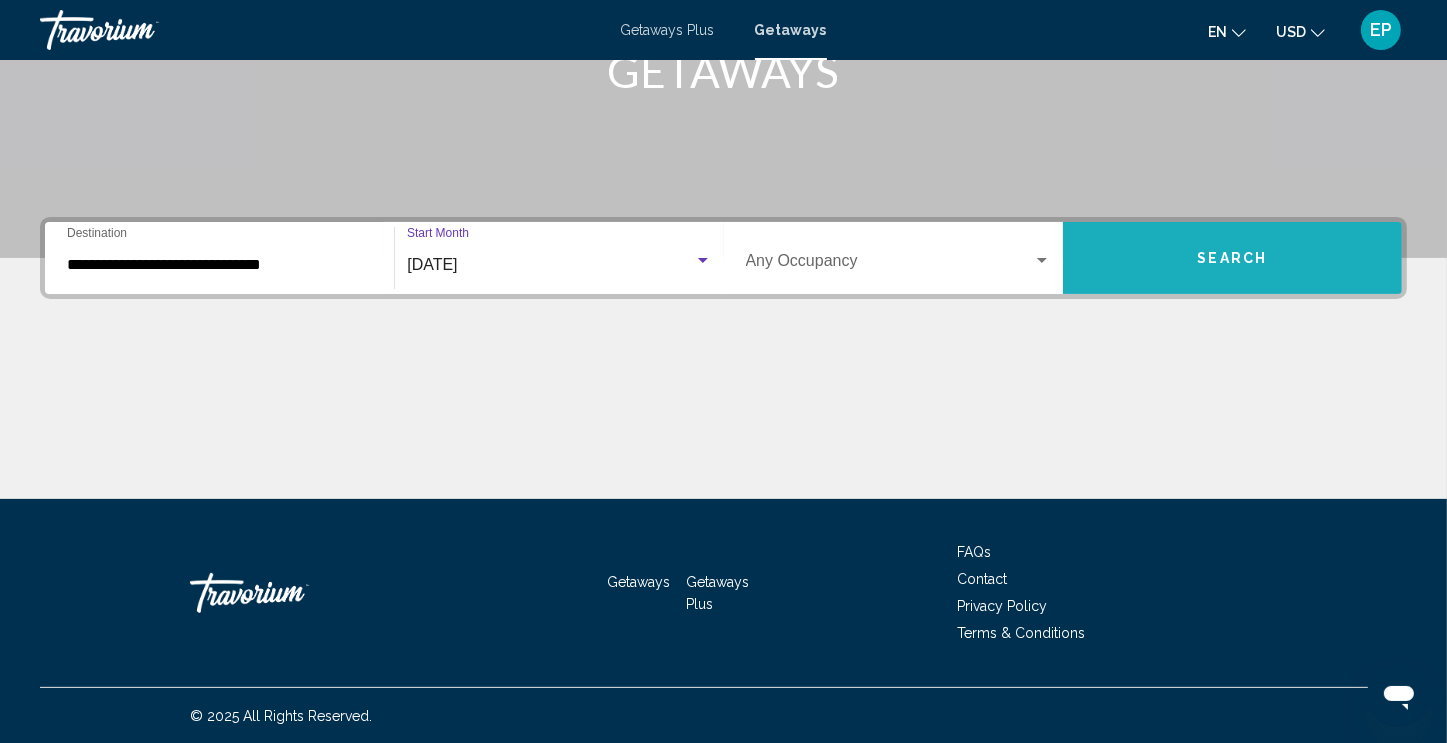 click on "Search" at bounding box center (1233, 259) 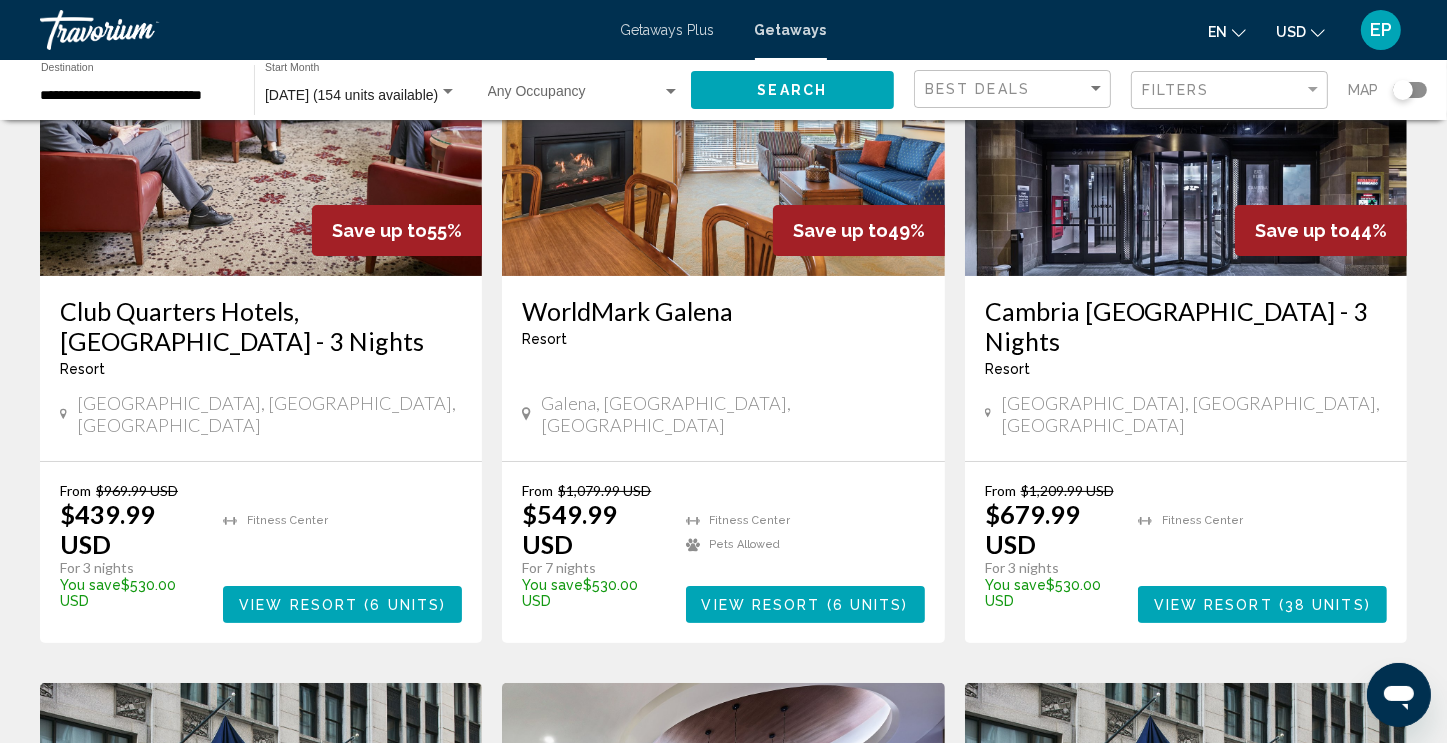 scroll, scrollTop: 0, scrollLeft: 0, axis: both 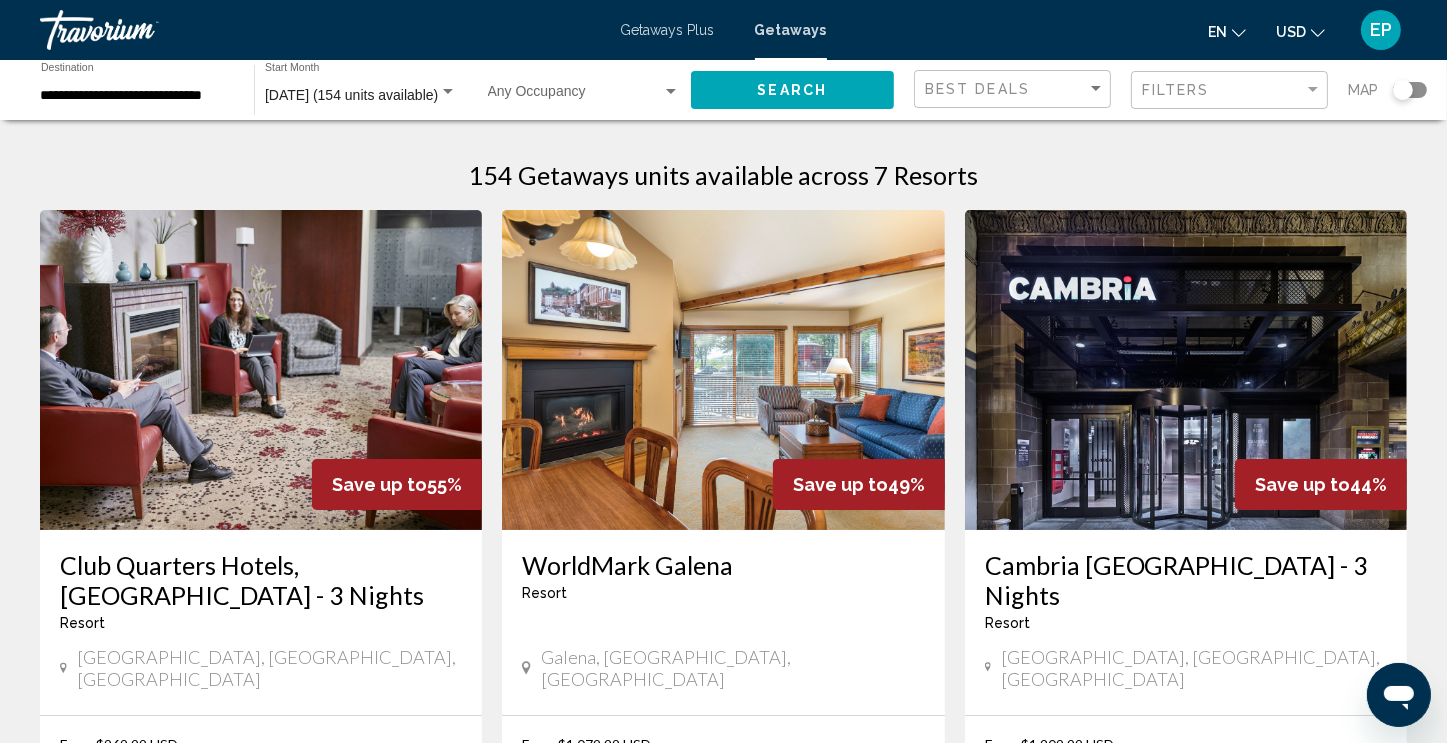 click on "**********" at bounding box center [137, 96] 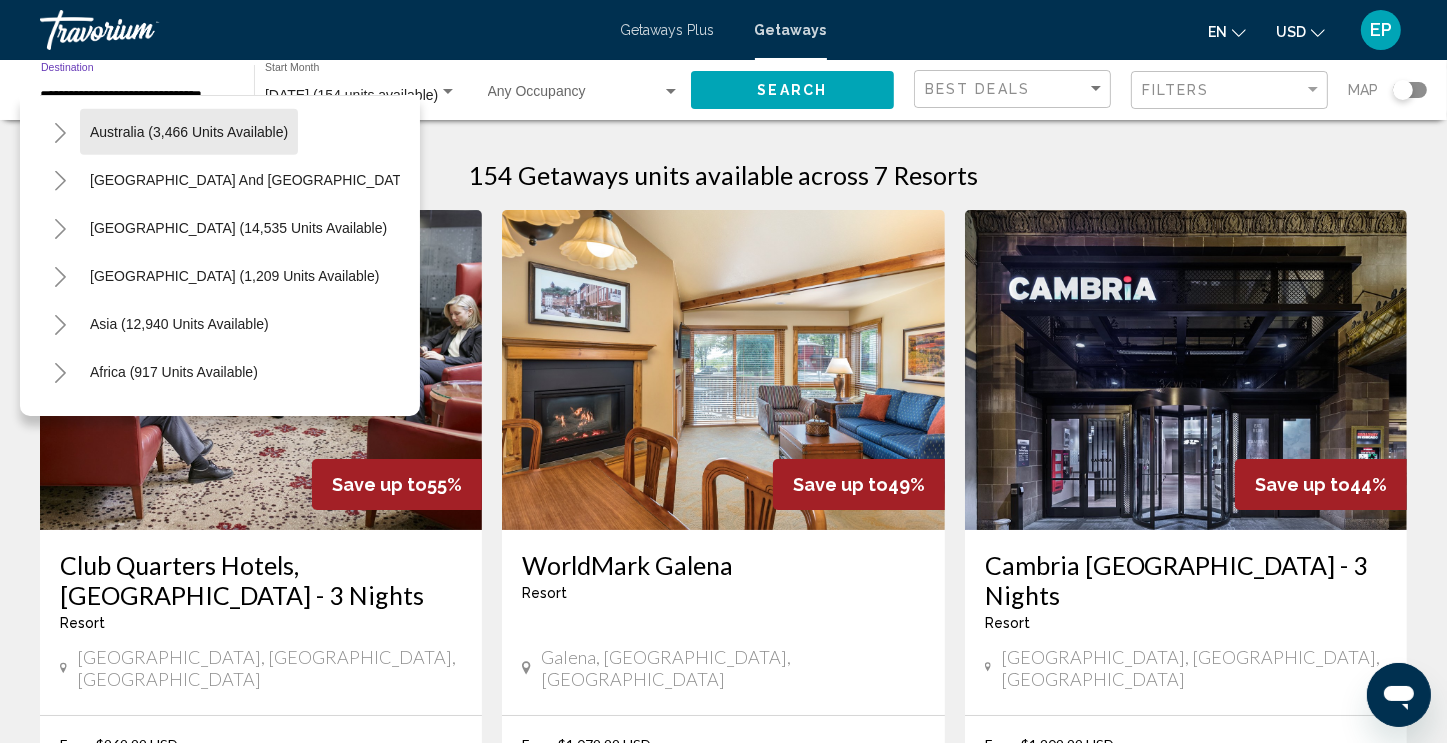 scroll, scrollTop: 2499, scrollLeft: 0, axis: vertical 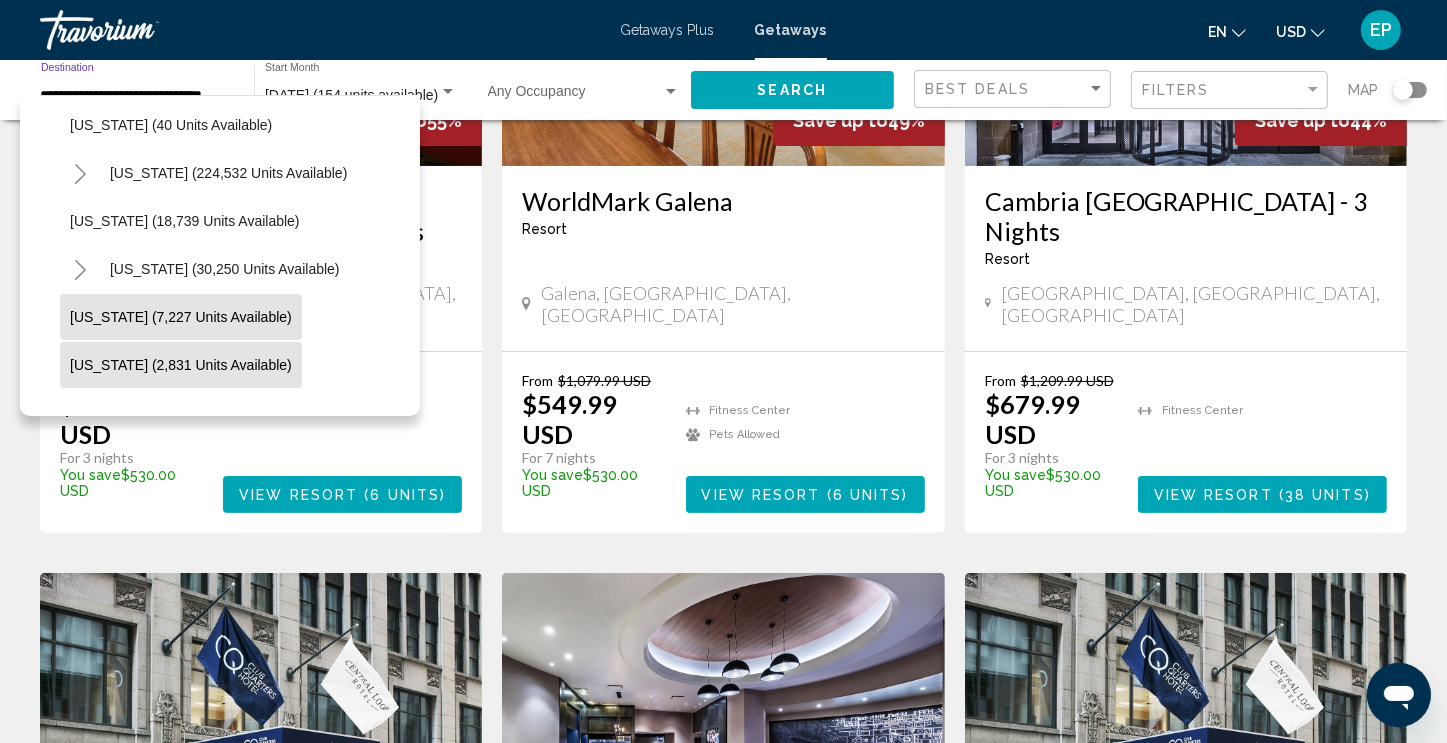 click on "[US_STATE] (7,227 units available)" 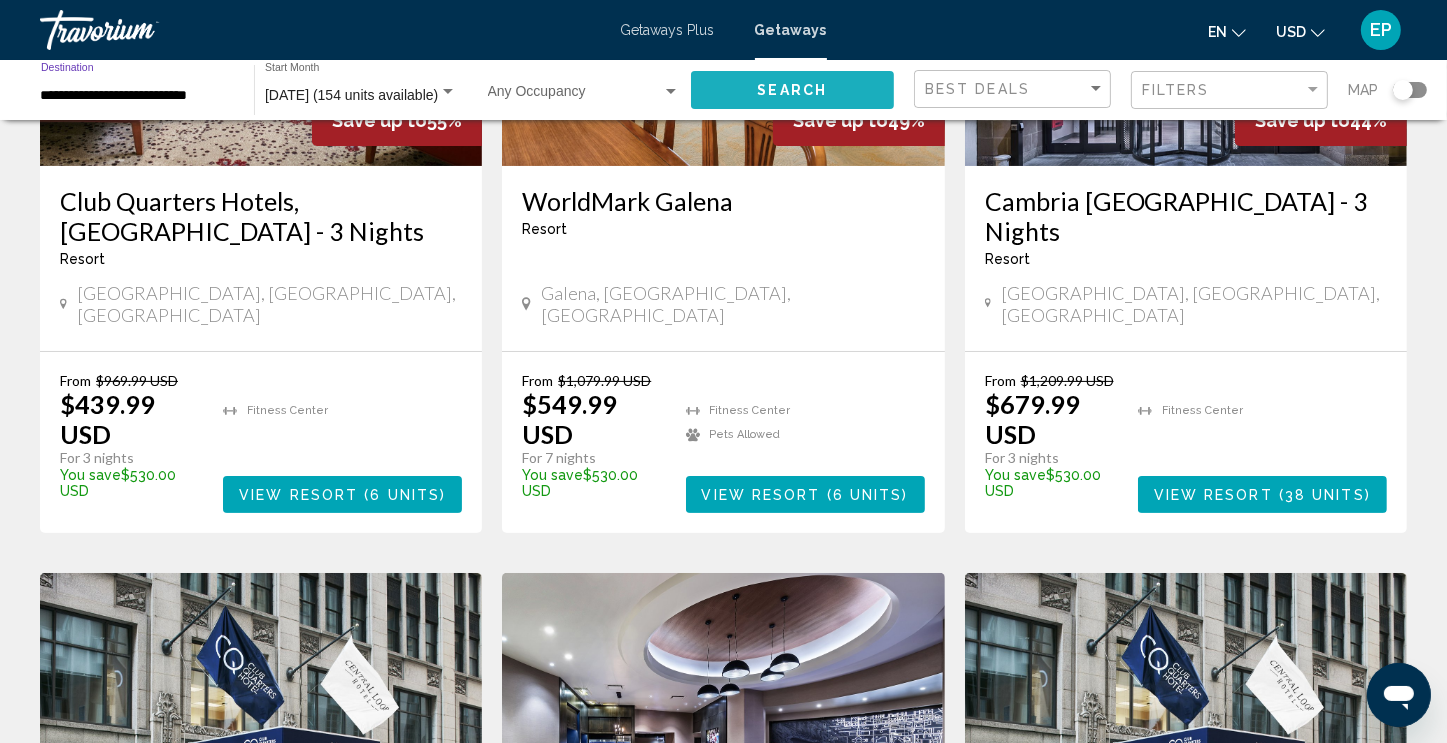 click on "Search" 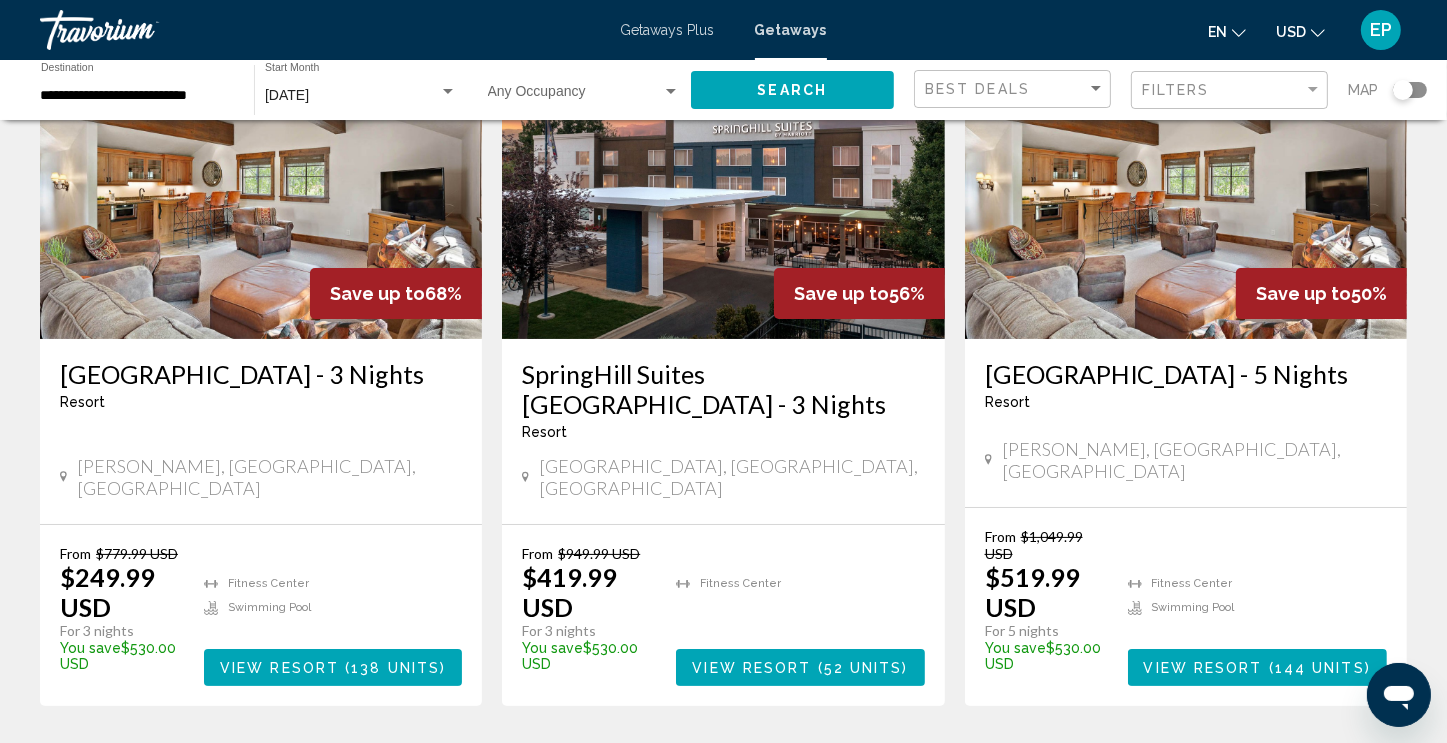 scroll, scrollTop: 0, scrollLeft: 0, axis: both 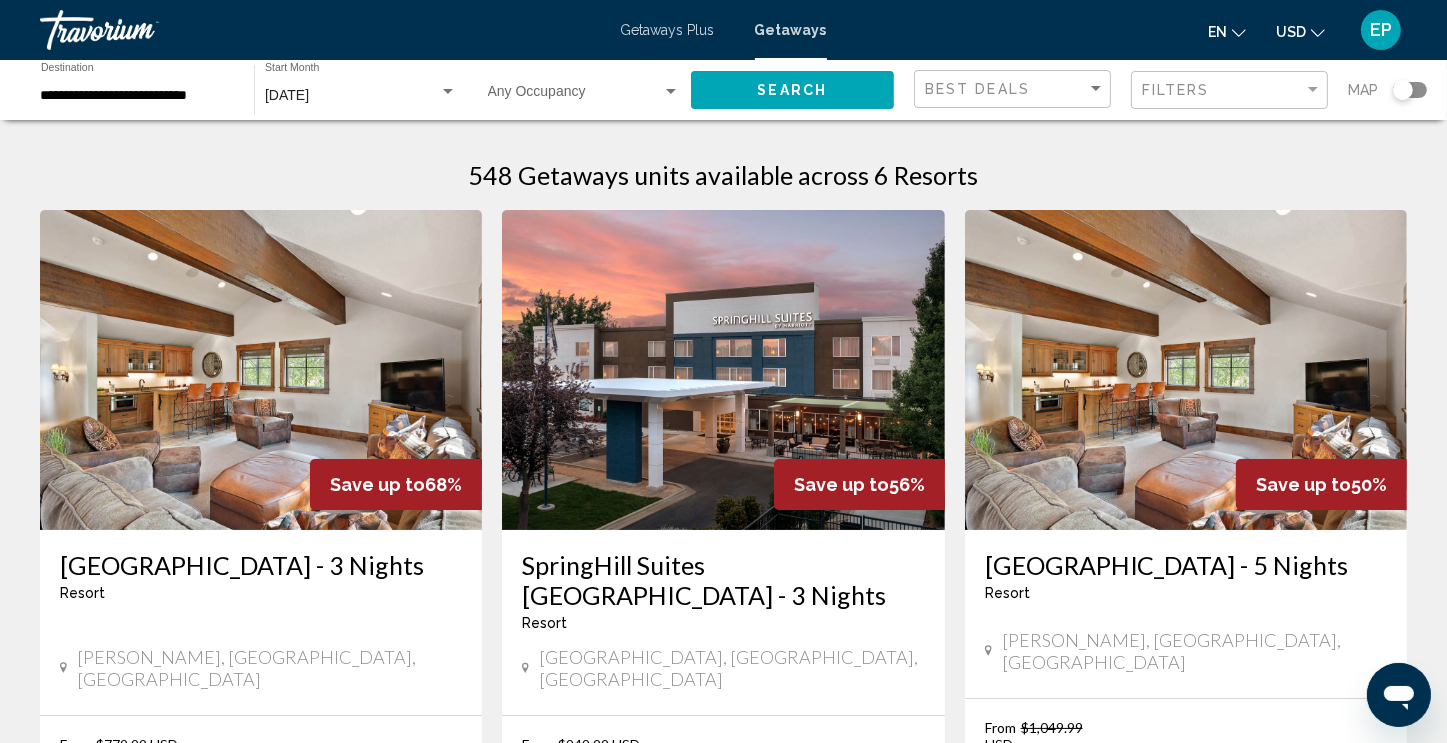 click on "**********" at bounding box center [137, 96] 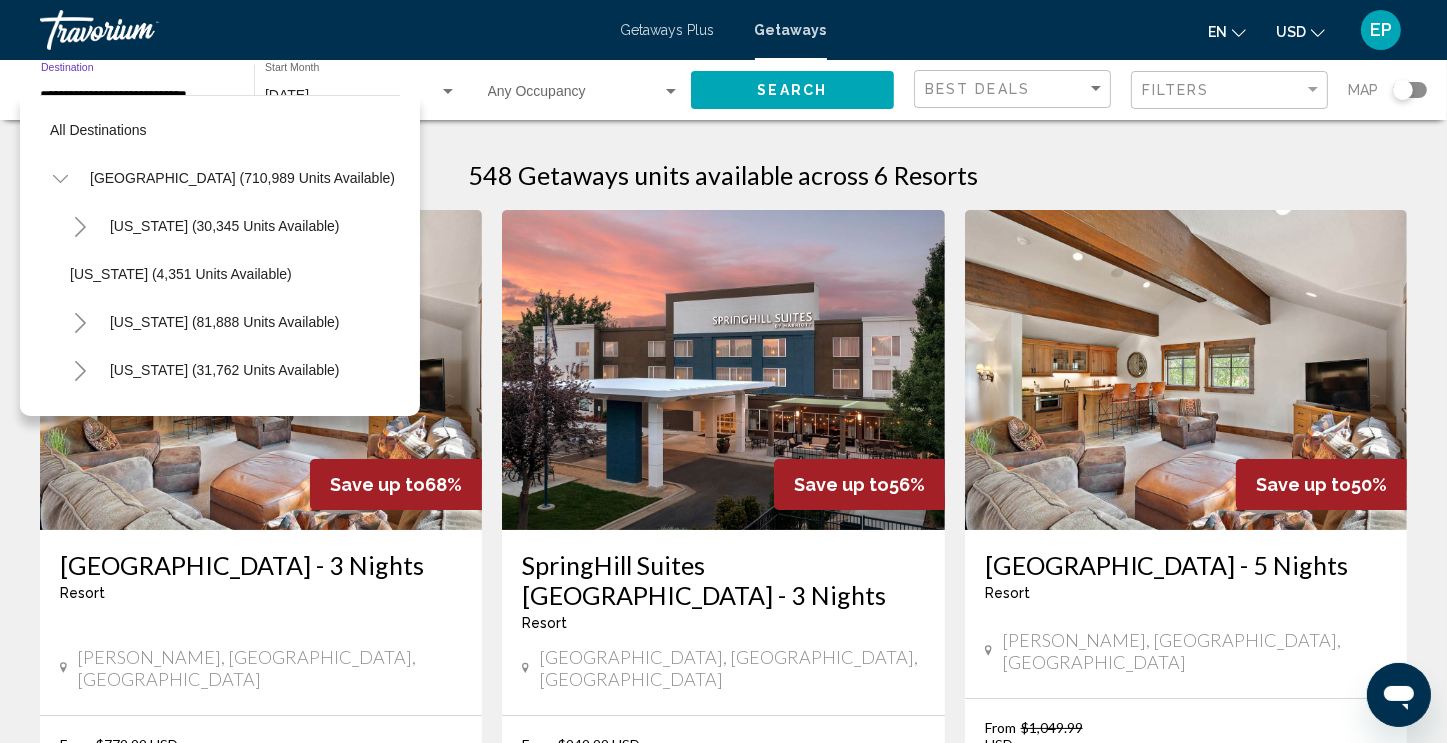 scroll, scrollTop: 414, scrollLeft: 0, axis: vertical 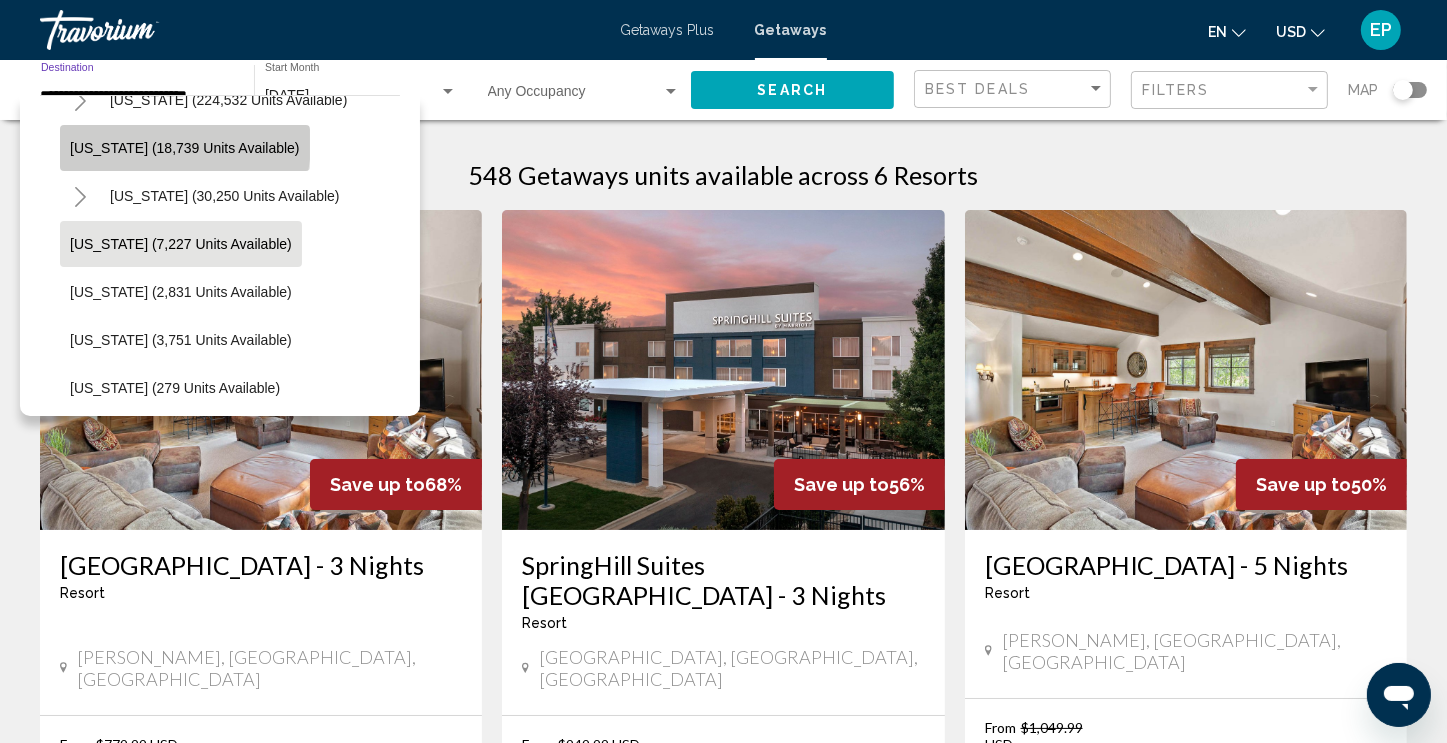 click on "[US_STATE] (18,739 units available)" 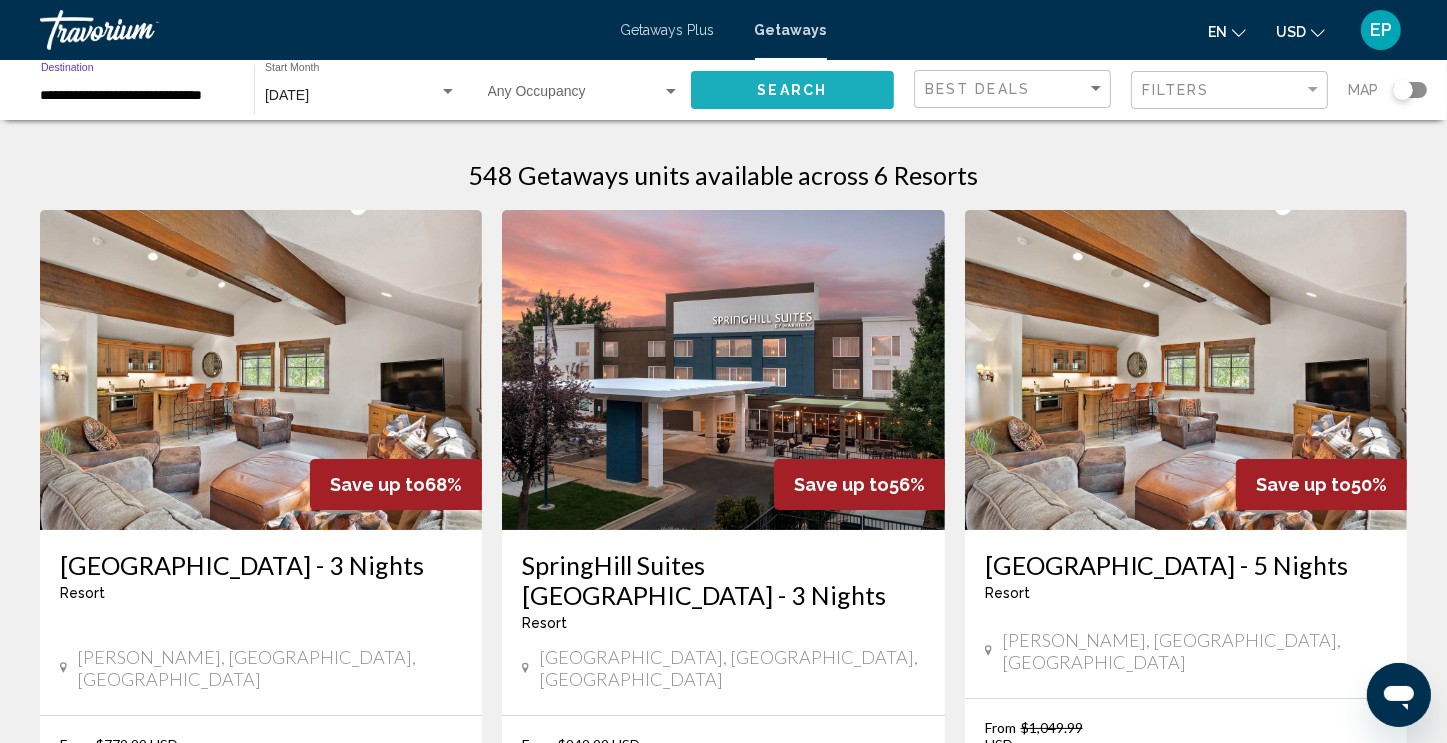 click on "Search" 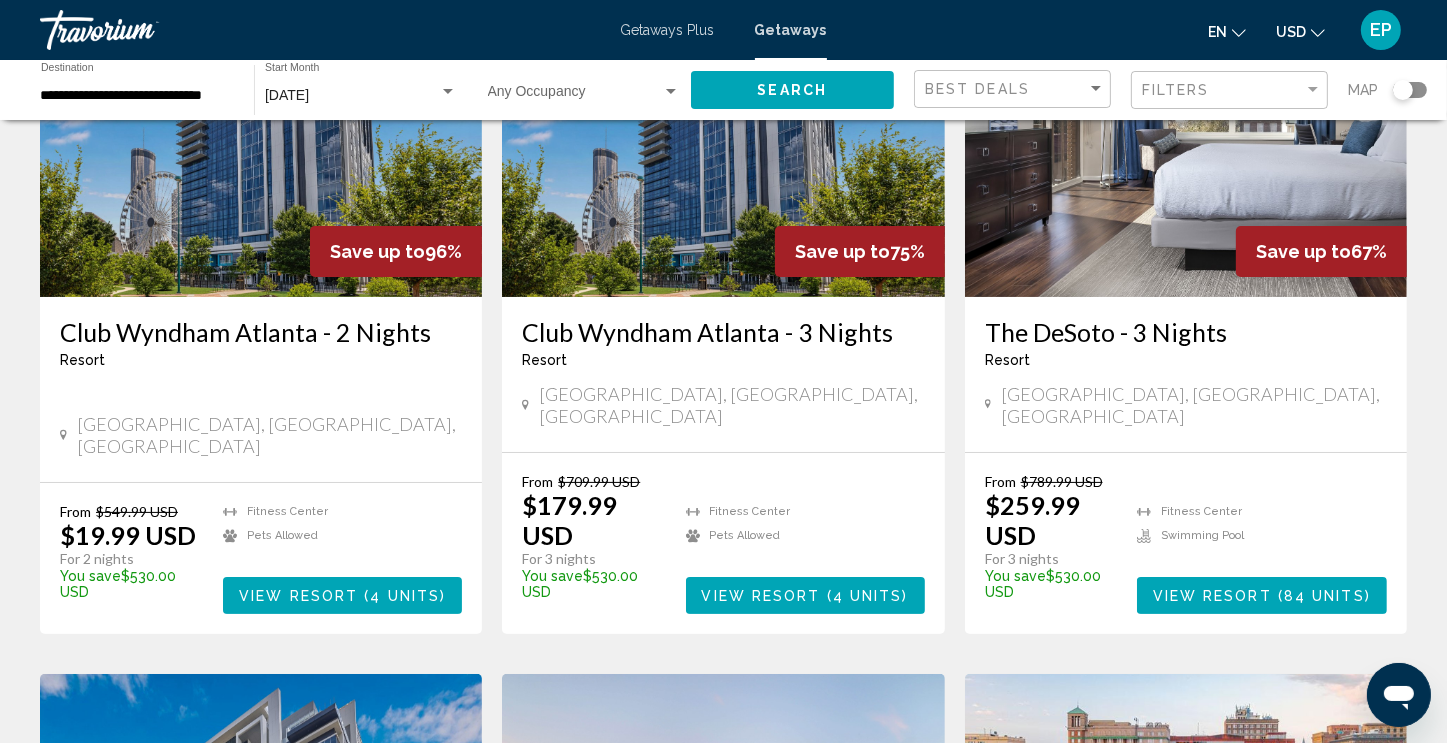 scroll, scrollTop: 235, scrollLeft: 0, axis: vertical 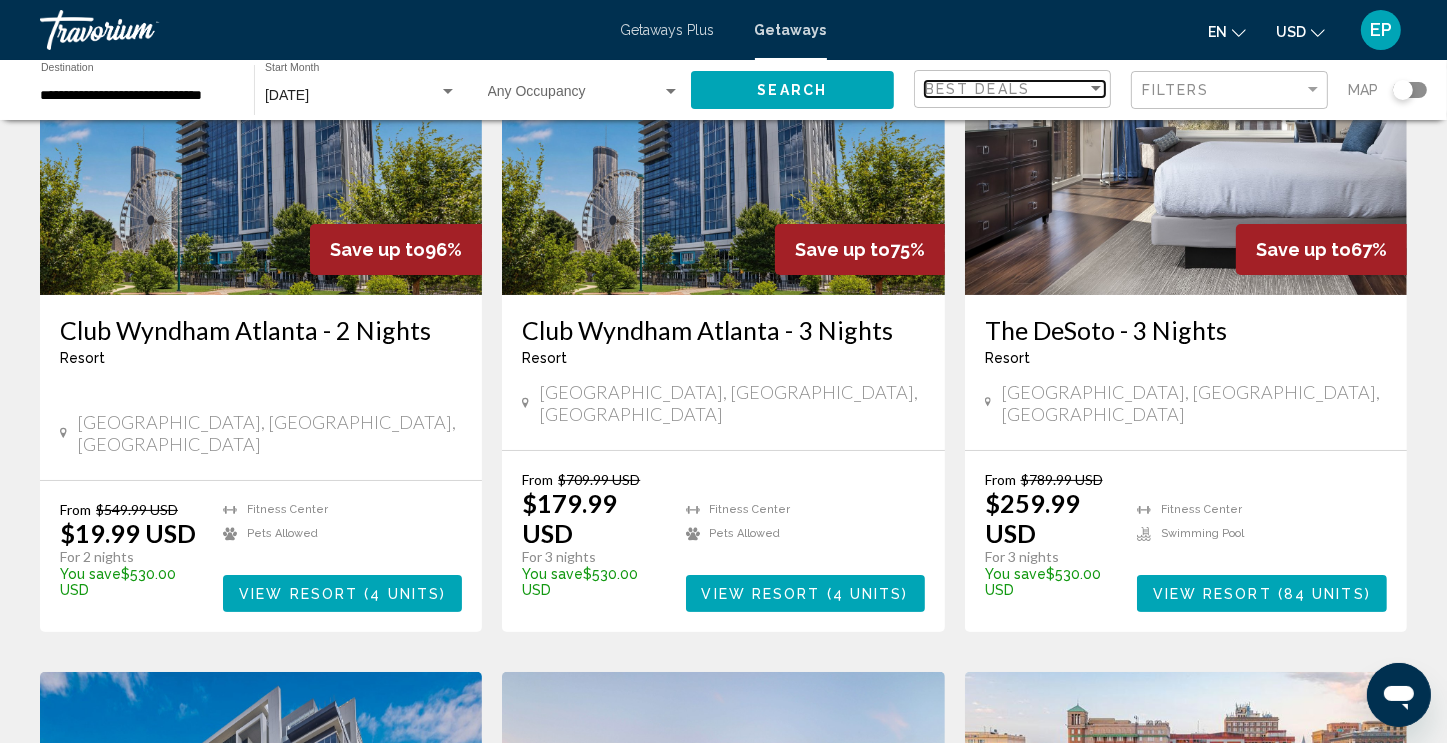click on "Best Deals" at bounding box center [1006, 89] 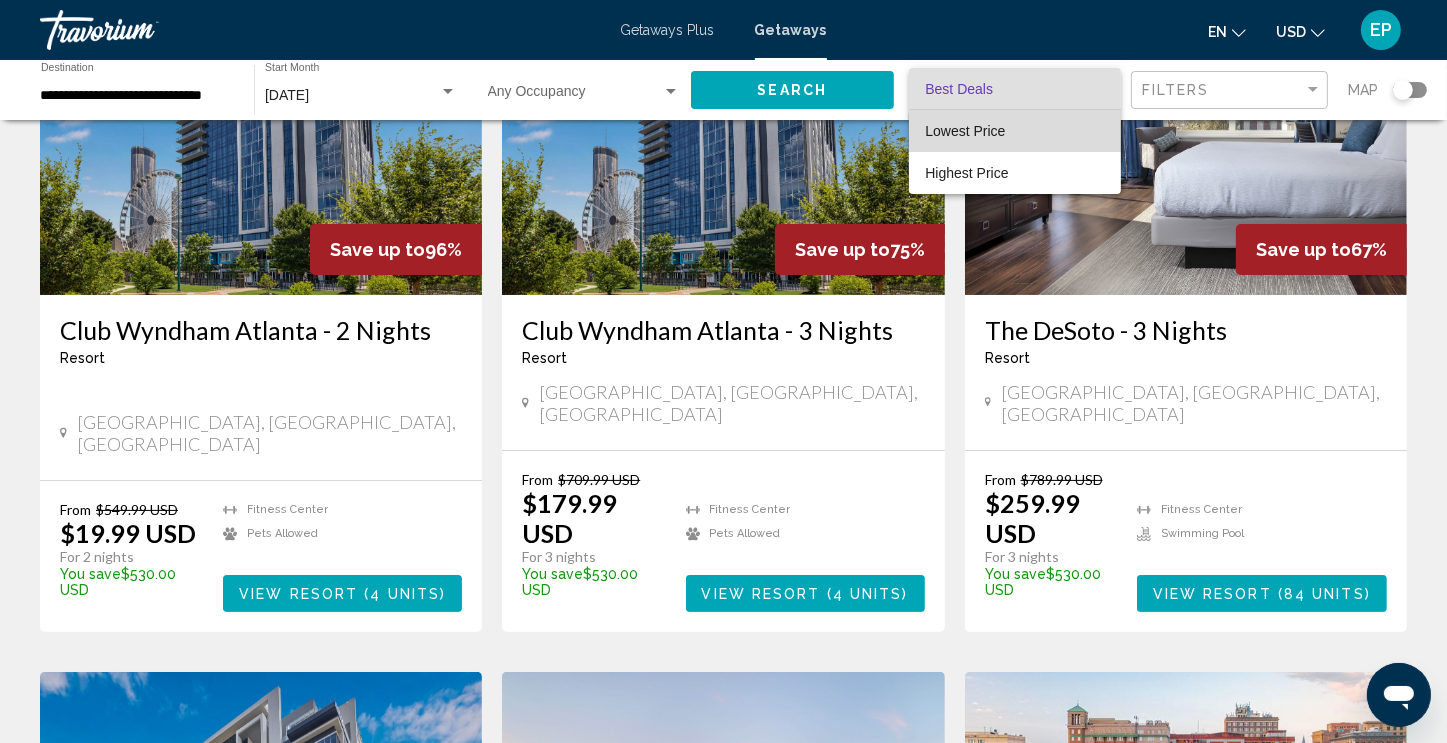 click on "Lowest Price" at bounding box center (1015, 131) 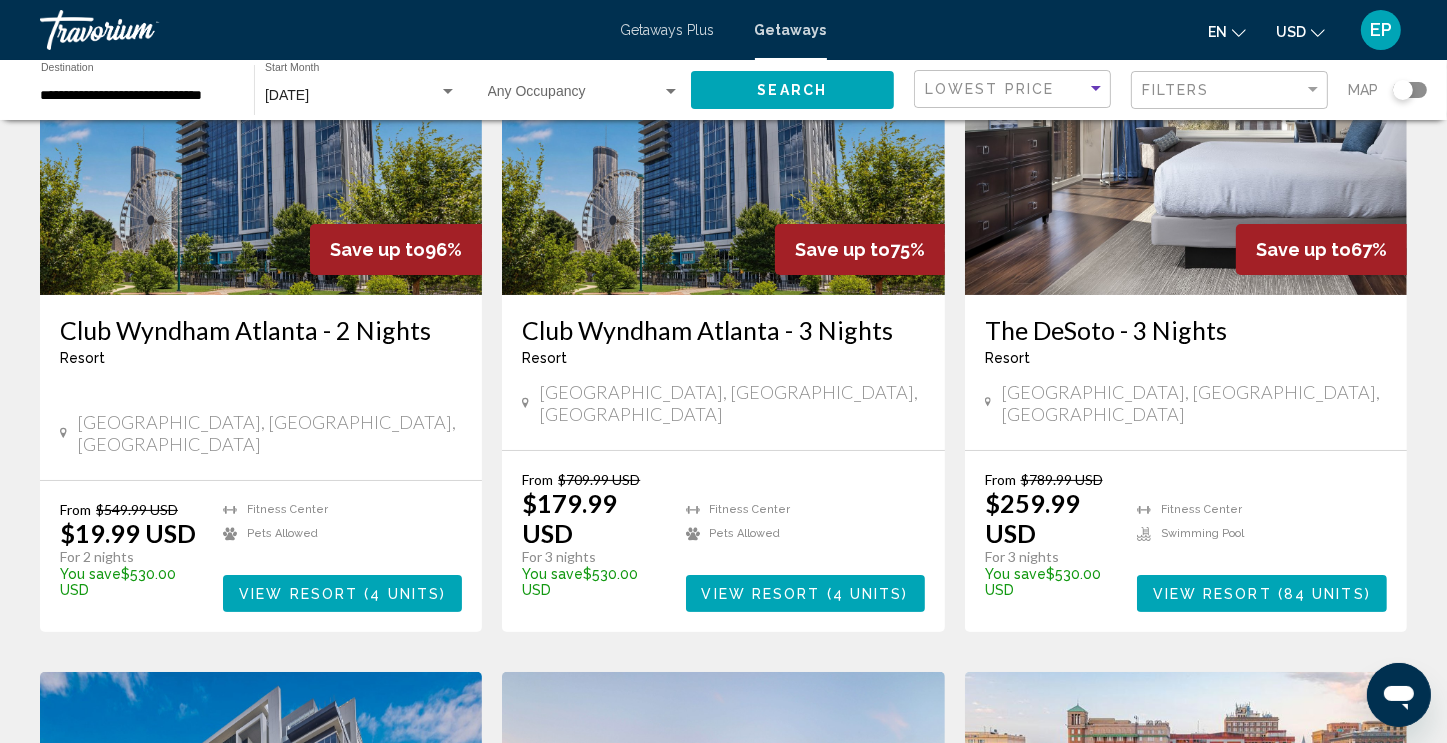 click on "Search" 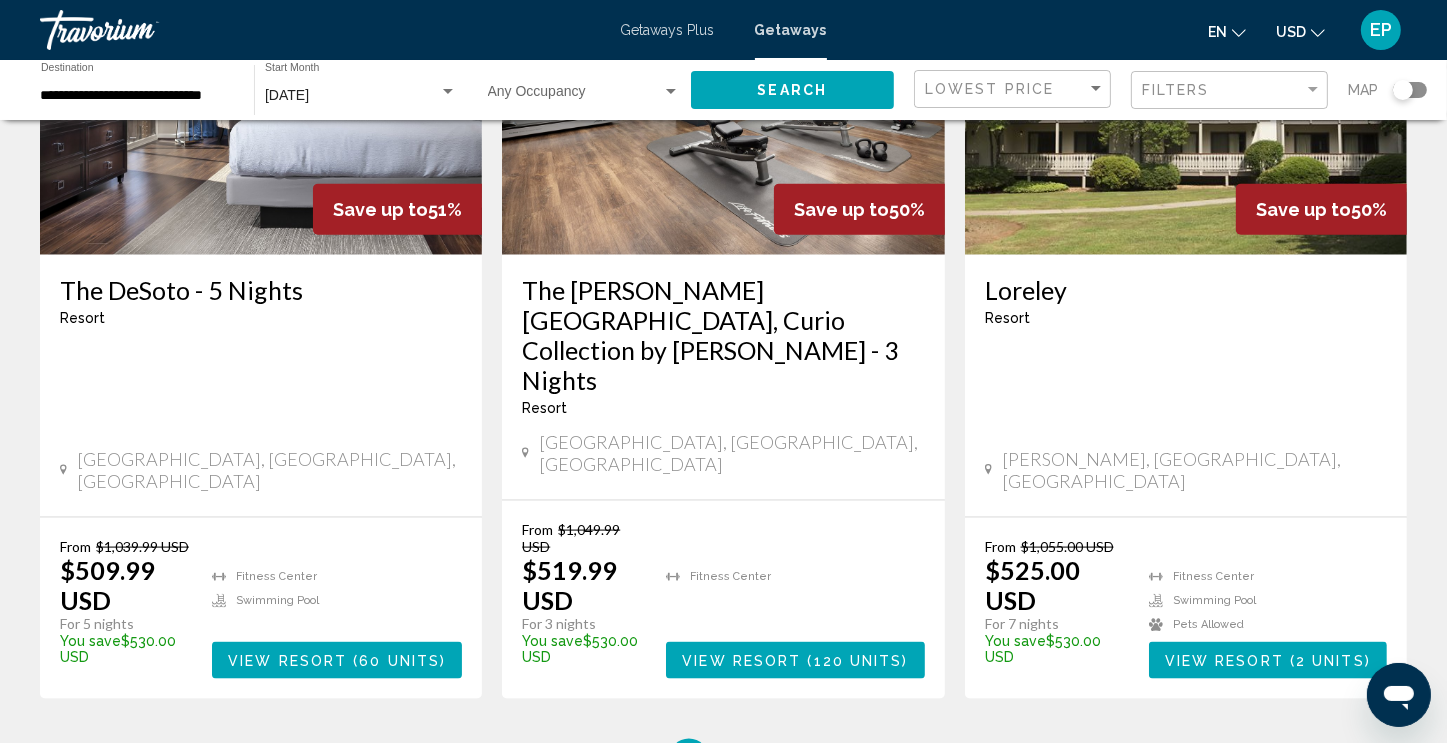 scroll, scrollTop: 2483, scrollLeft: 0, axis: vertical 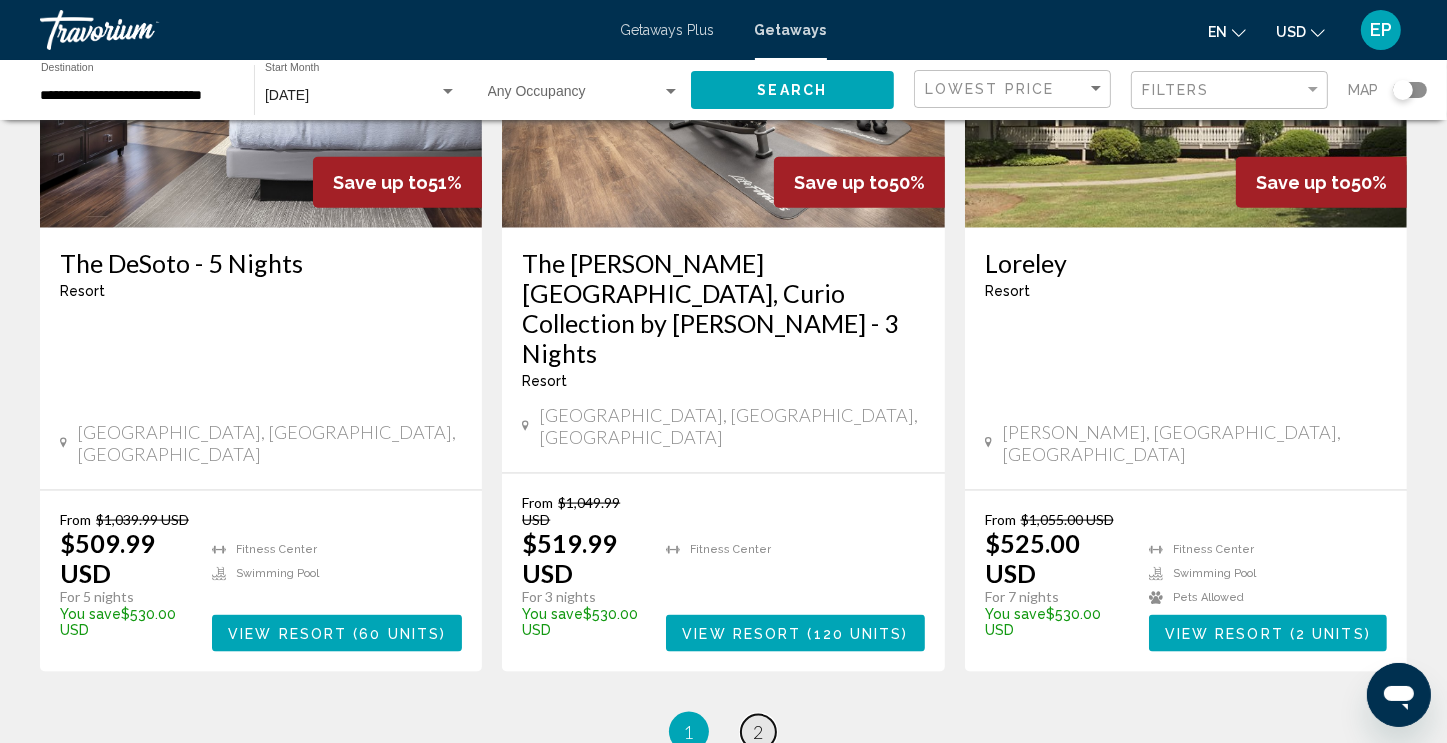 click on "2" at bounding box center [759, 732] 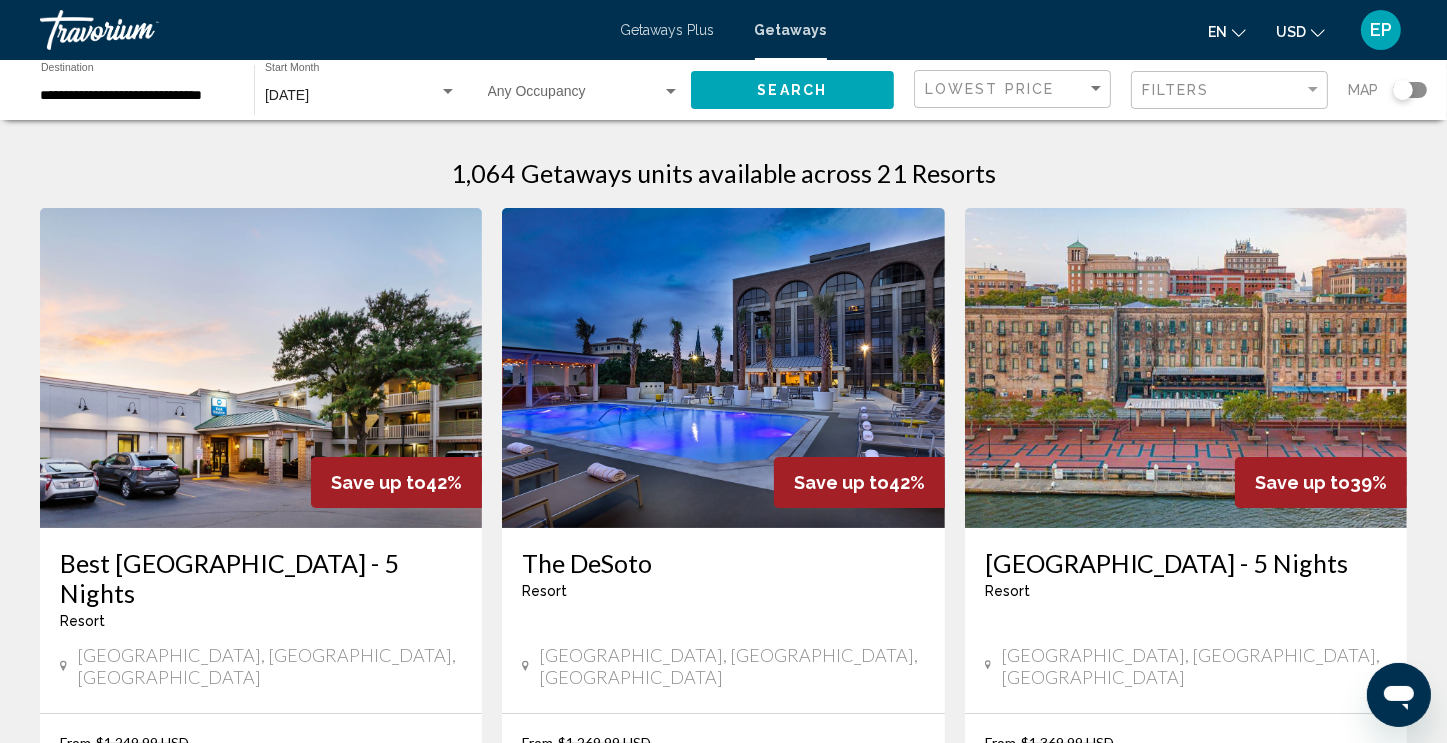 scroll, scrollTop: 0, scrollLeft: 0, axis: both 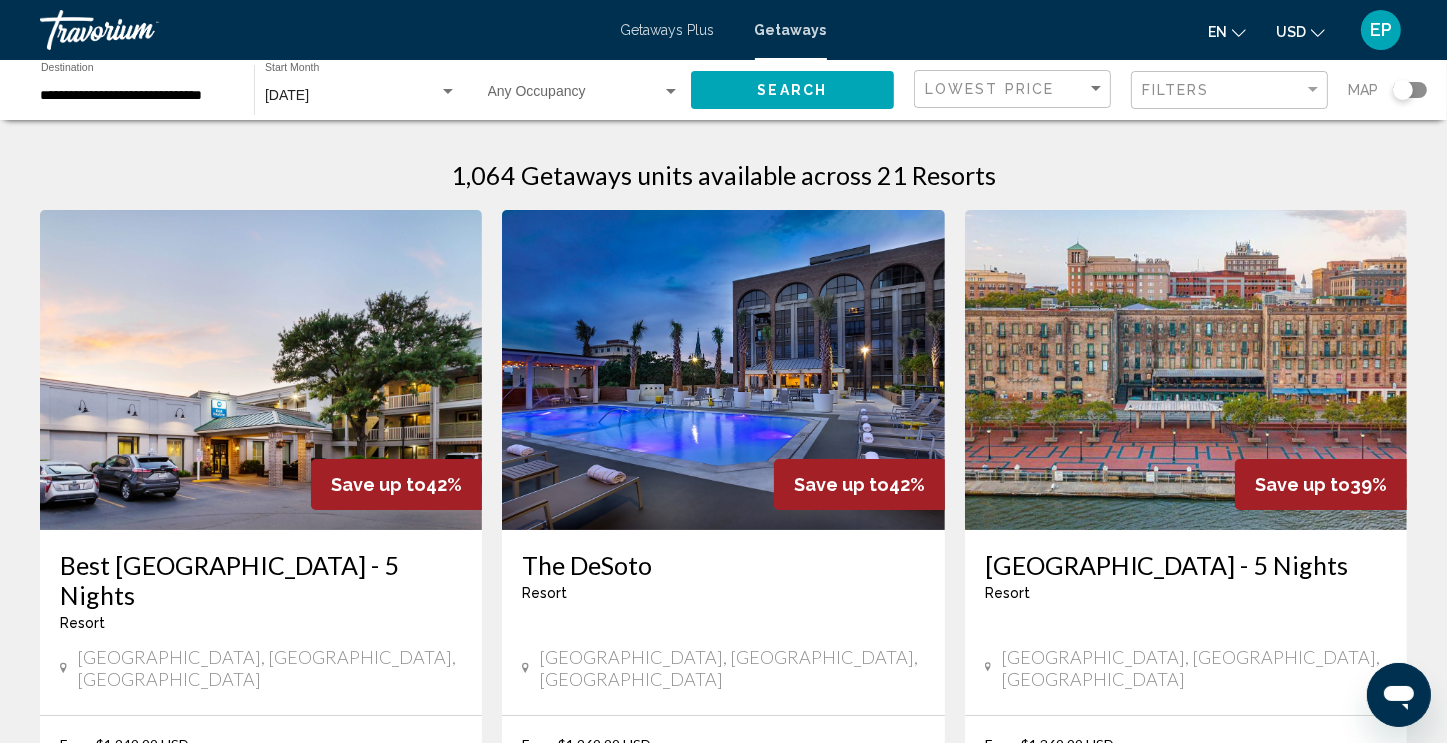 click on "**********" at bounding box center (137, 96) 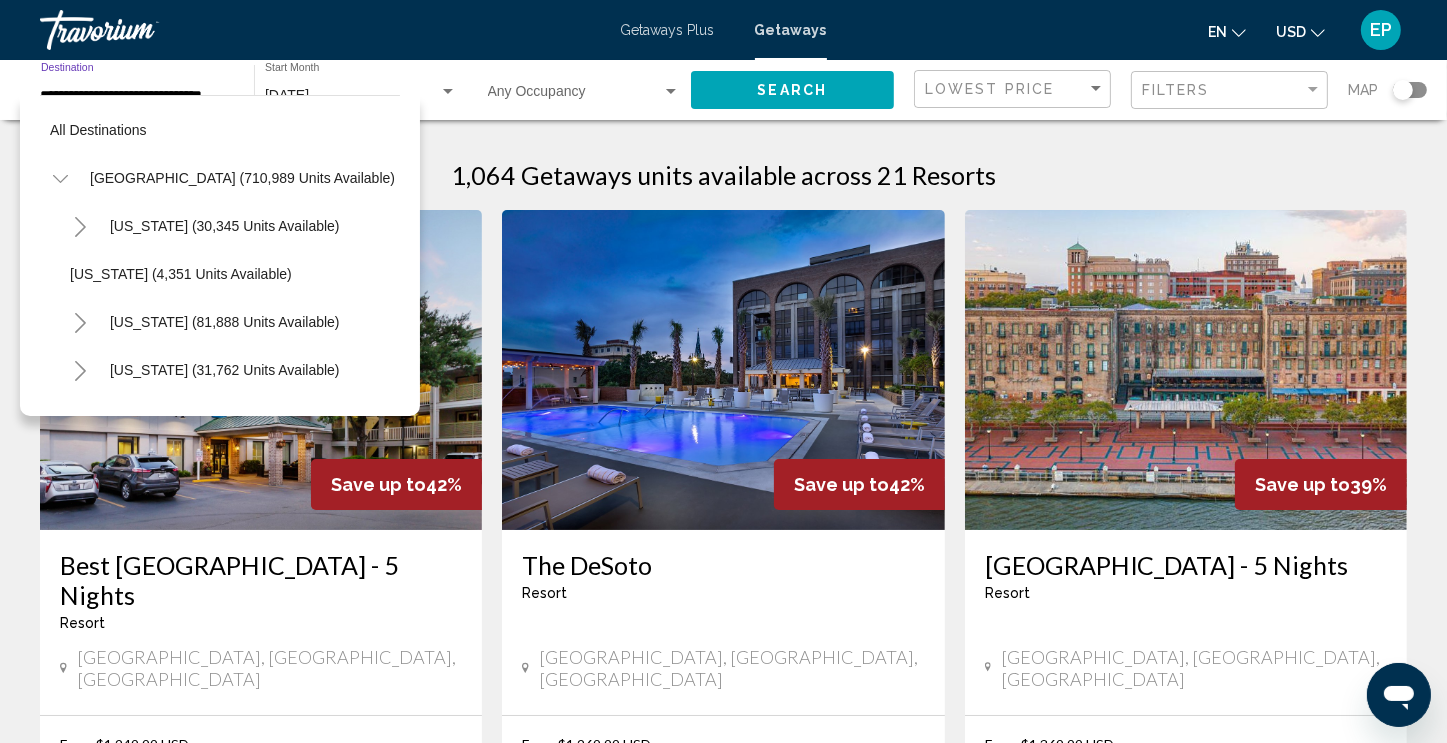 scroll, scrollTop: 318, scrollLeft: 0, axis: vertical 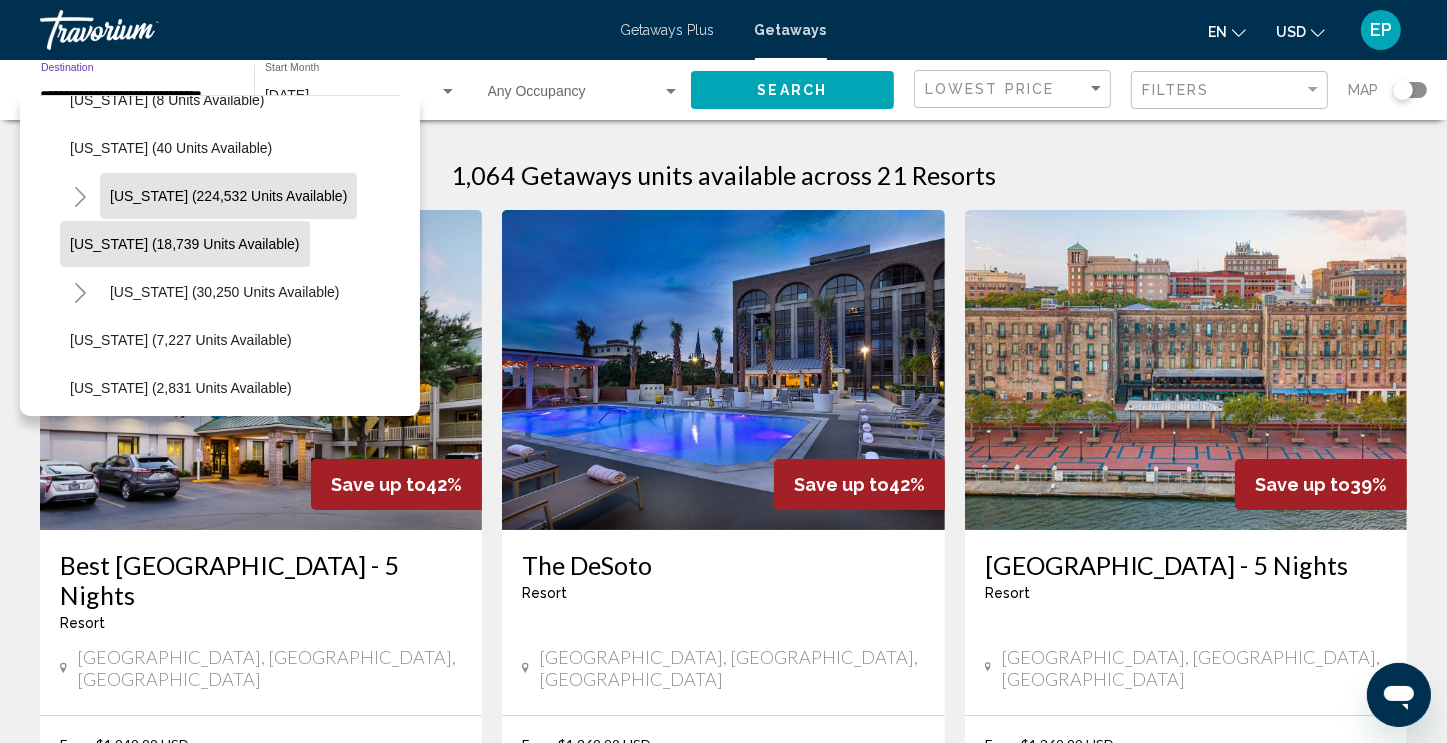 click on "Florida (224,532 units available)" 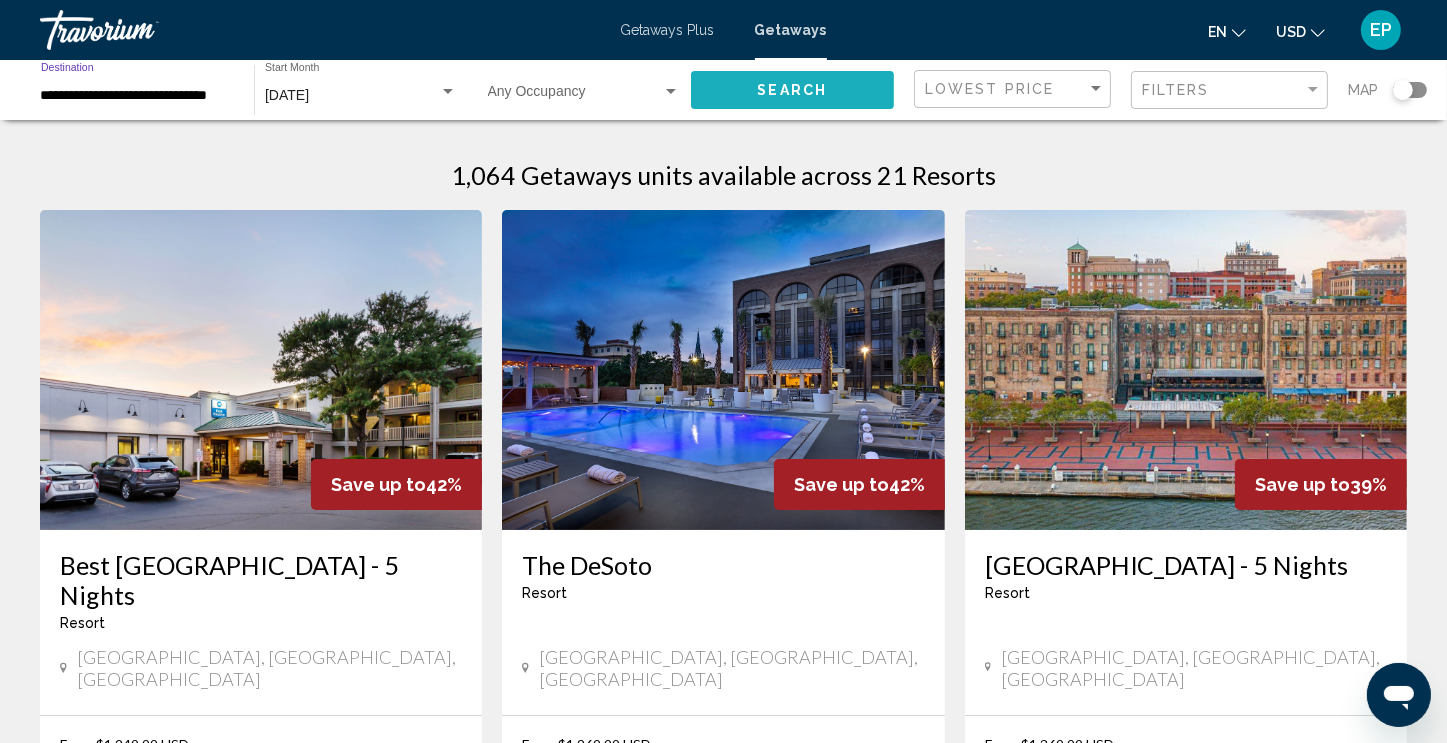 click on "Search" 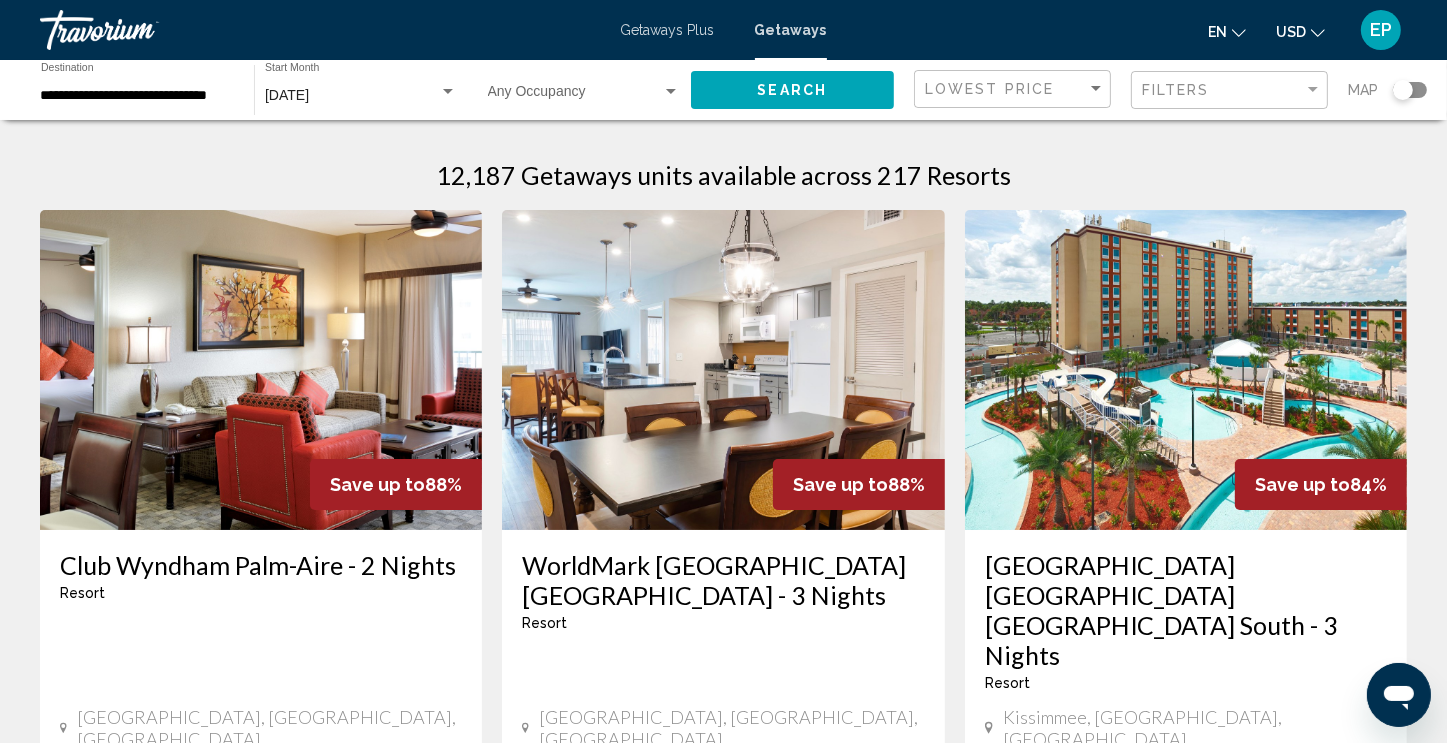 click at bounding box center [575, 96] 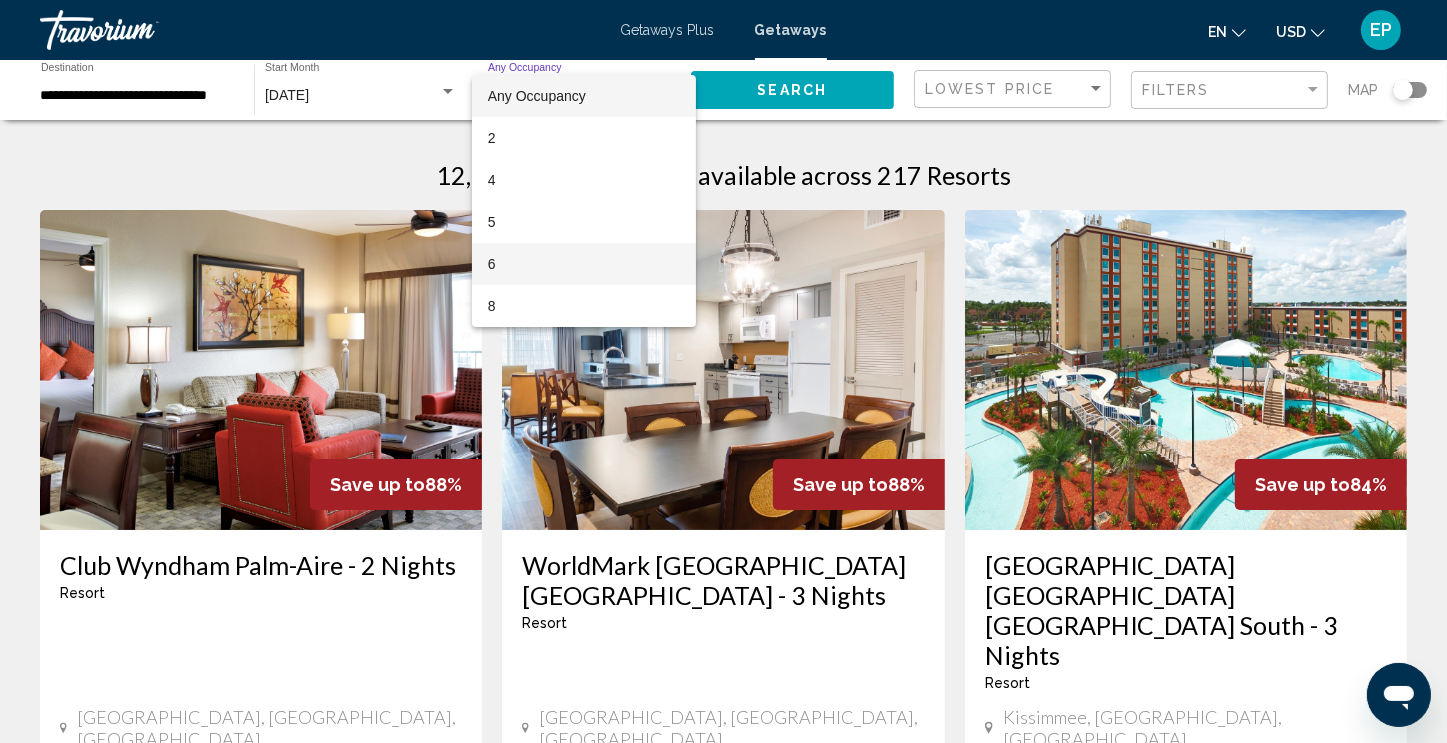 click on "6" at bounding box center [584, 264] 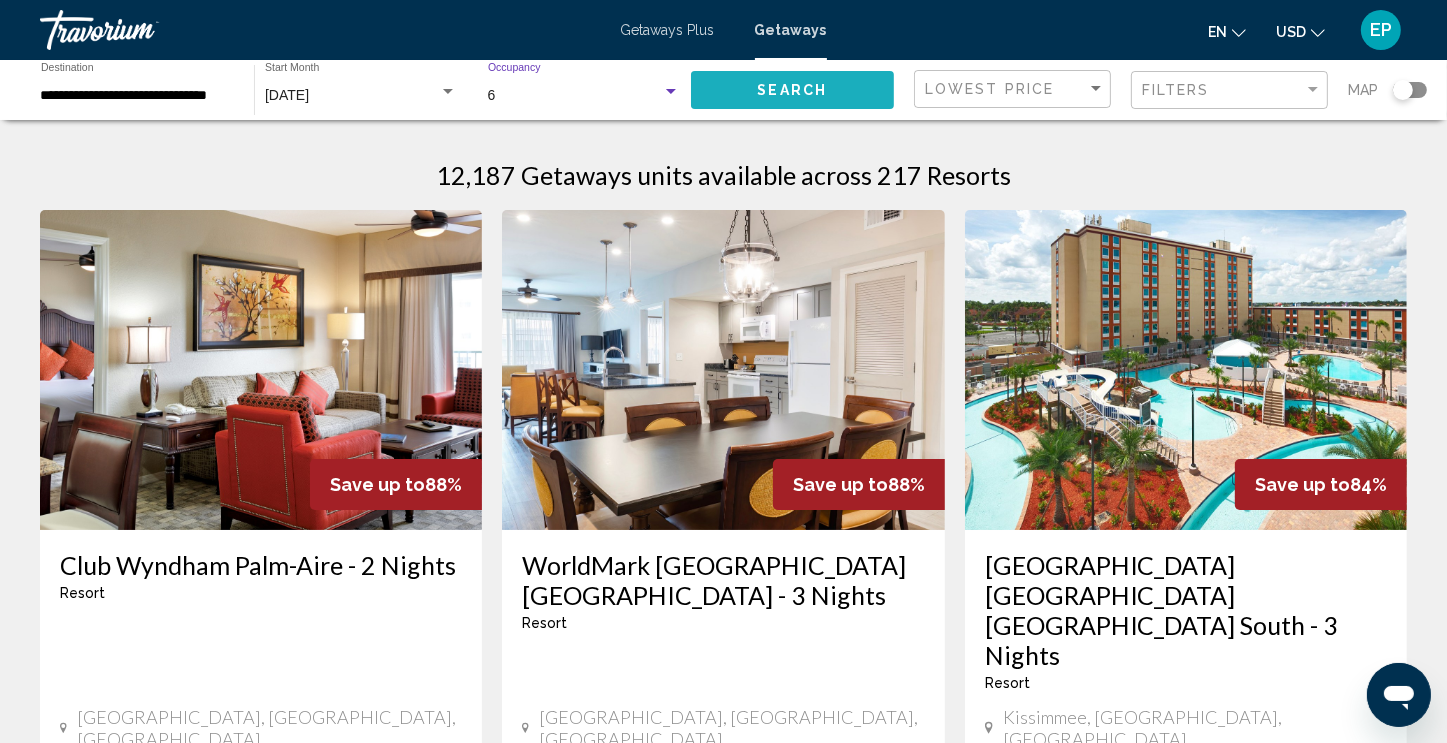 click on "Search" 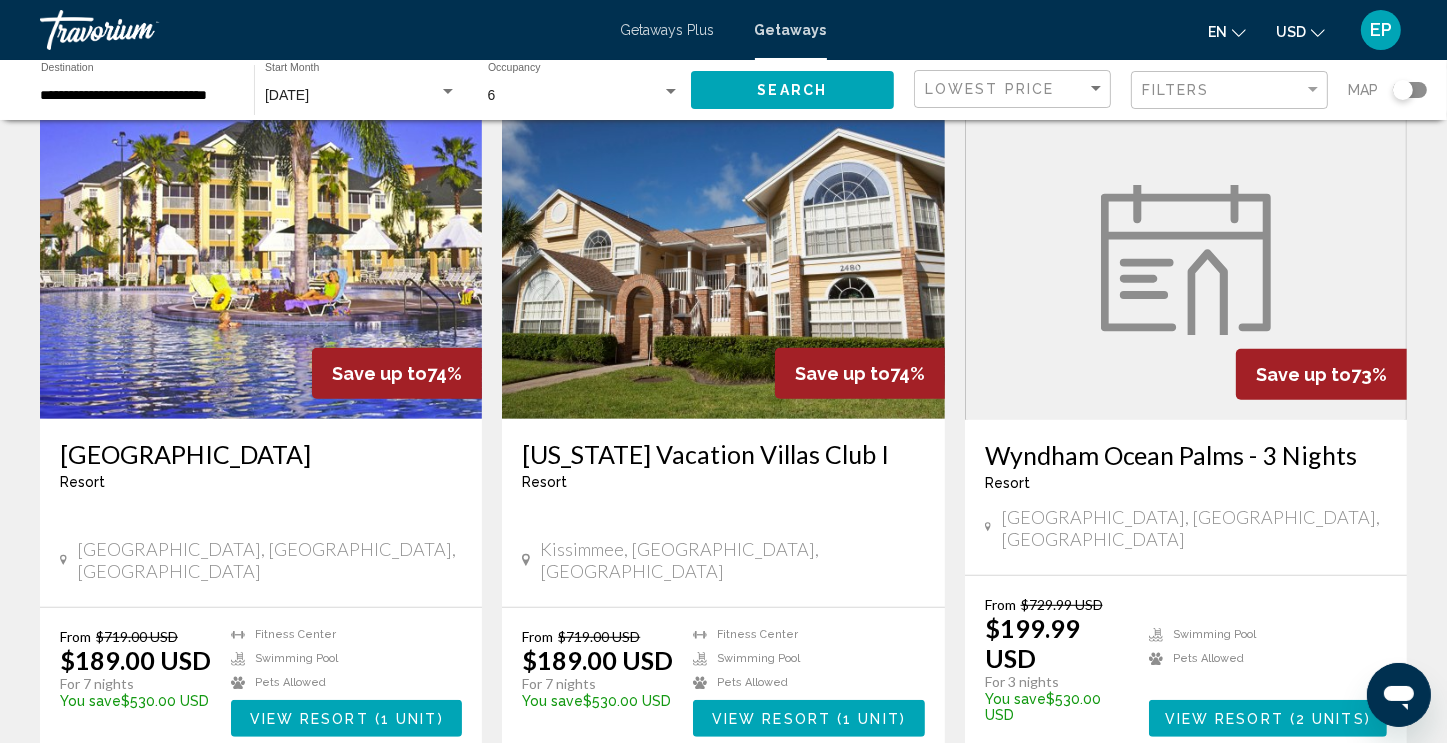 scroll, scrollTop: 844, scrollLeft: 0, axis: vertical 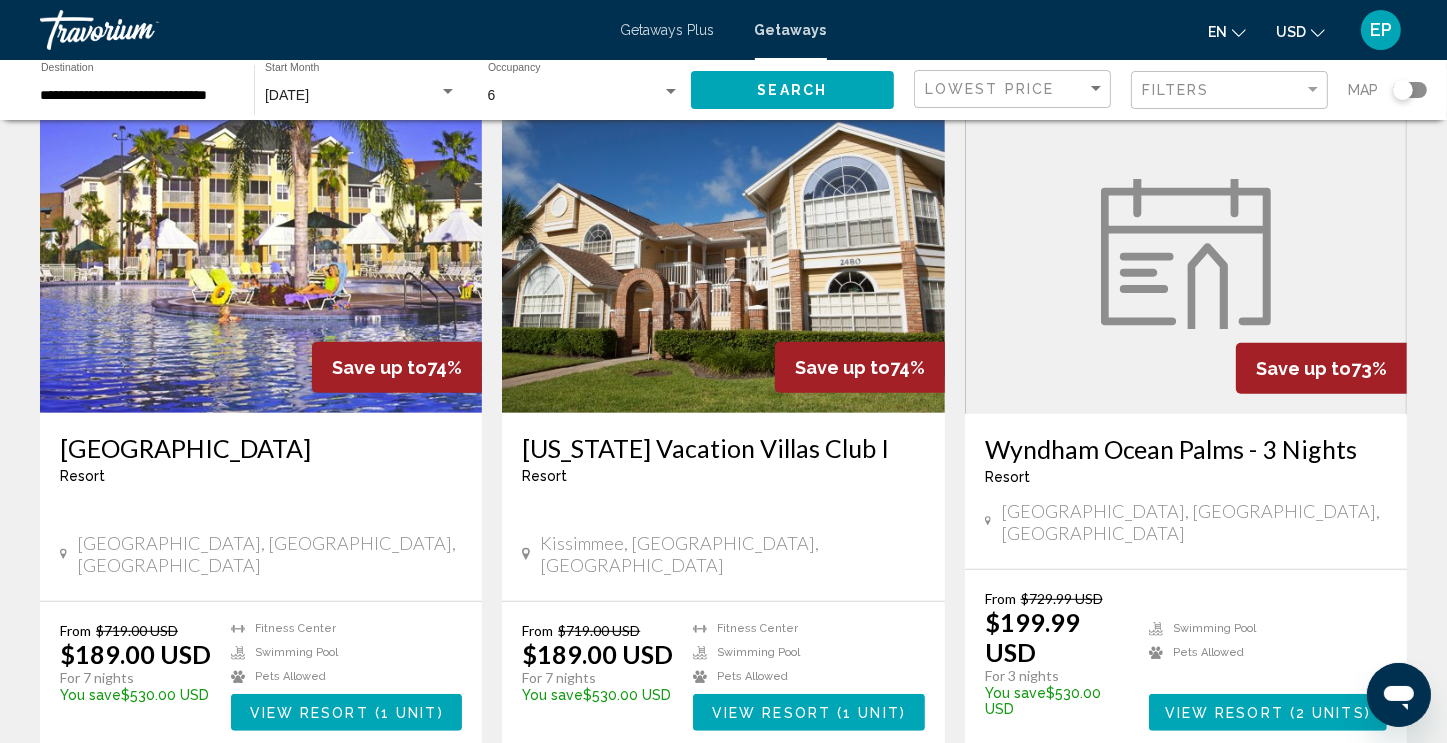 click on "Florida Vacation Villas Club I" at bounding box center (723, 448) 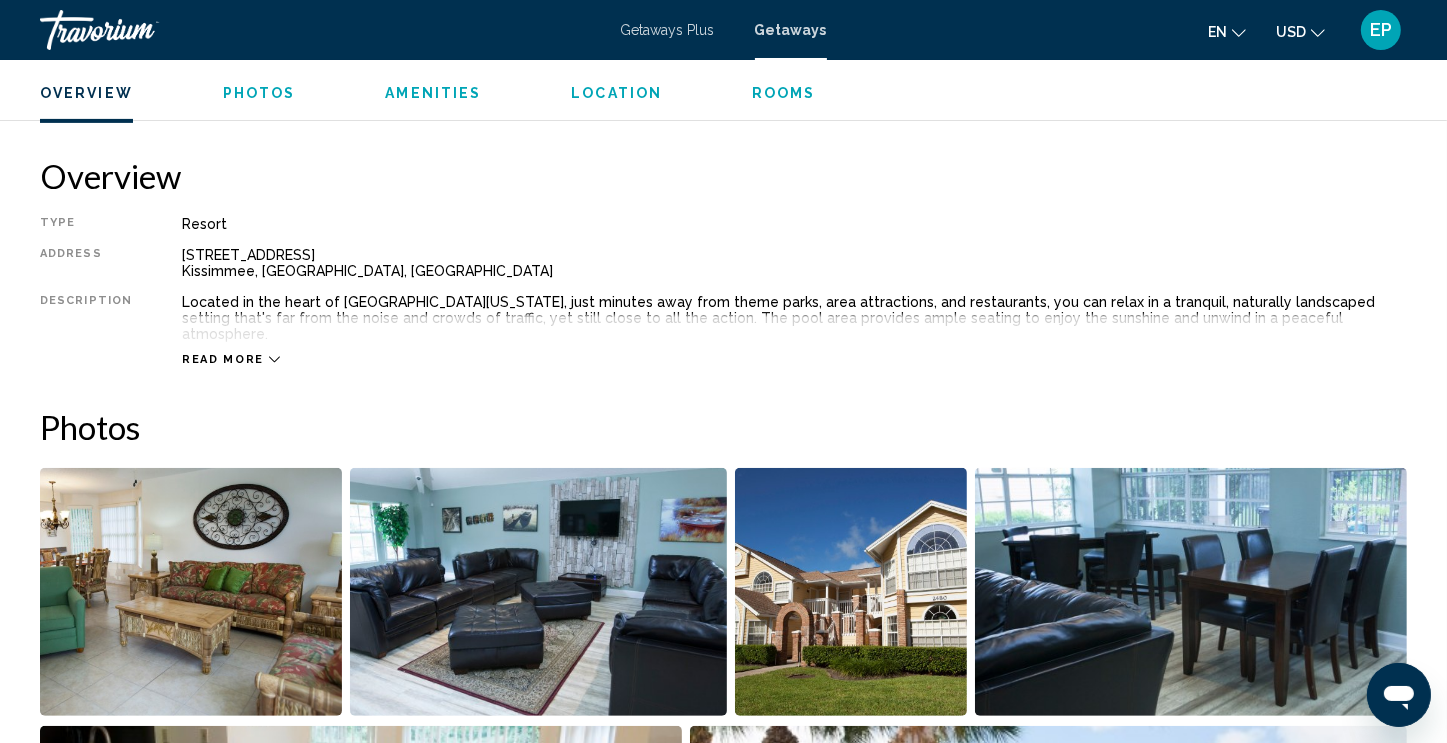 scroll, scrollTop: 608, scrollLeft: 0, axis: vertical 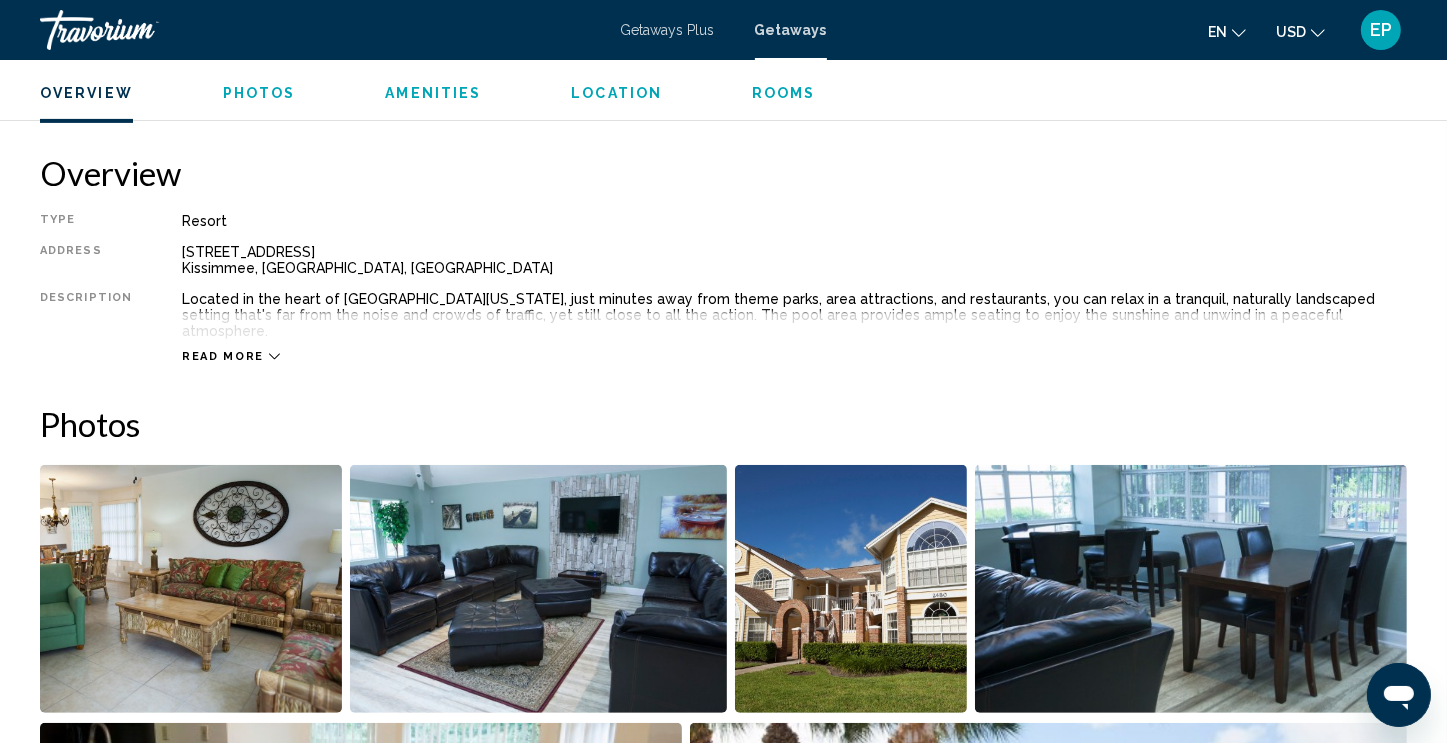 click 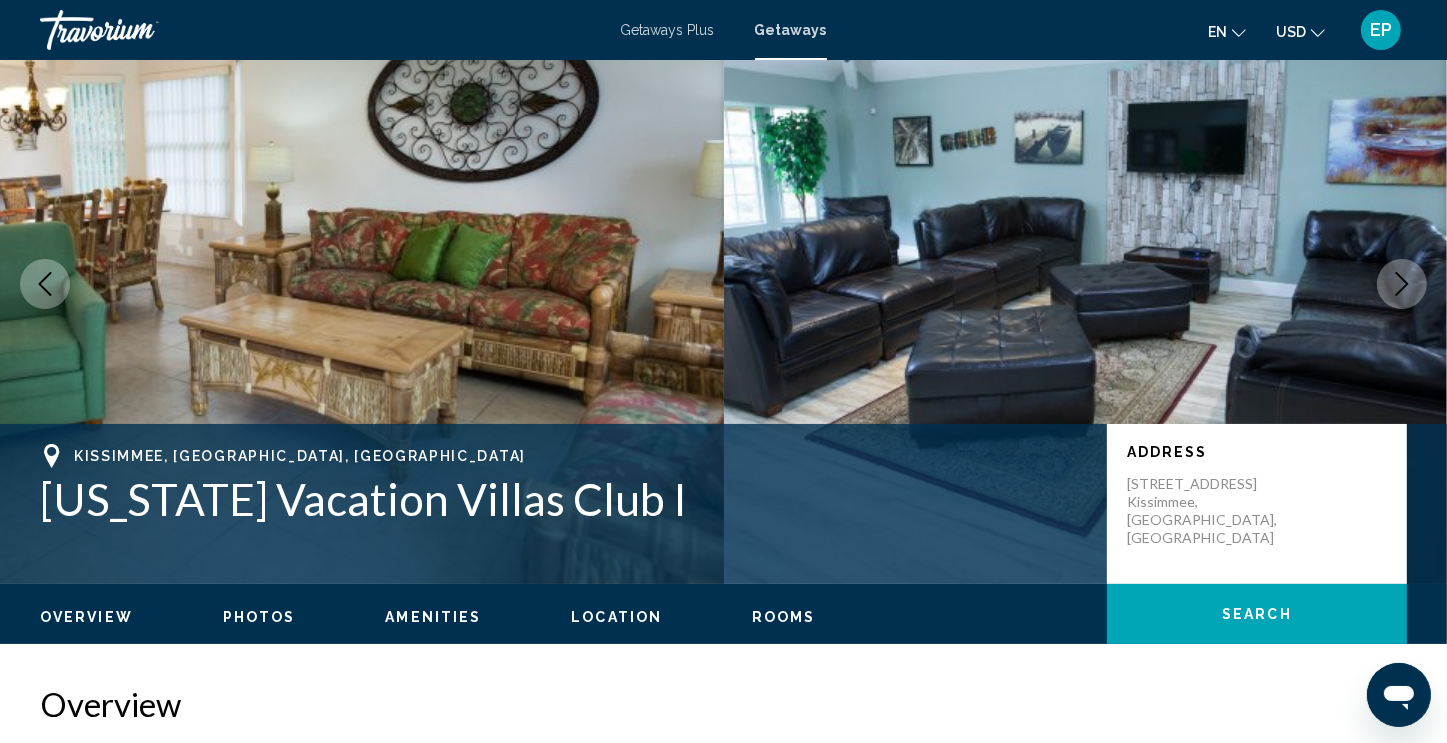 scroll, scrollTop: 0, scrollLeft: 0, axis: both 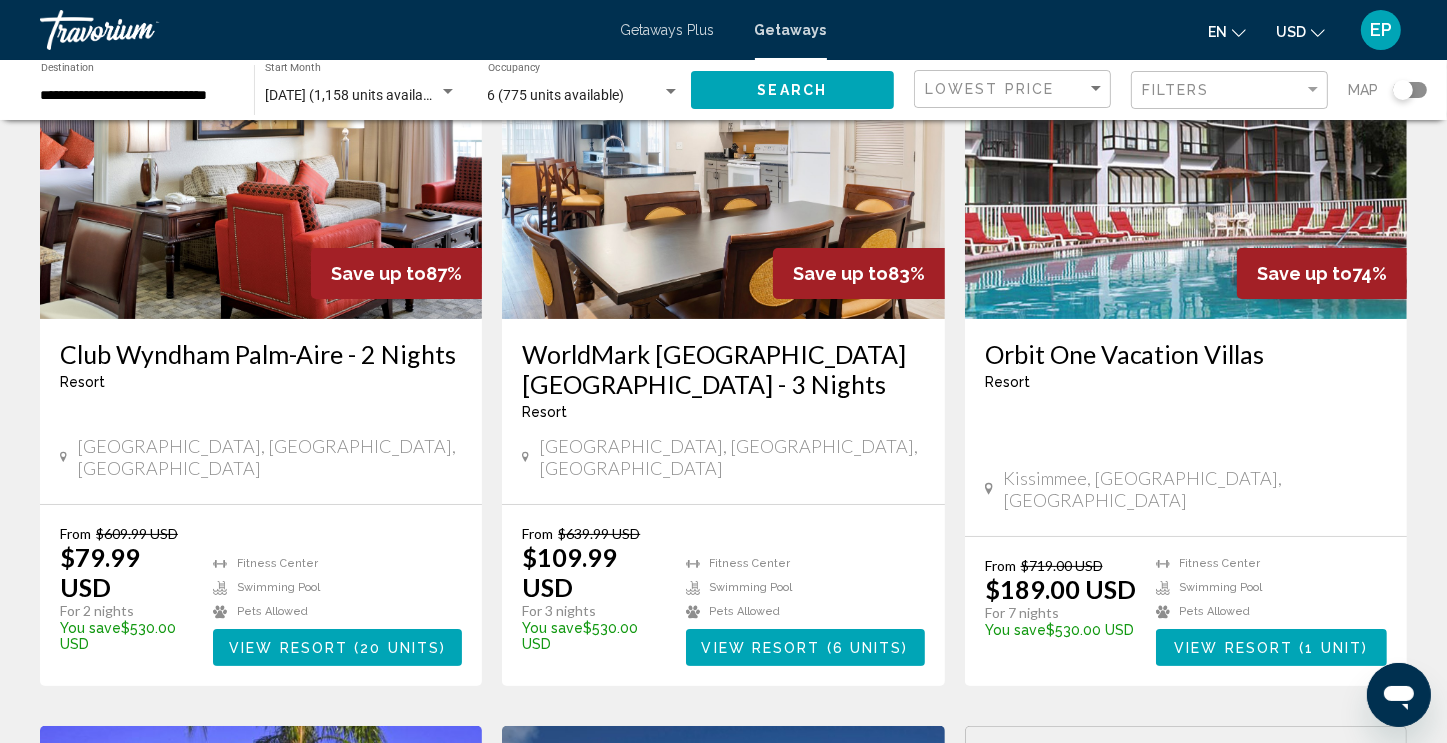 click on "Orbit One Vacation Villas" at bounding box center (1186, 354) 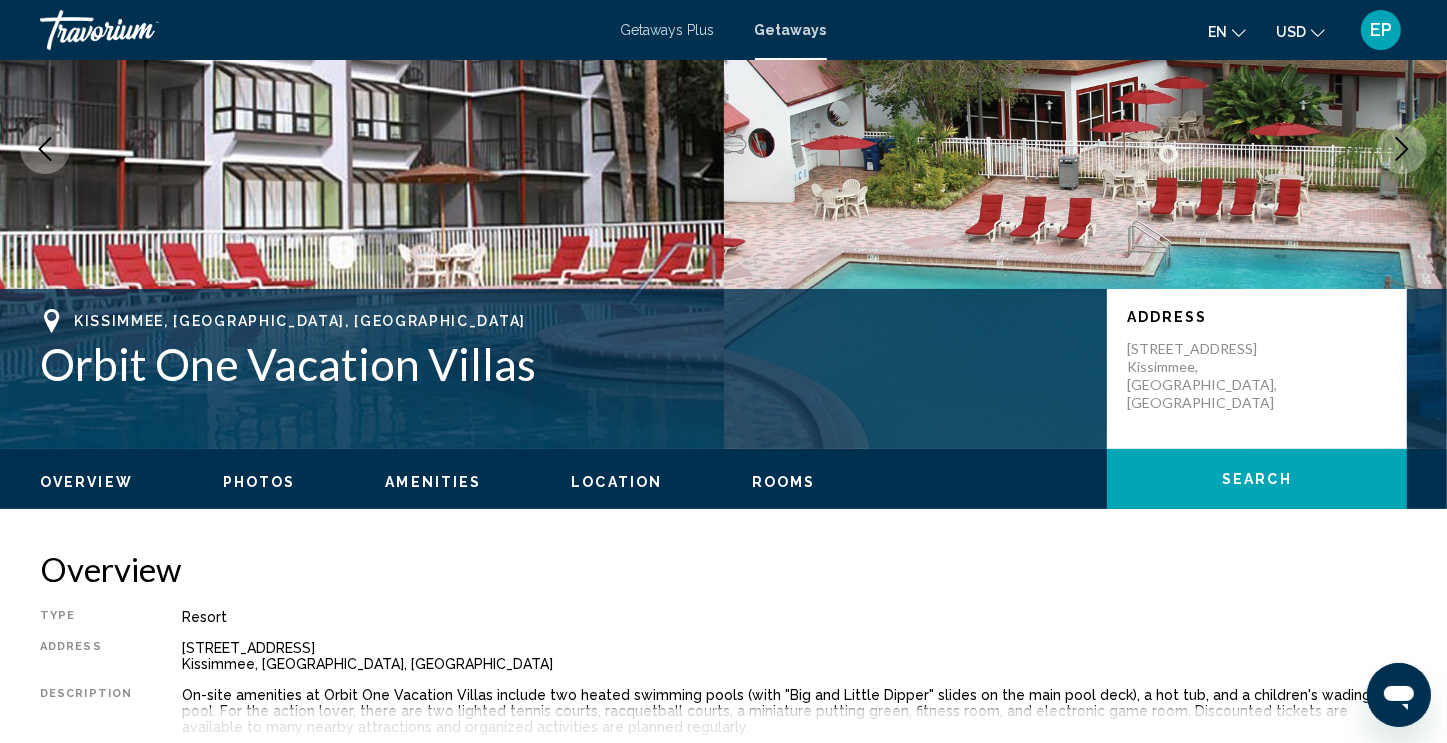 scroll, scrollTop: 0, scrollLeft: 0, axis: both 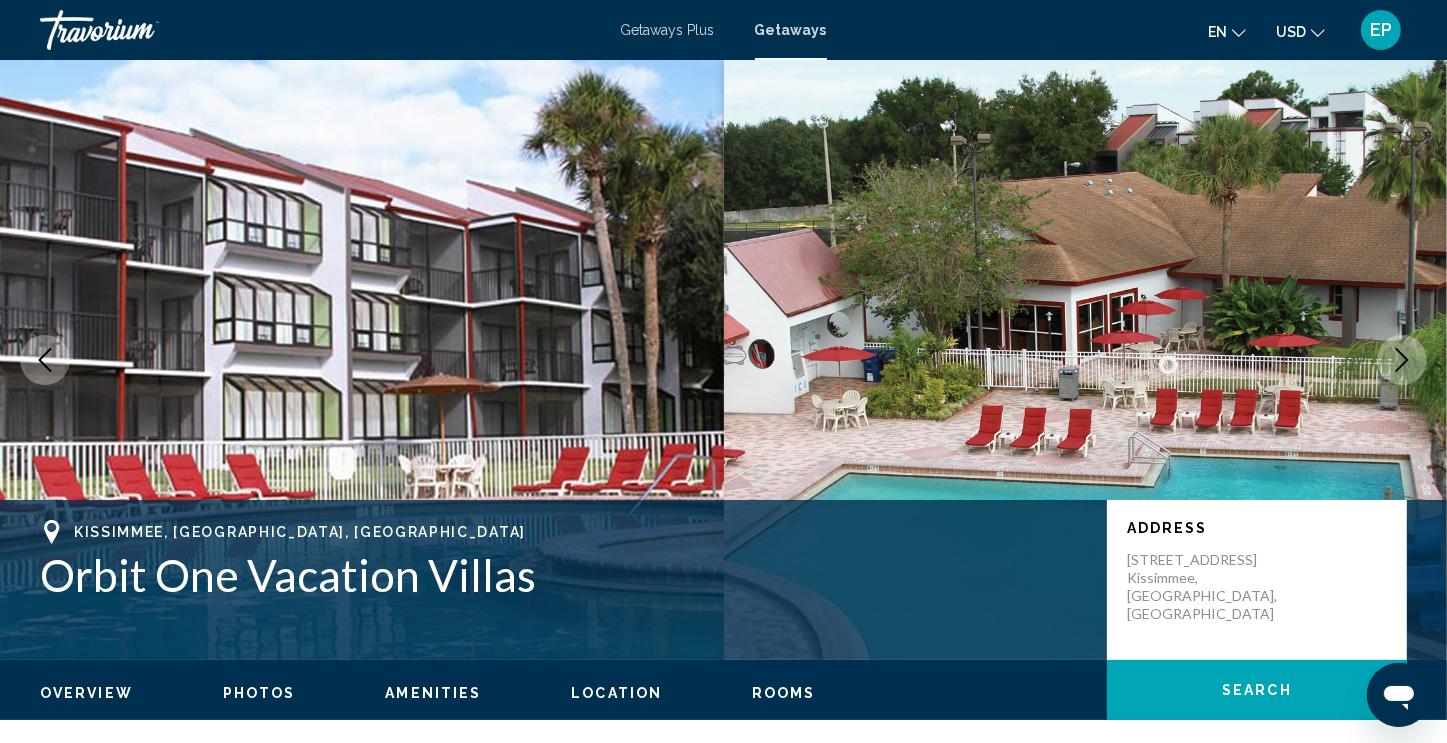 click at bounding box center [1402, 360] 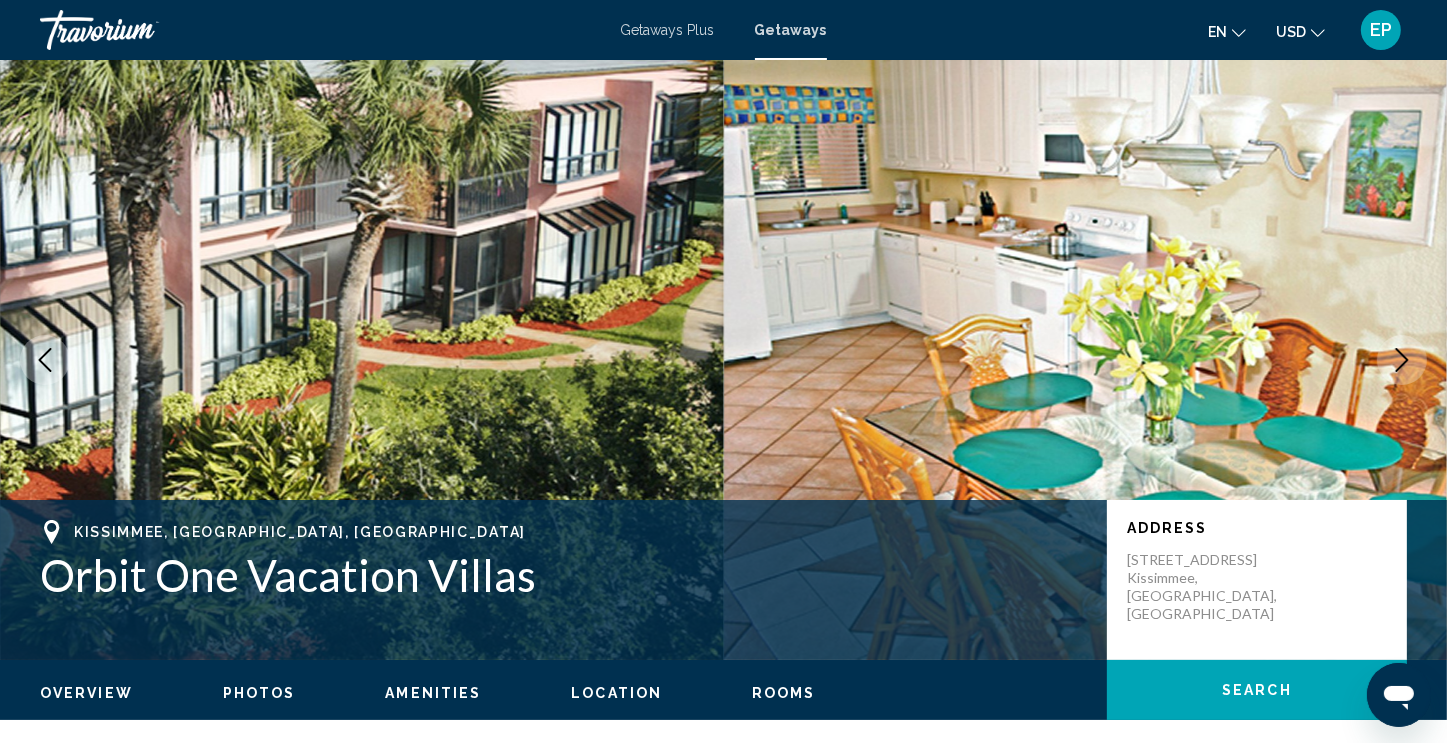 click 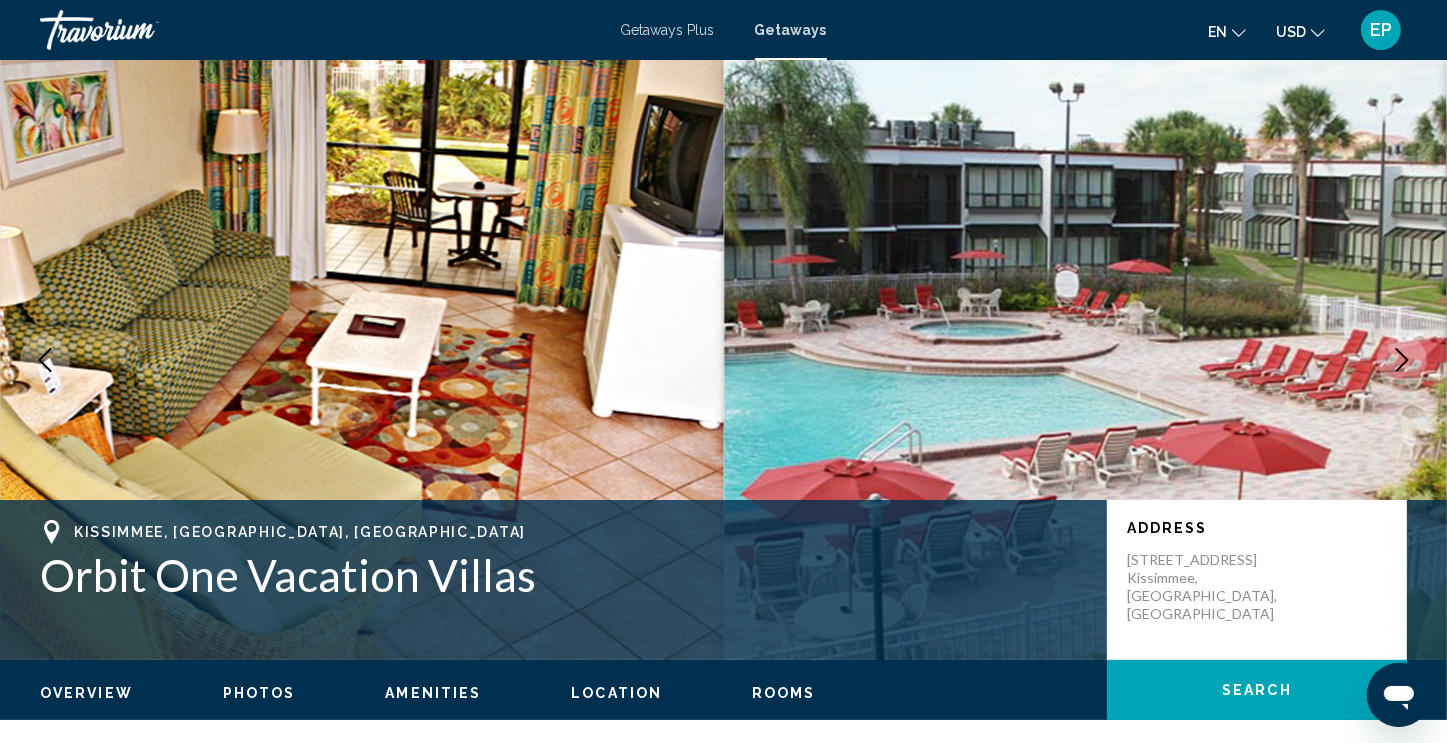 click 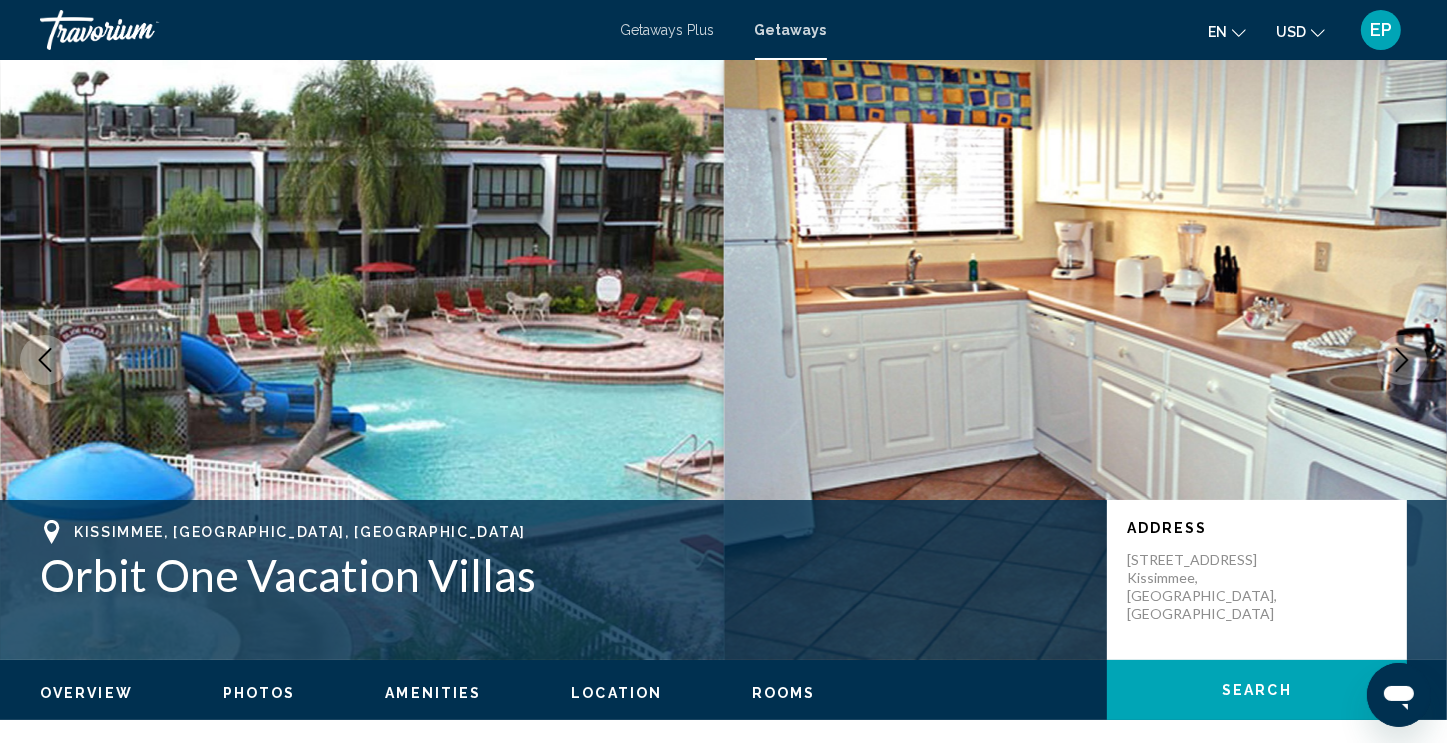 click at bounding box center [1402, 360] 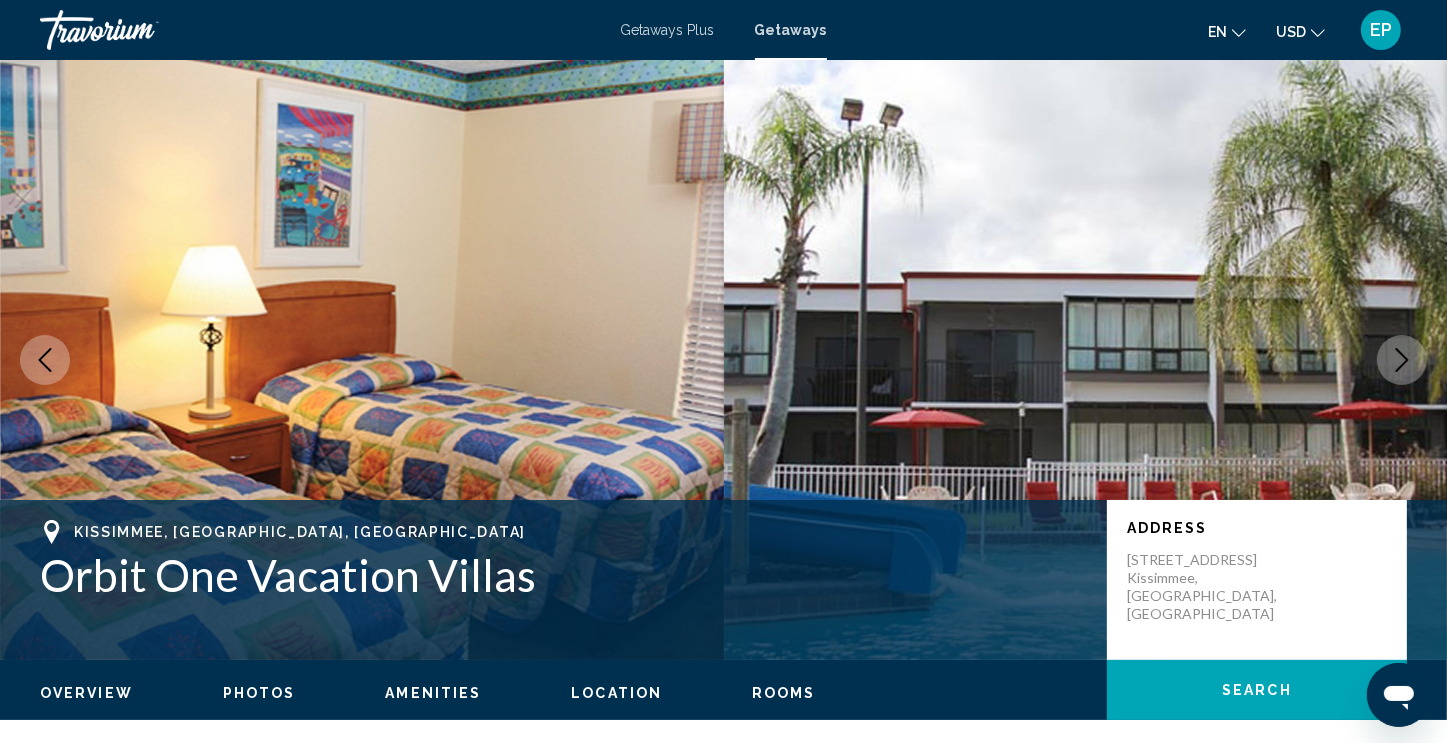 click at bounding box center [1402, 360] 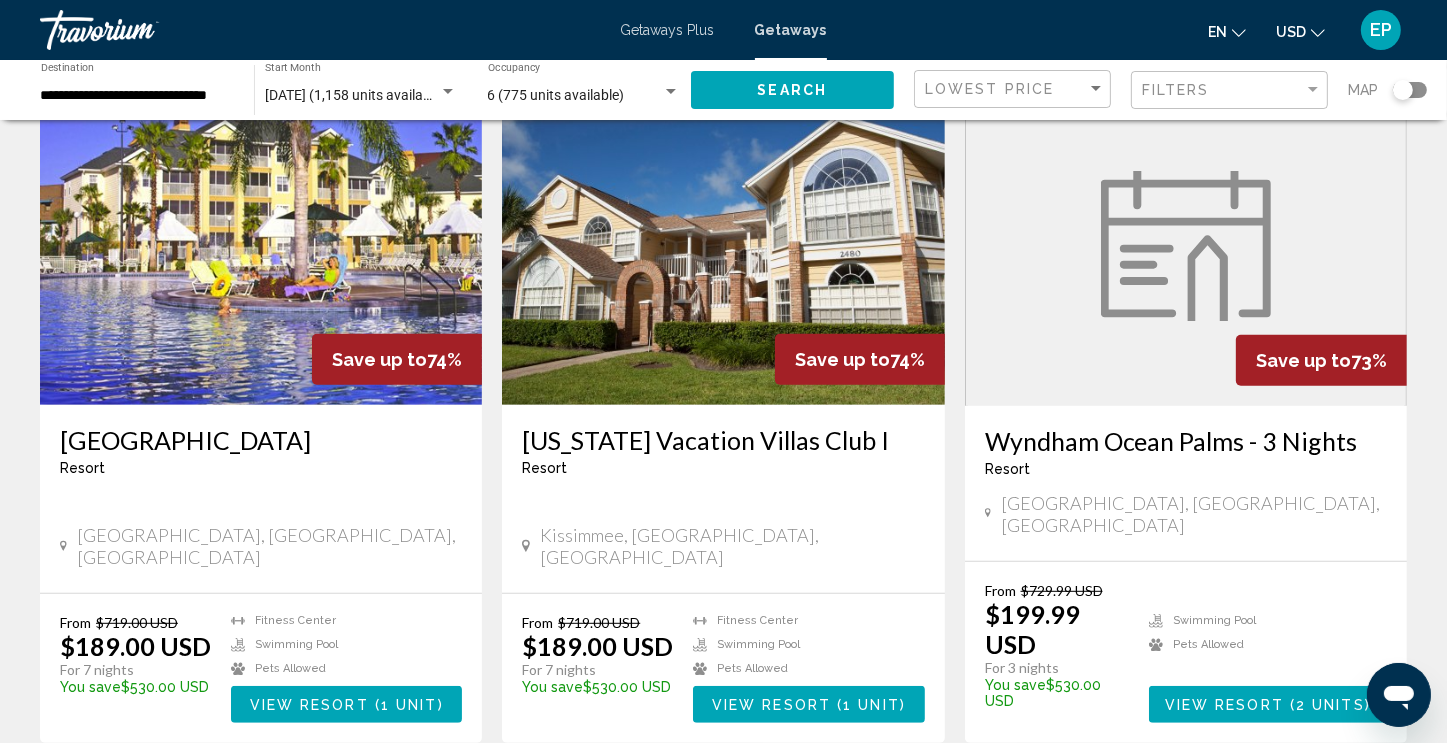 scroll, scrollTop: 856, scrollLeft: 0, axis: vertical 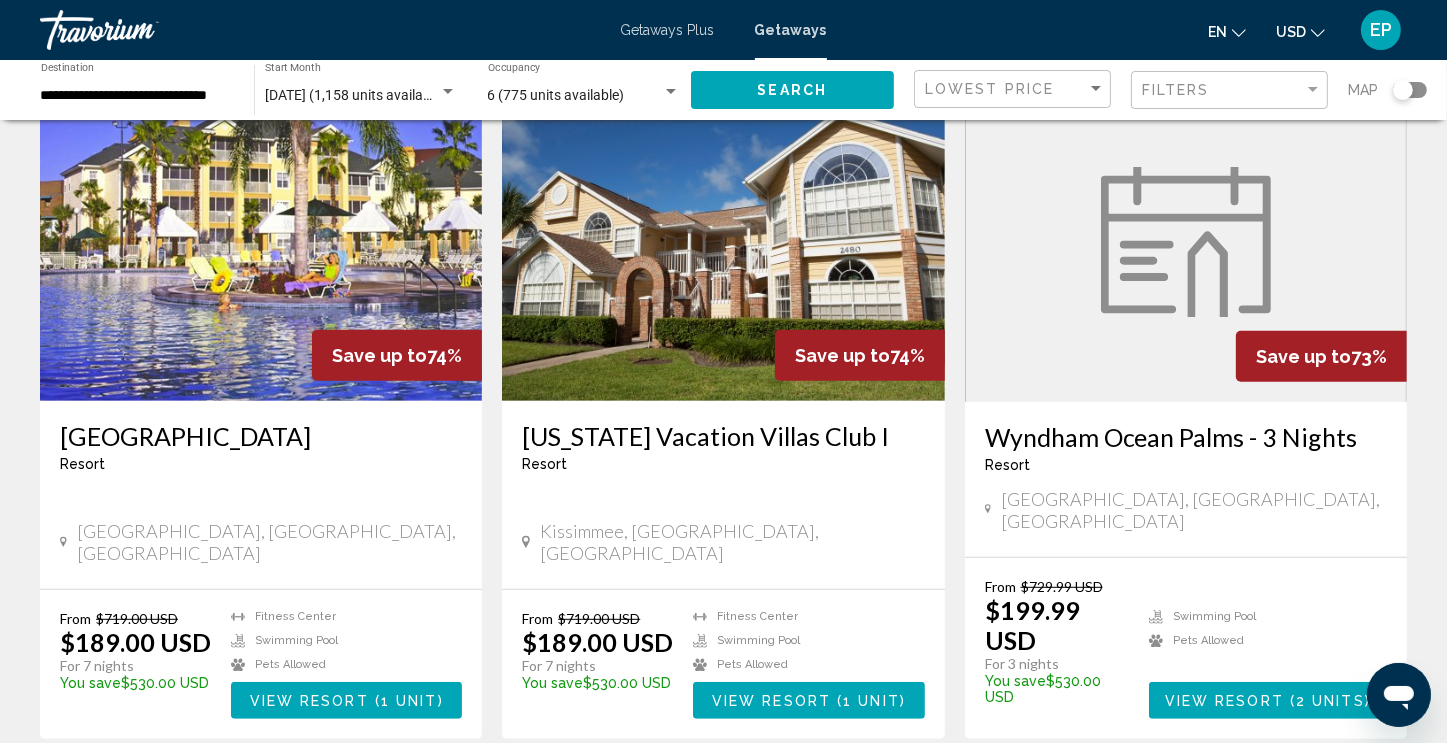 click on "Sheraton Vistana Resort" at bounding box center [261, 436] 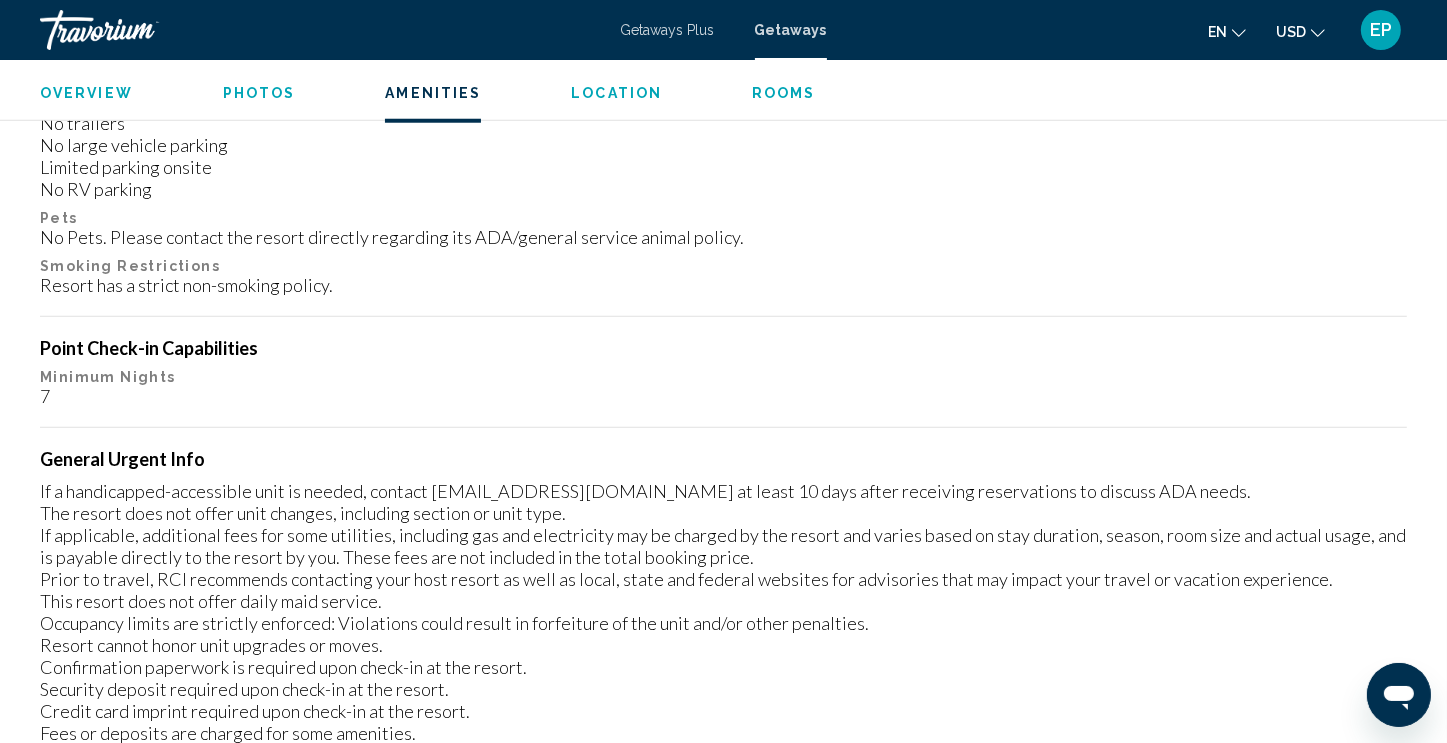 scroll, scrollTop: 1830, scrollLeft: 0, axis: vertical 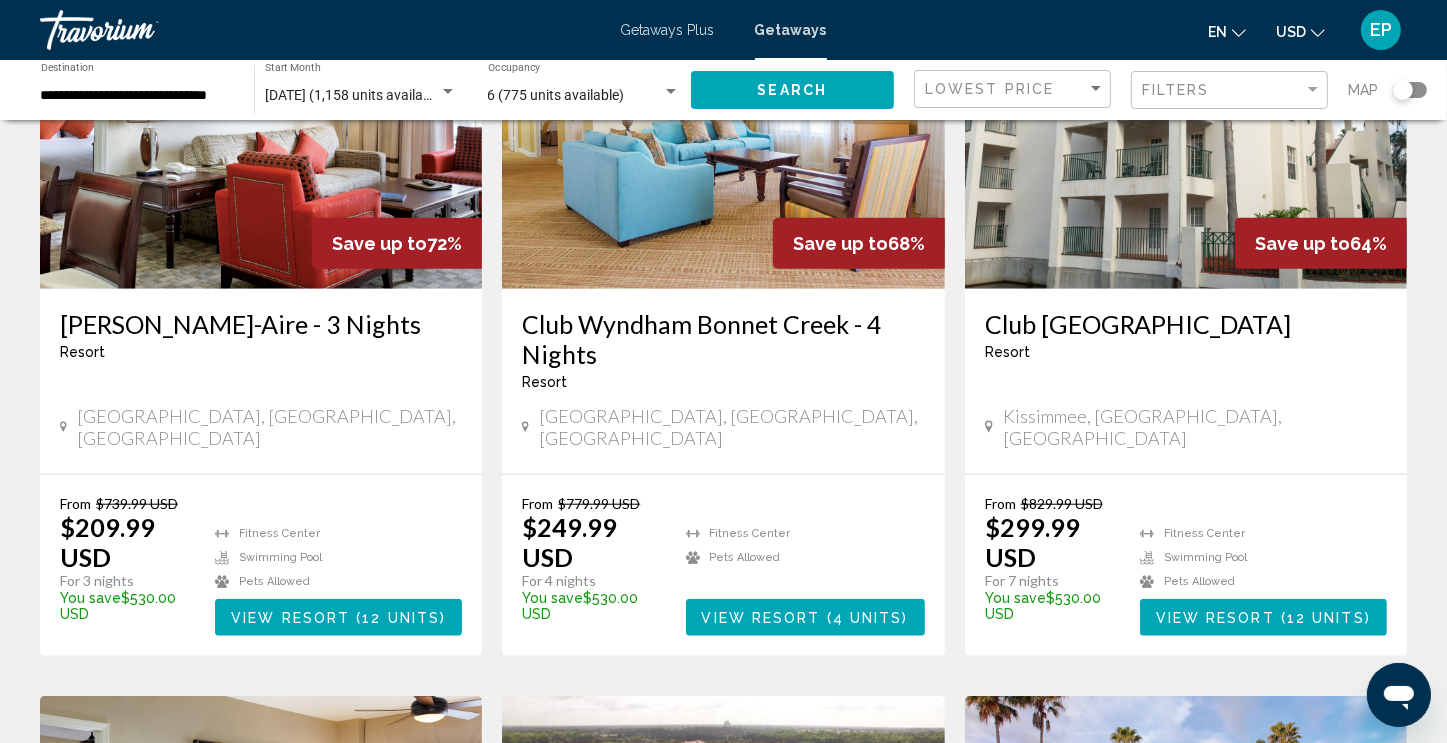 click on "Club Wyndham Star Island" at bounding box center (1186, 324) 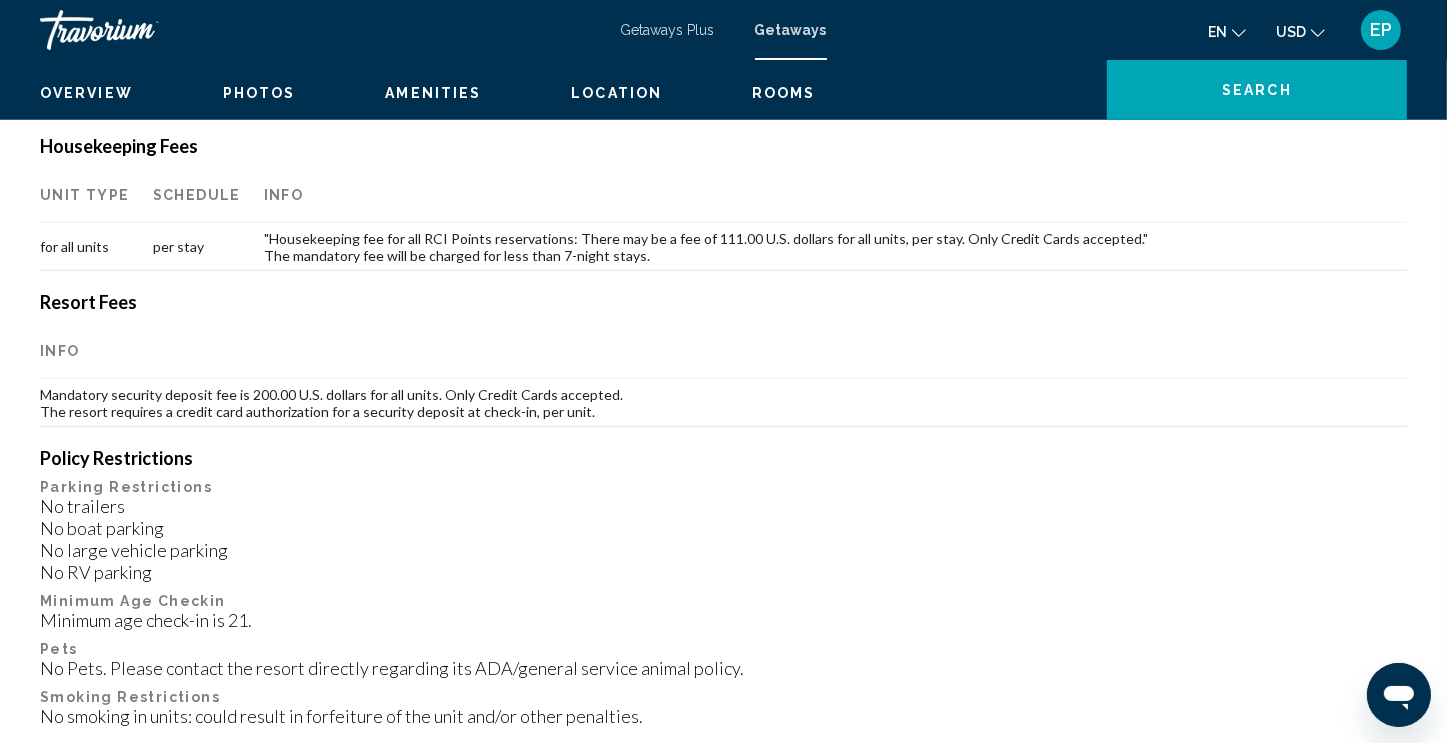 scroll, scrollTop: 0, scrollLeft: 0, axis: both 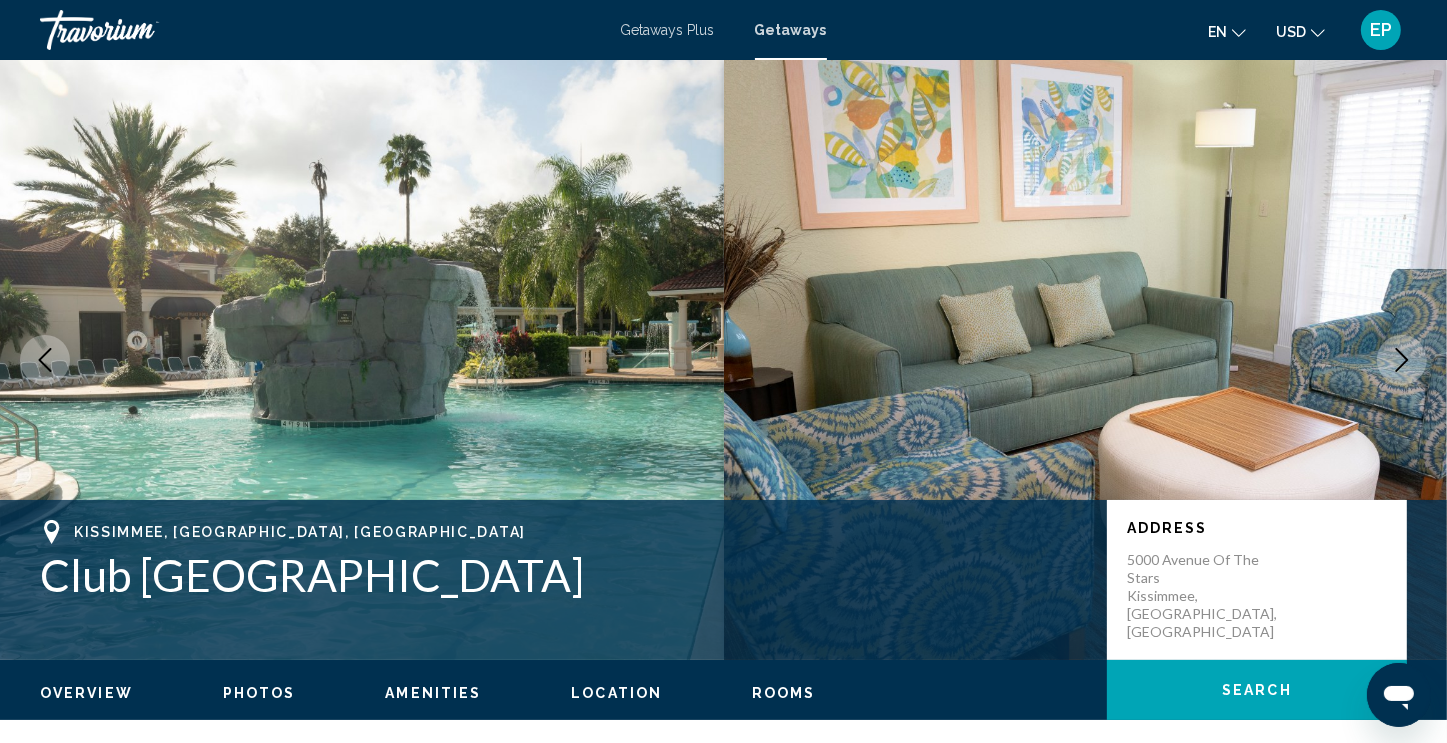 click at bounding box center (1402, 360) 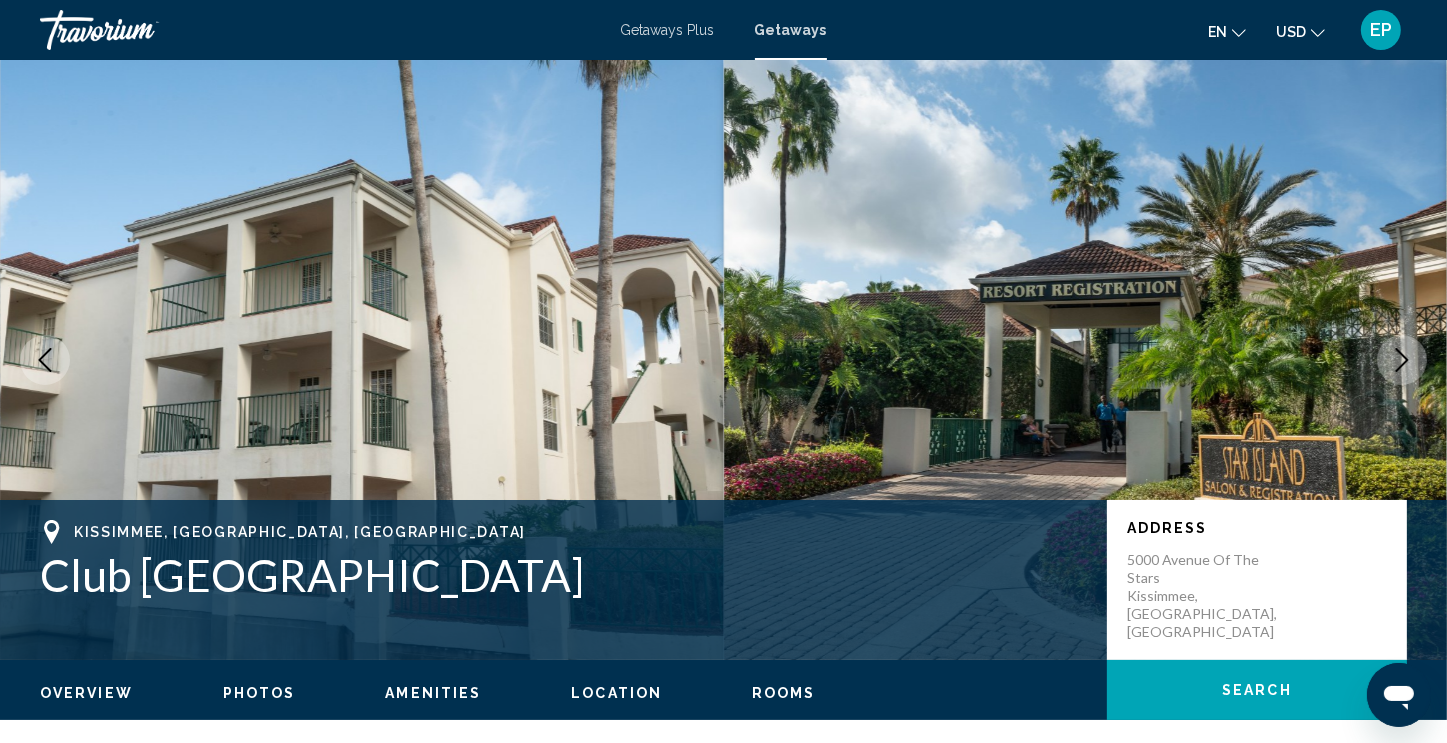 click at bounding box center [1402, 360] 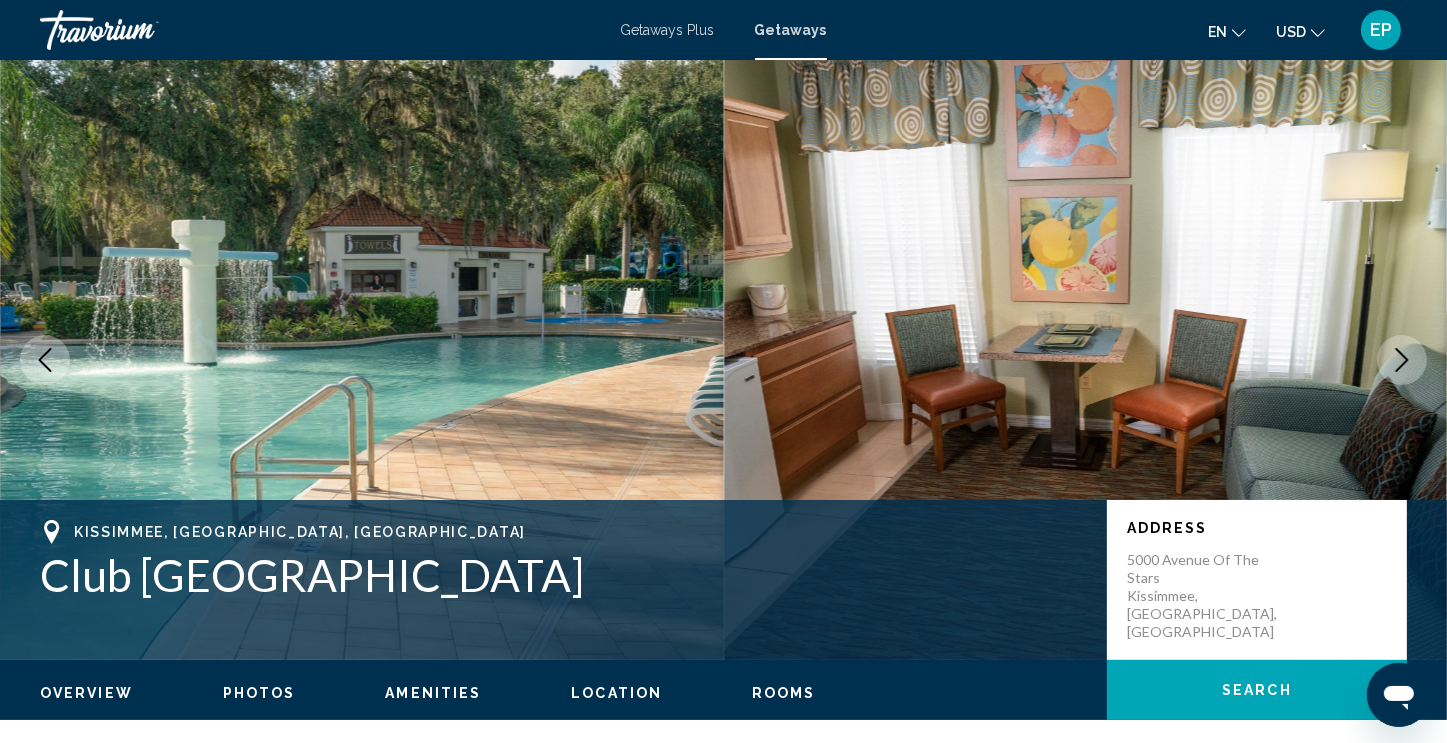 click at bounding box center [1086, 360] 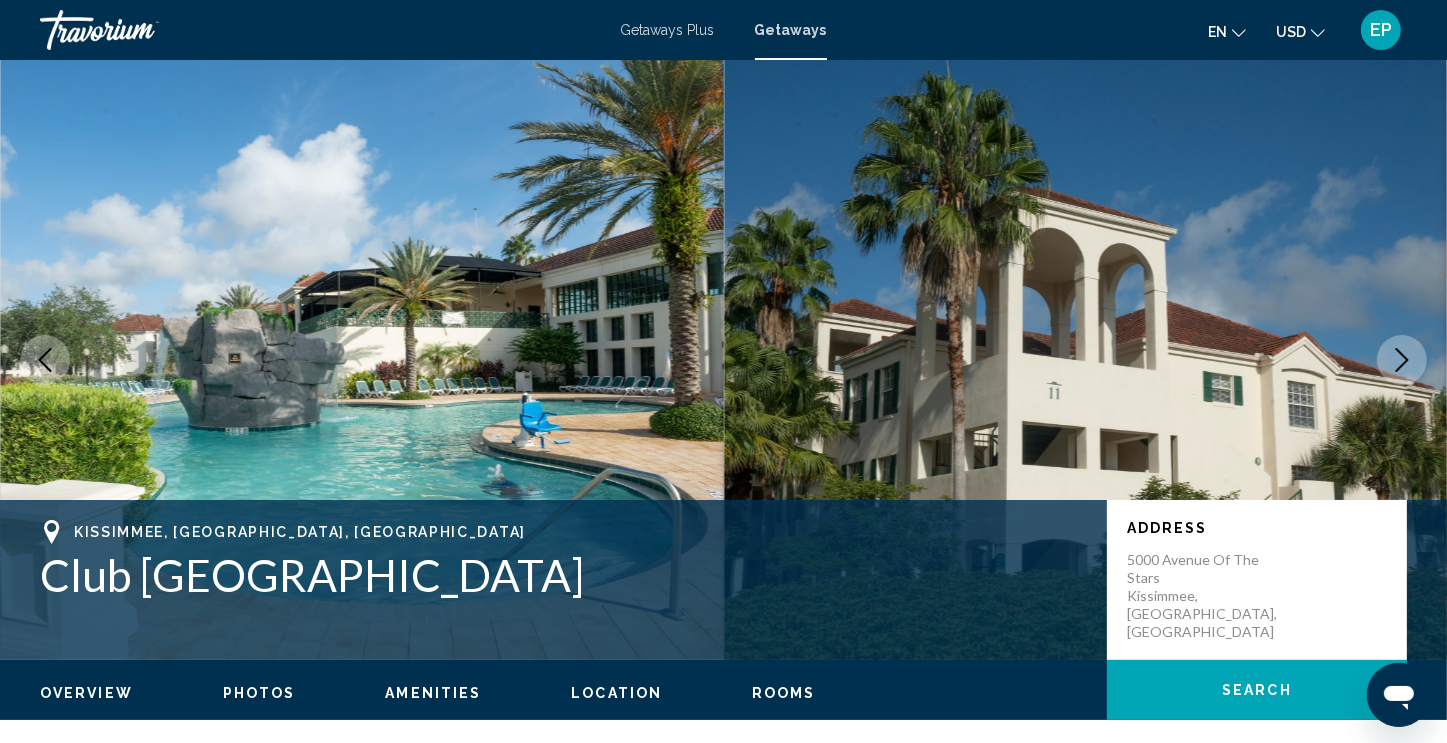 click at bounding box center [1402, 360] 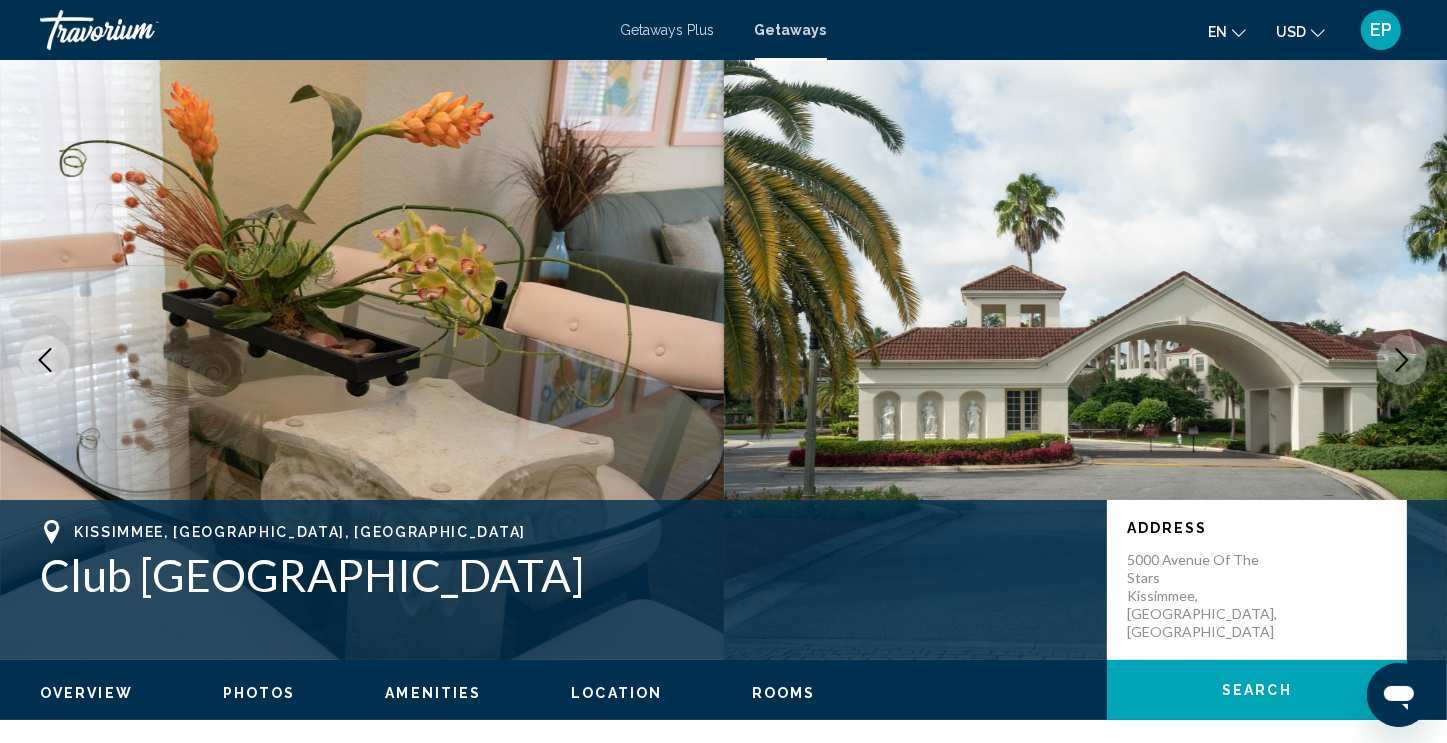 click at bounding box center (1402, 360) 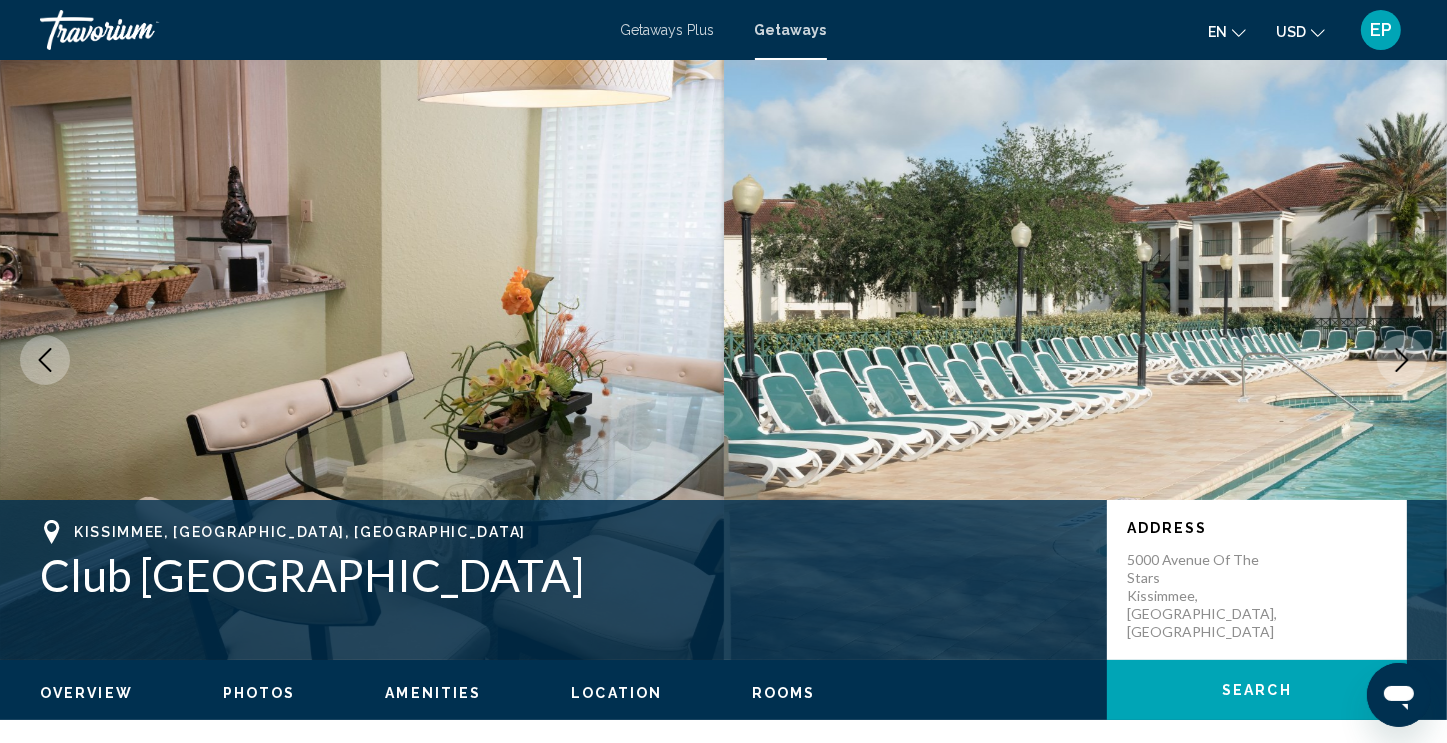 click 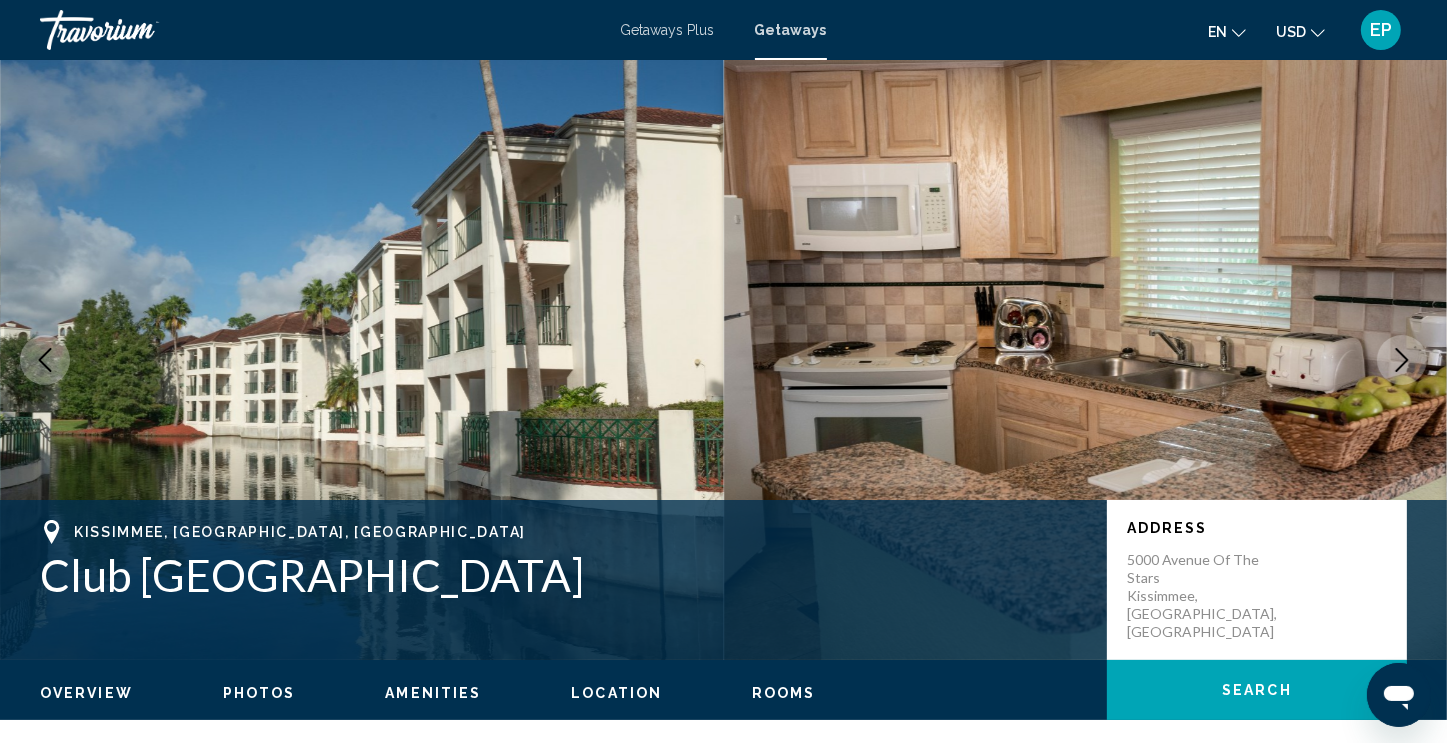 click 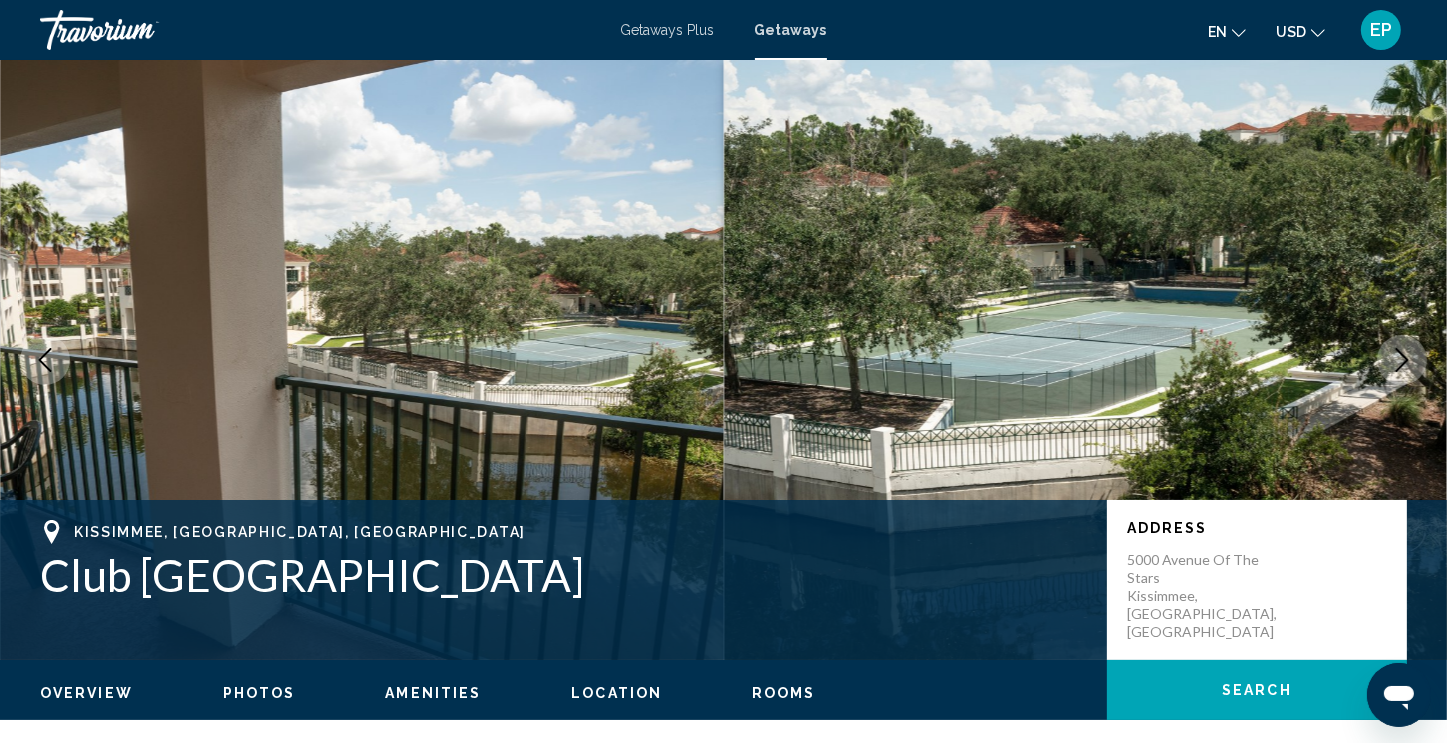 click at bounding box center [1402, 360] 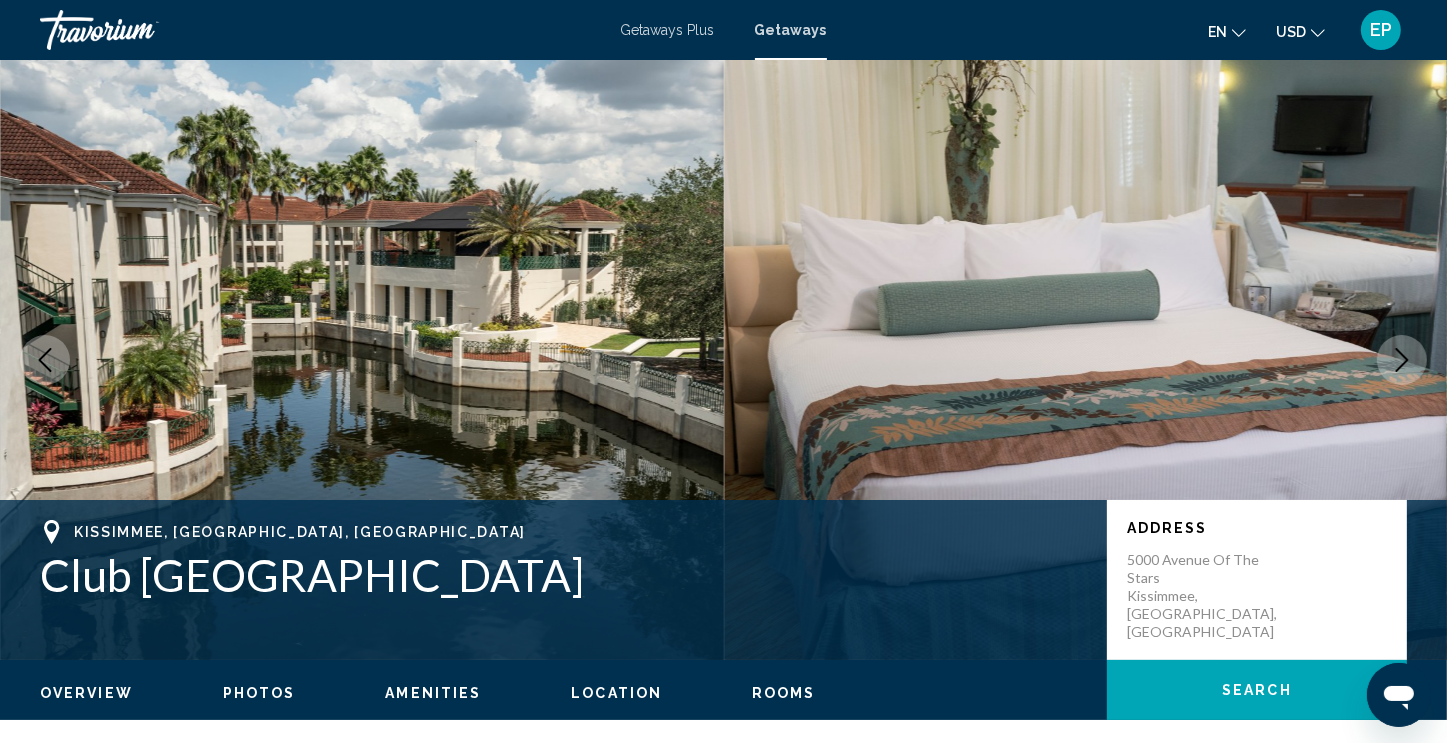 click at bounding box center (1402, 360) 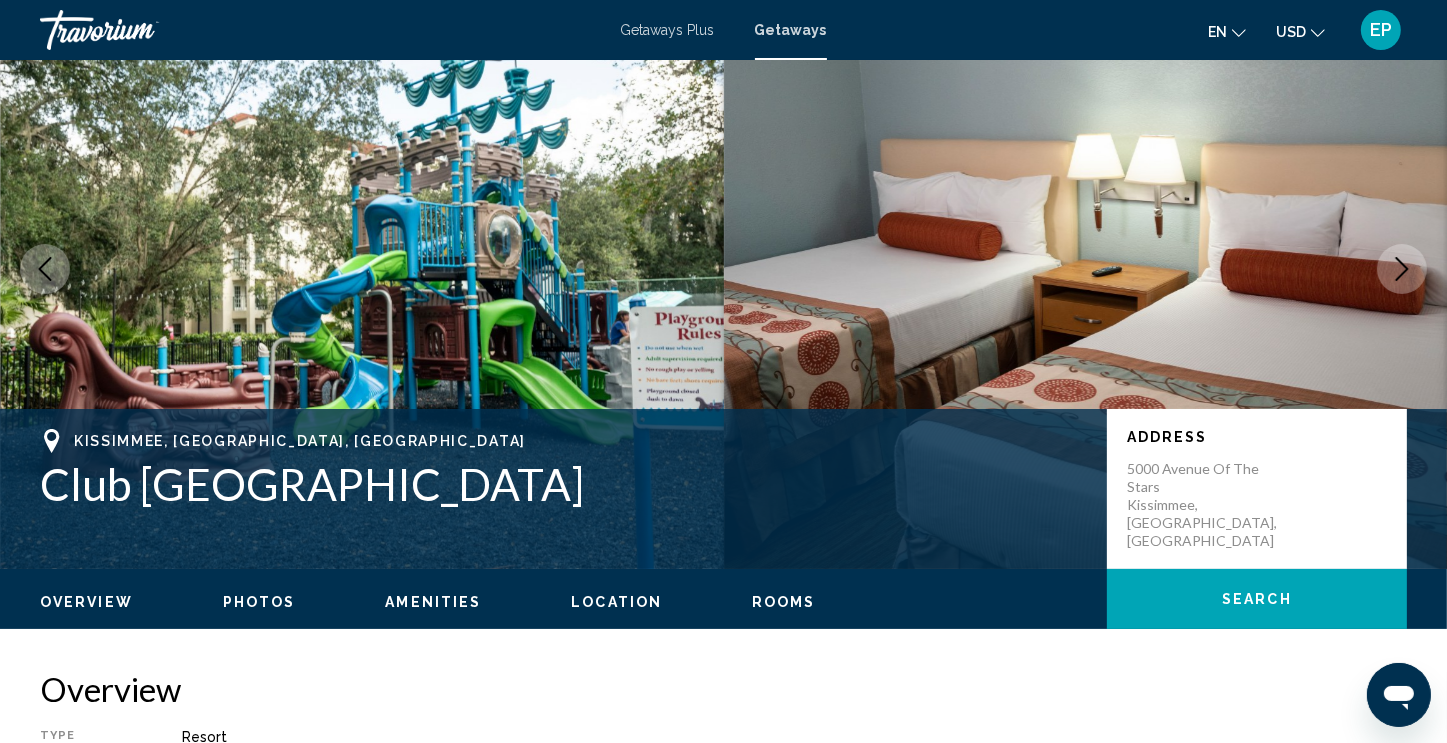scroll, scrollTop: 88, scrollLeft: 0, axis: vertical 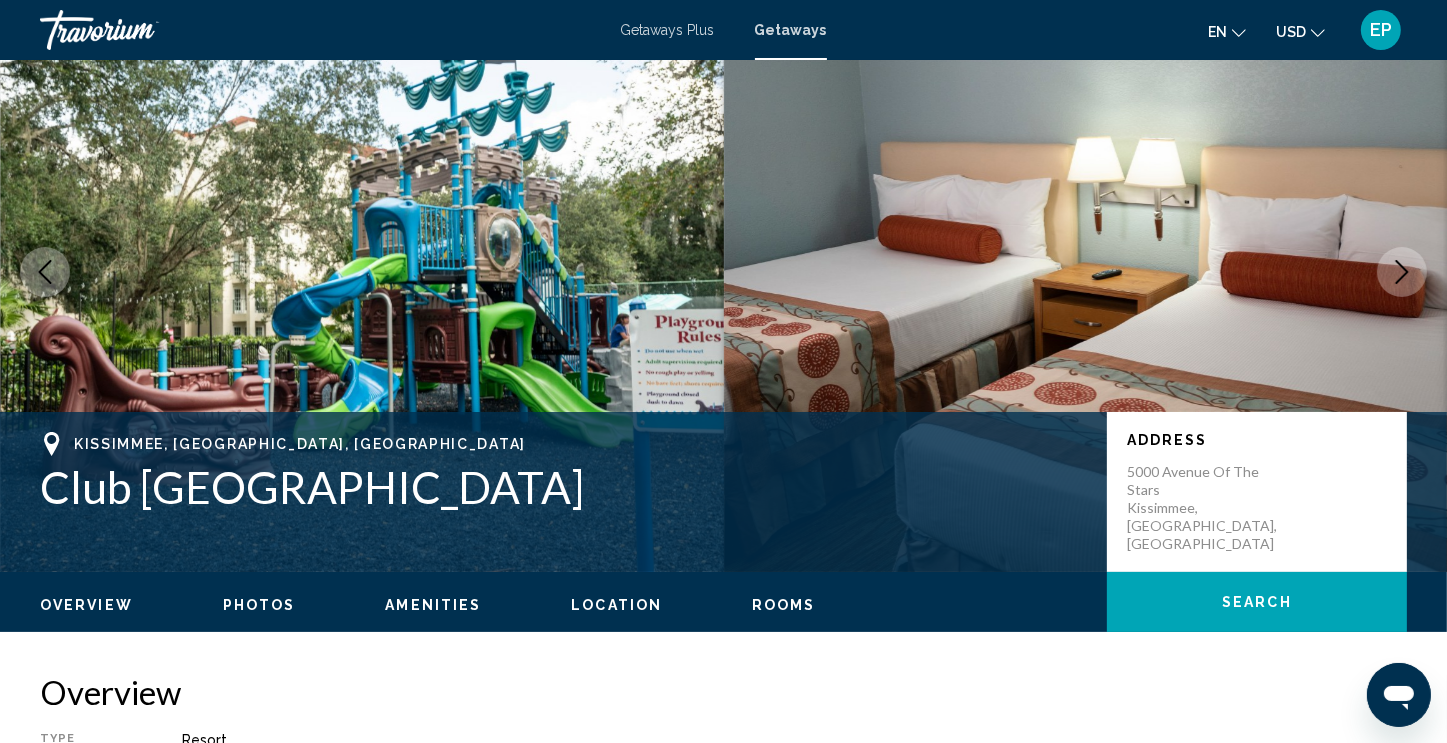 click 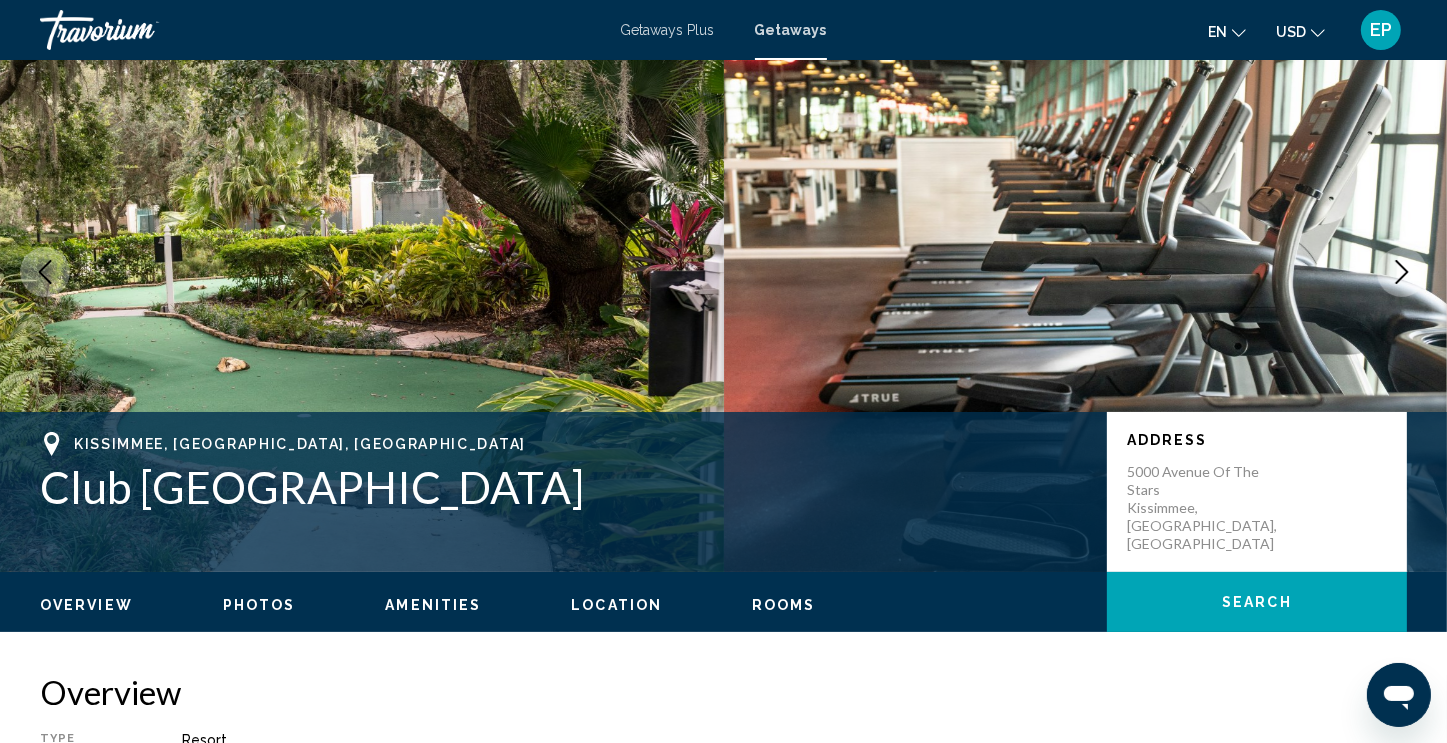 click 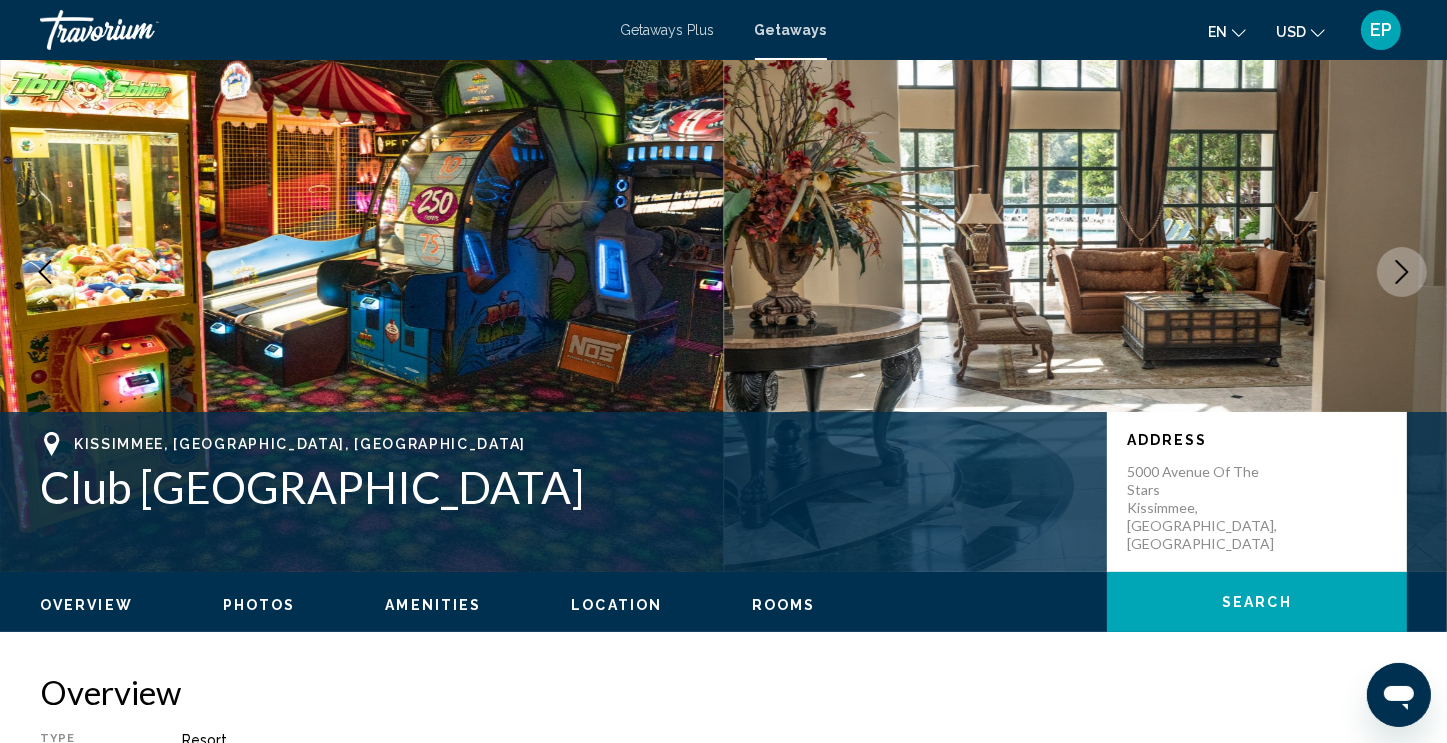 click 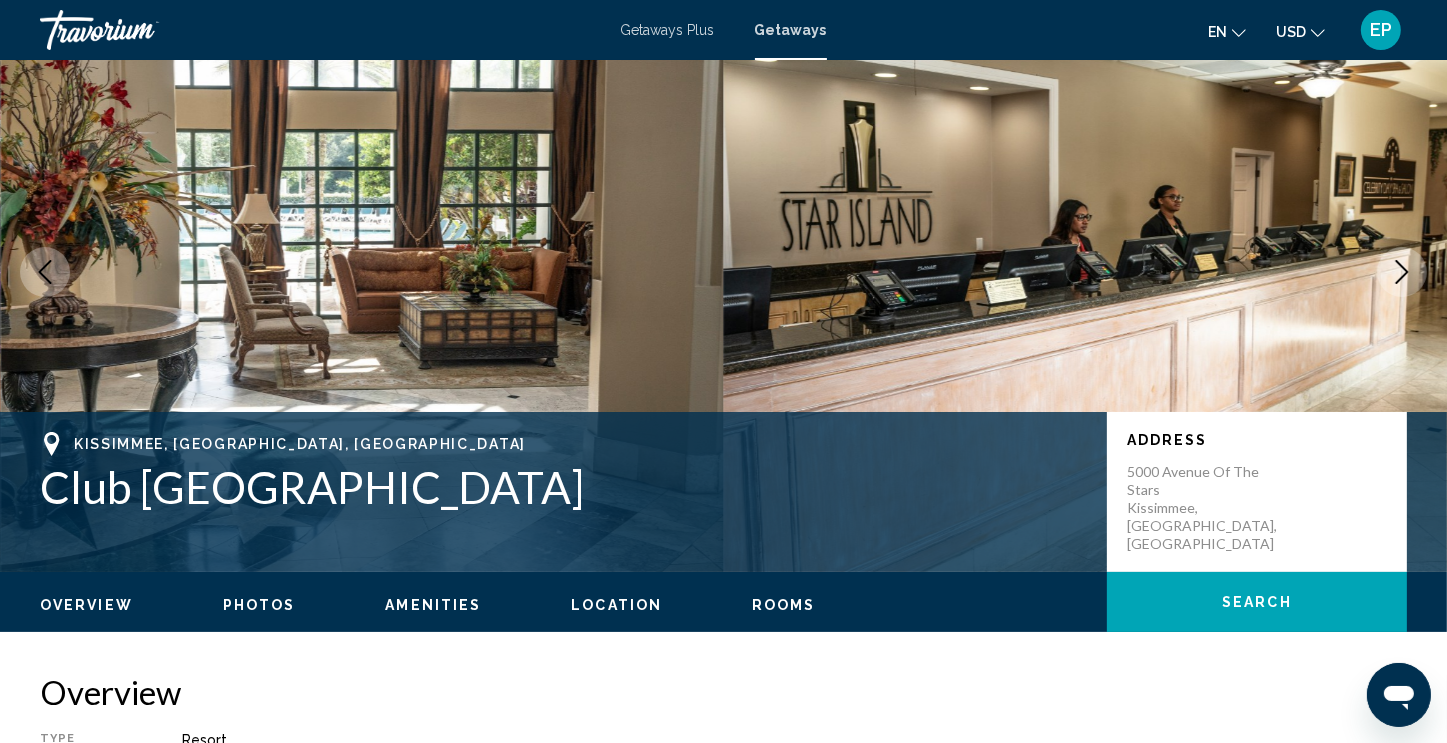 click 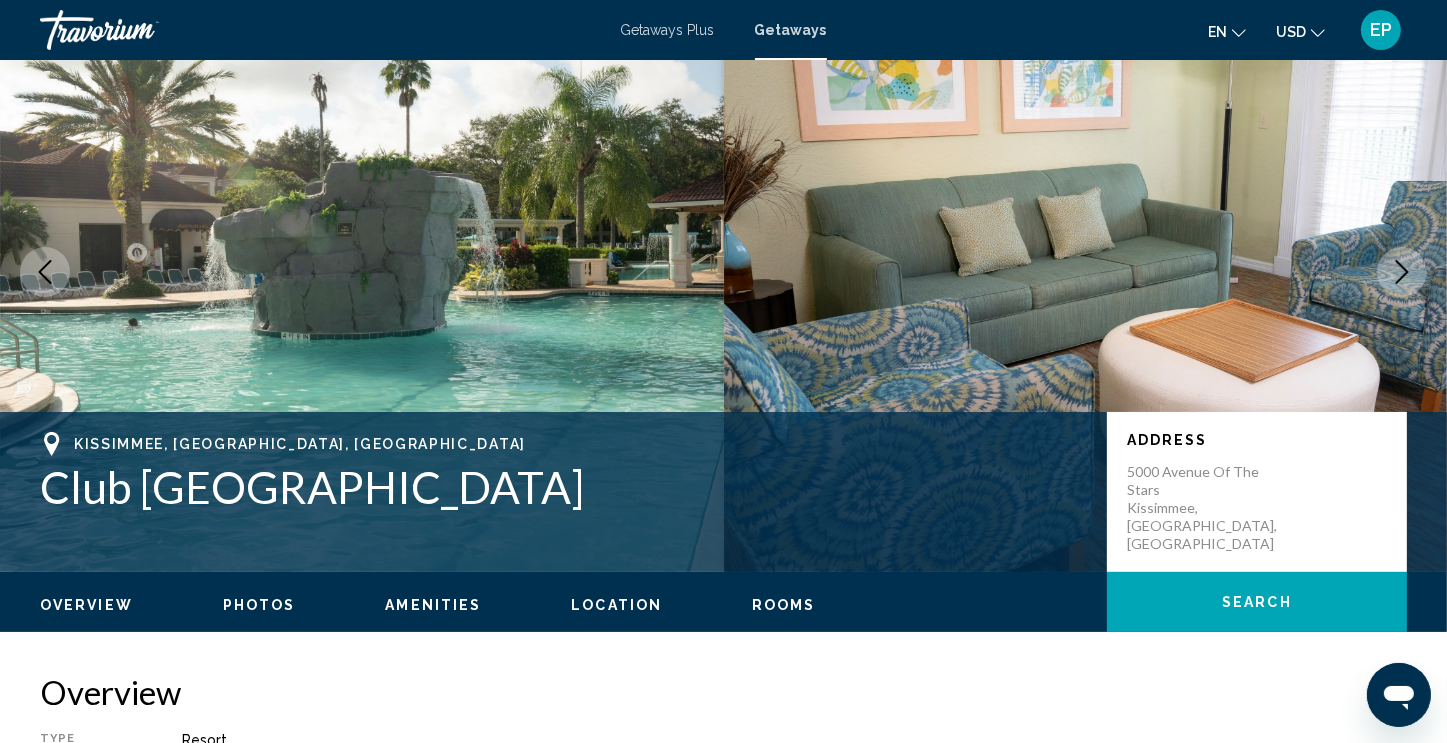 click 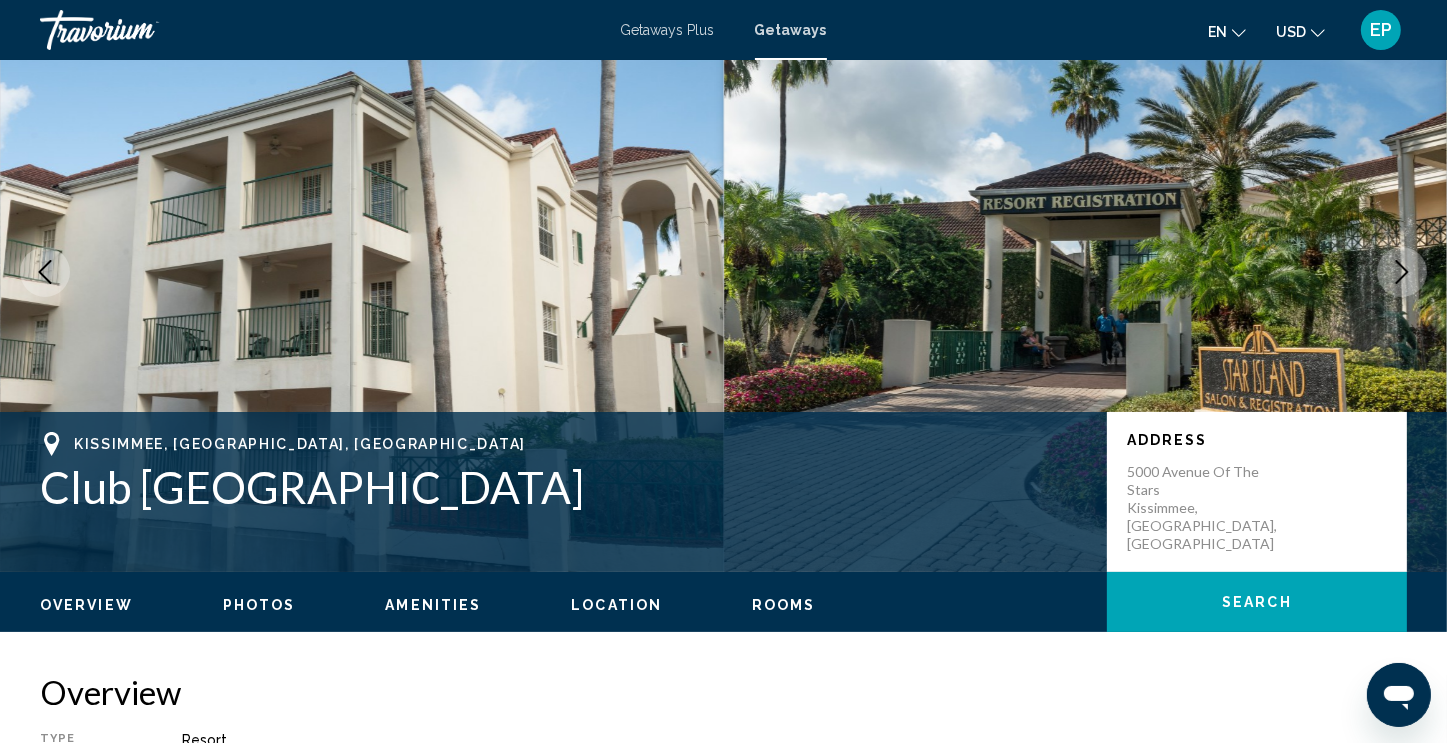 click 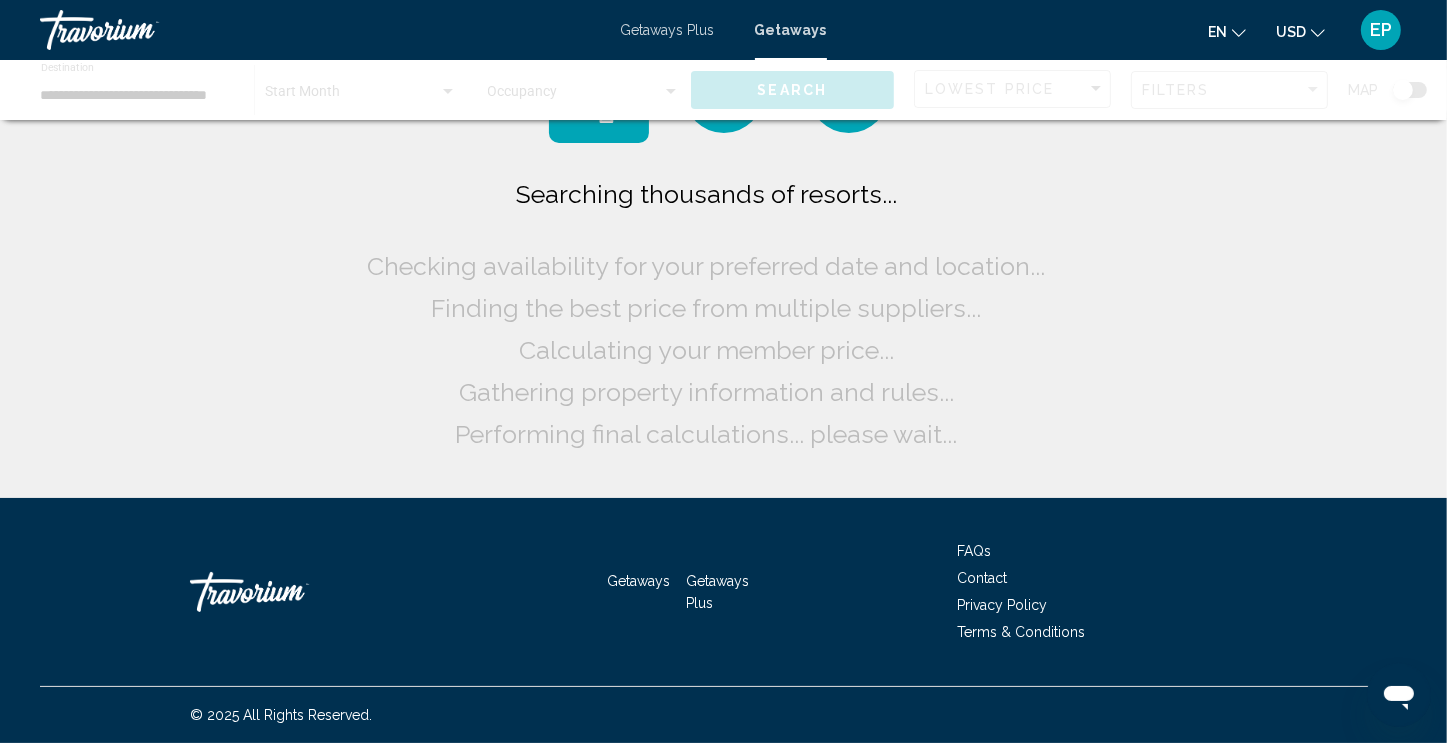 scroll, scrollTop: 0, scrollLeft: 0, axis: both 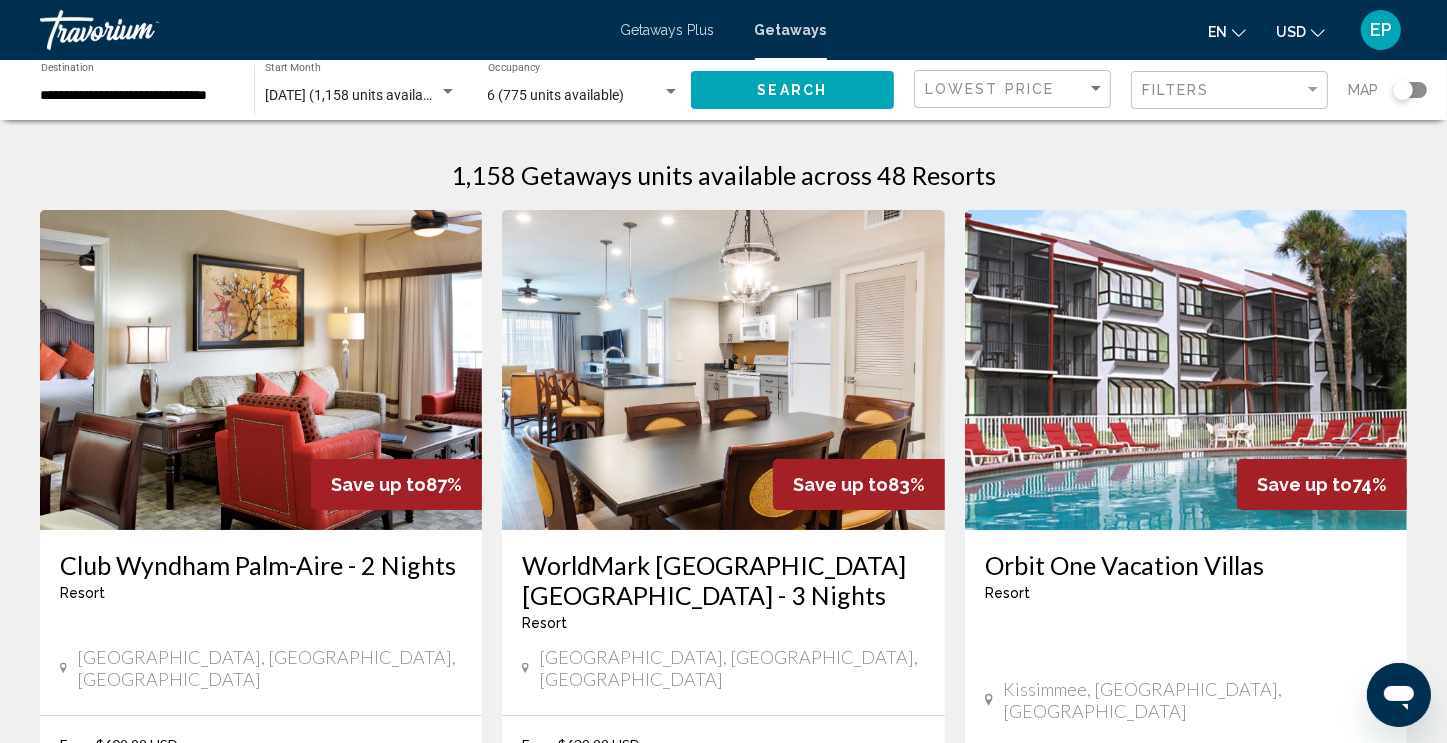 click on "**********" at bounding box center (137, 96) 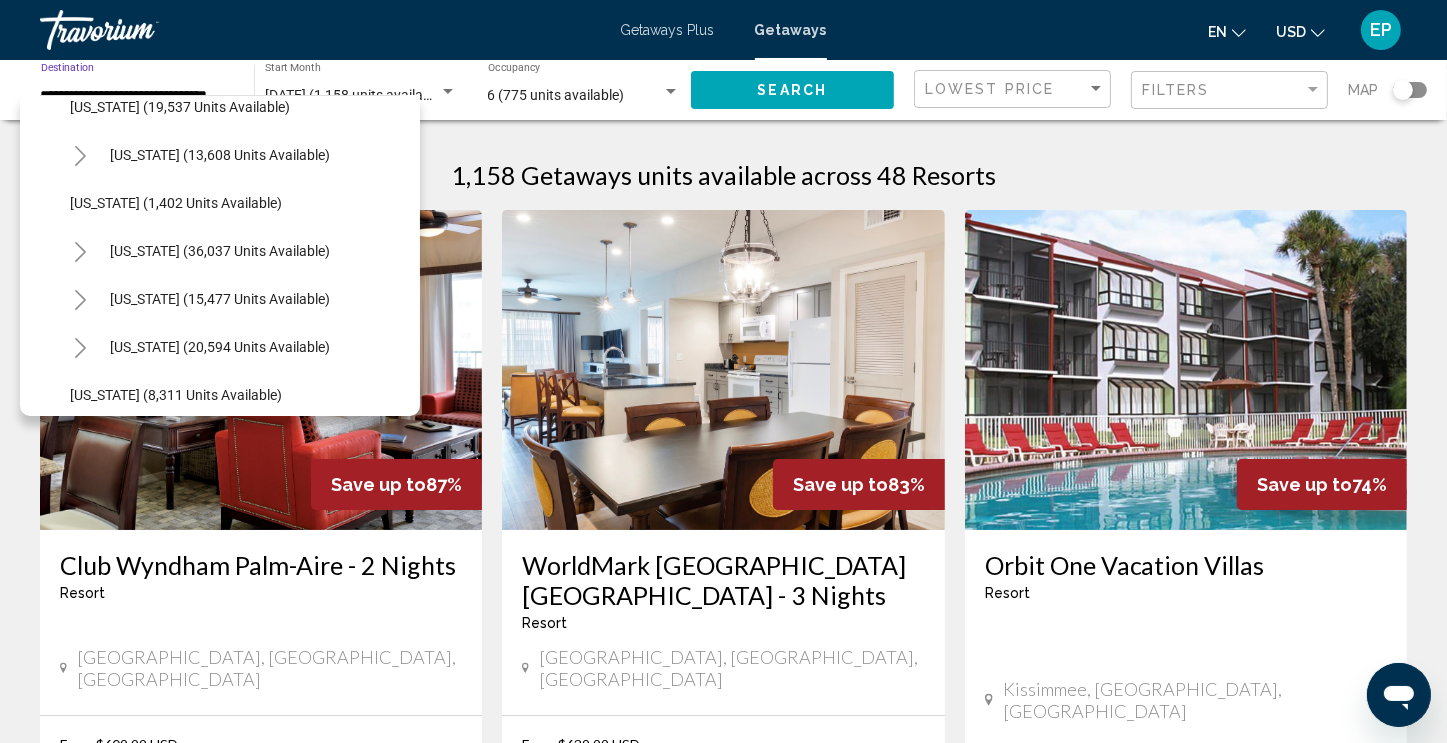 scroll, scrollTop: 1849, scrollLeft: 0, axis: vertical 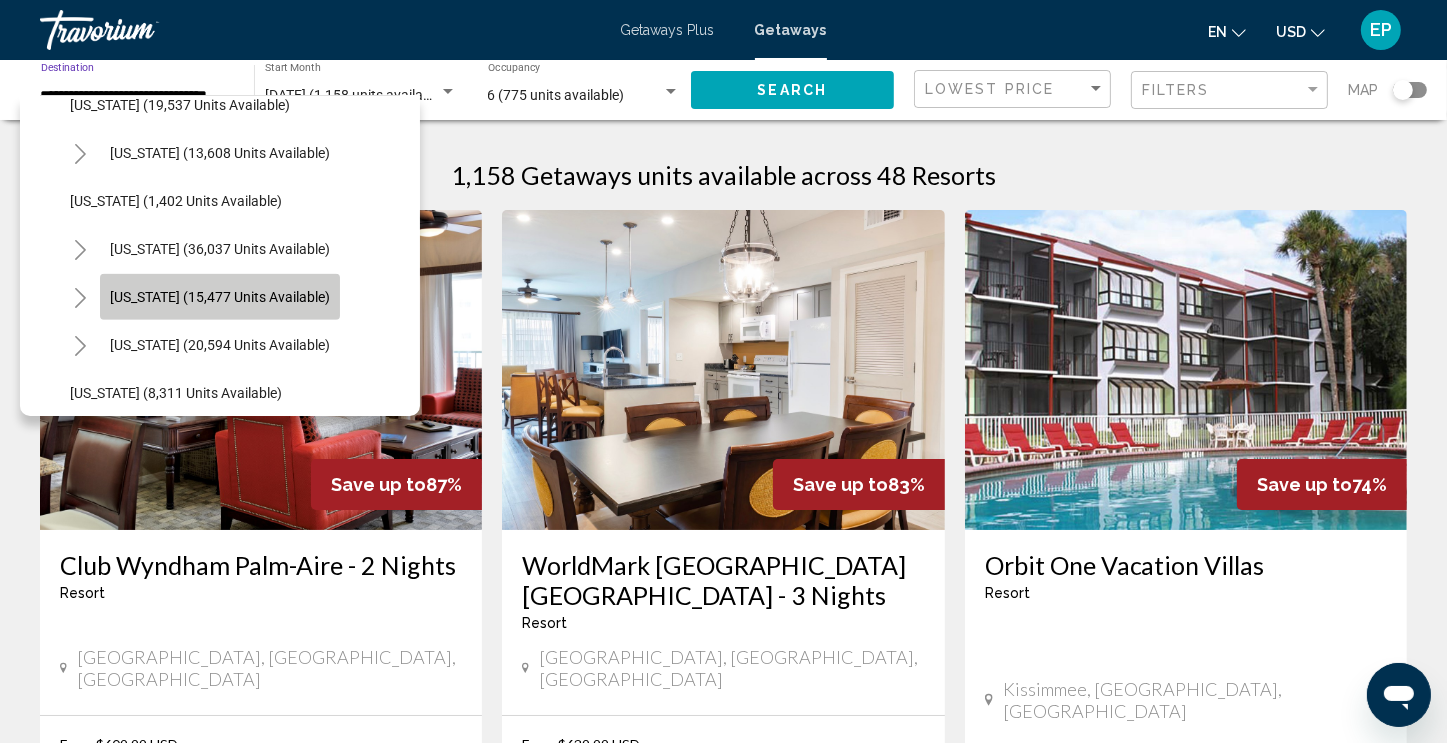 click on "Tennessee (15,477 units available)" 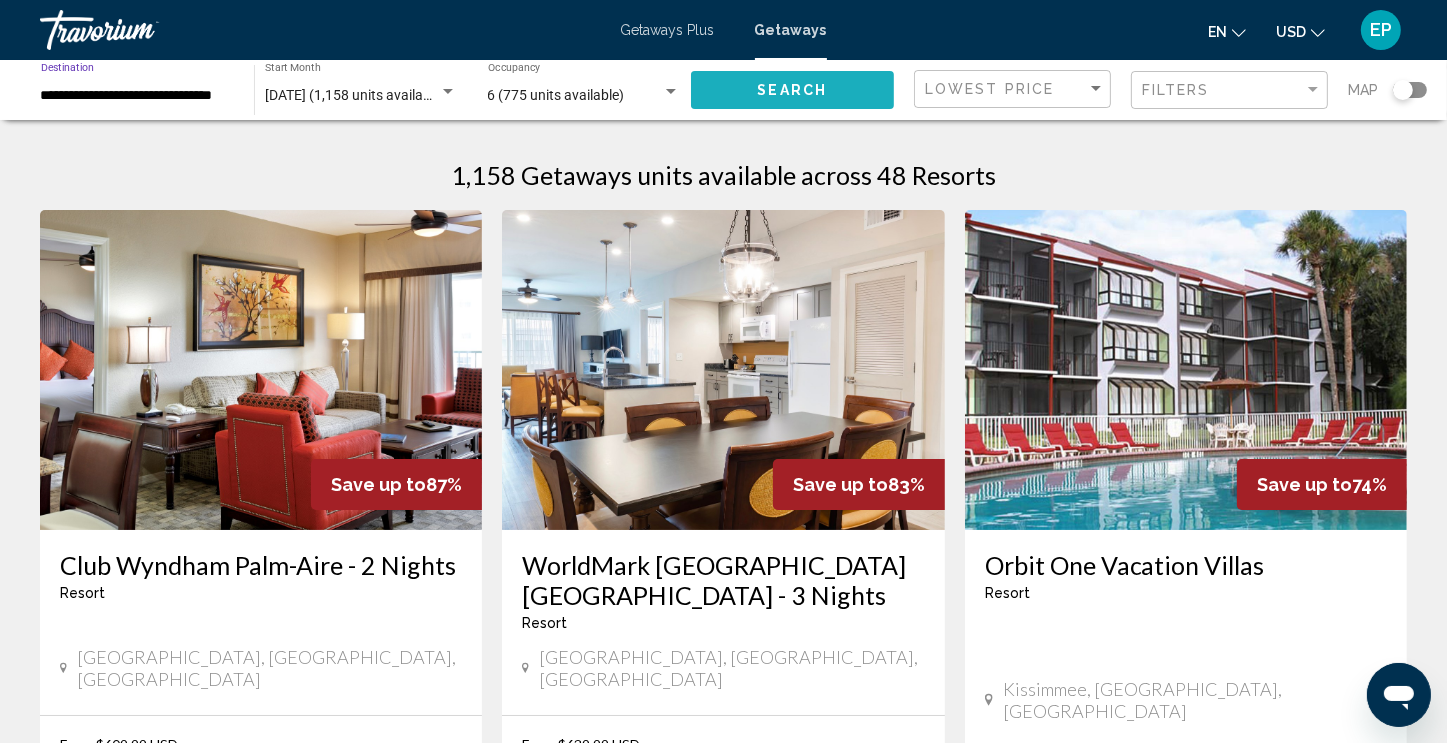 click on "Search" 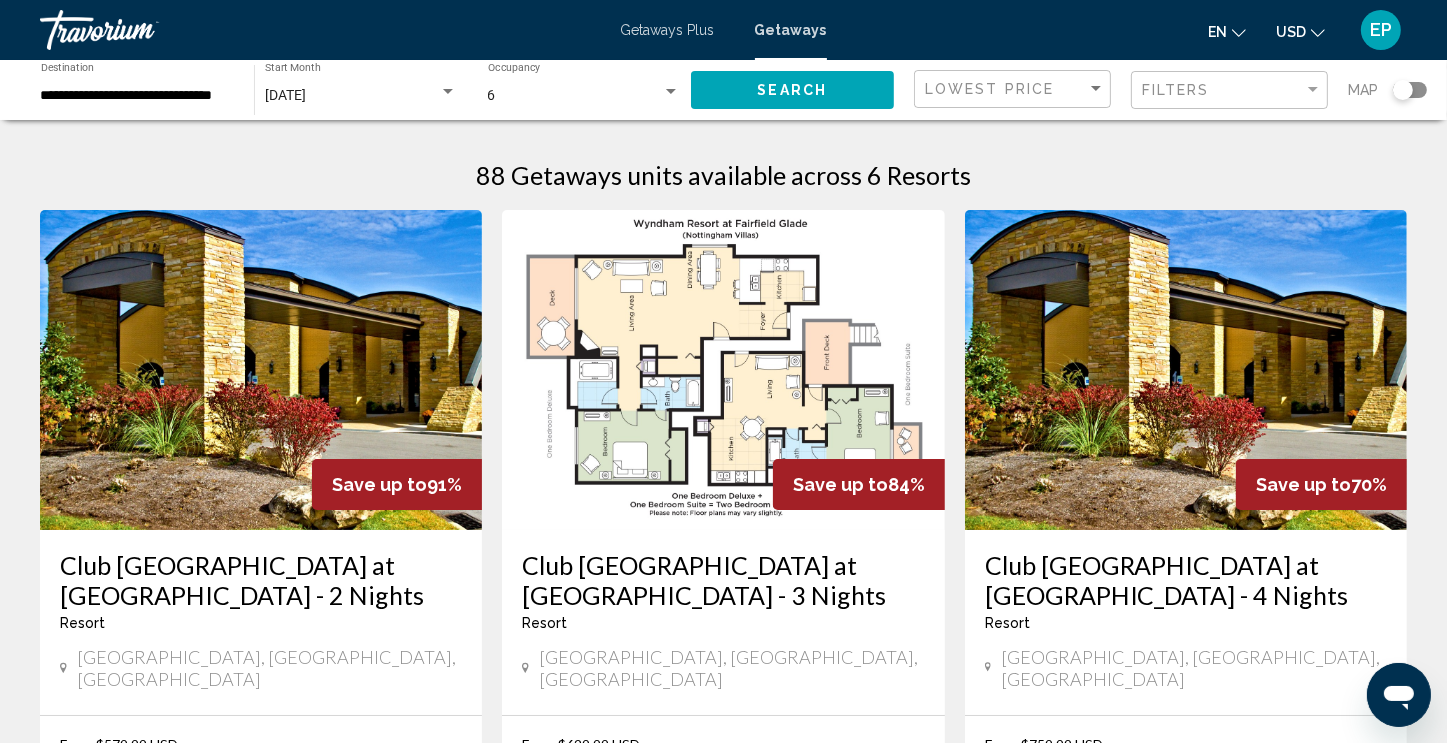 scroll, scrollTop: 0, scrollLeft: 0, axis: both 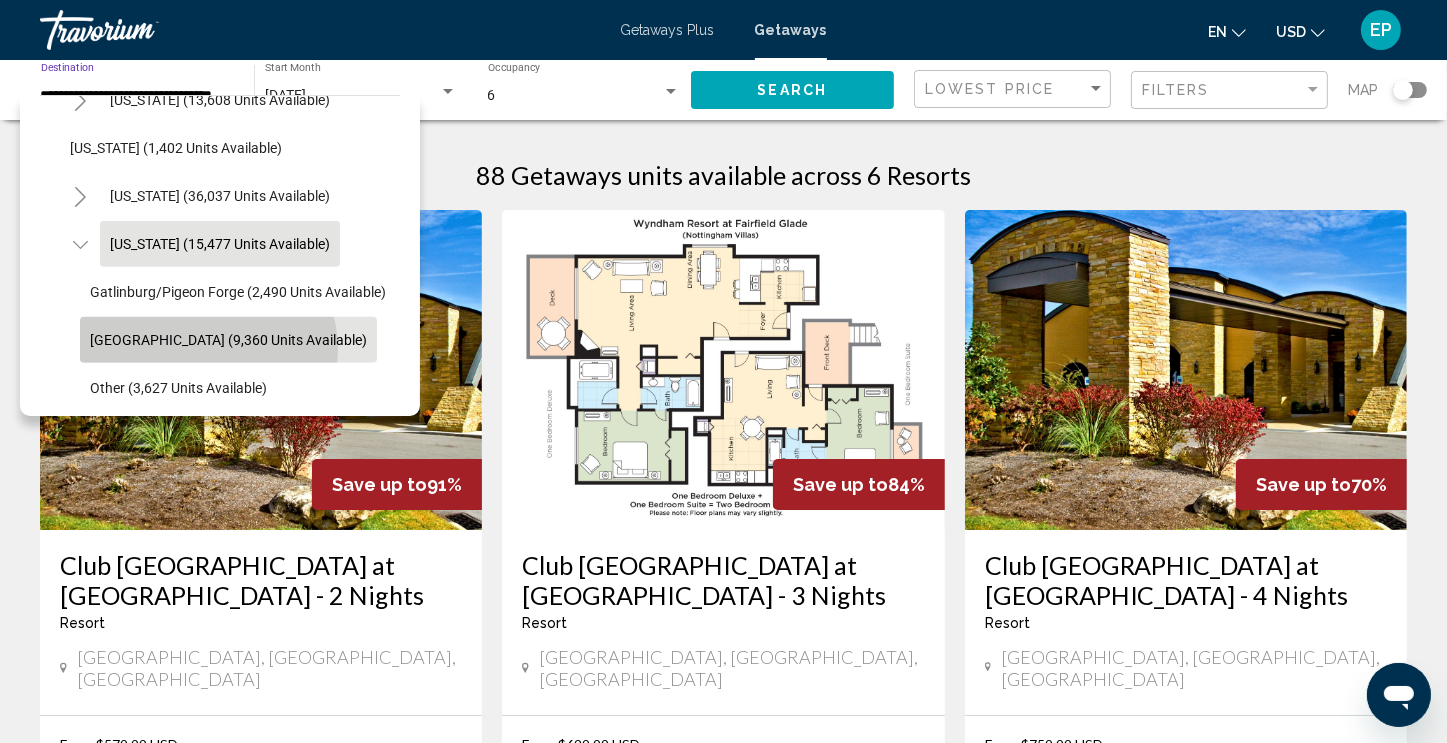 click on "Nashville (9,360 units available)" 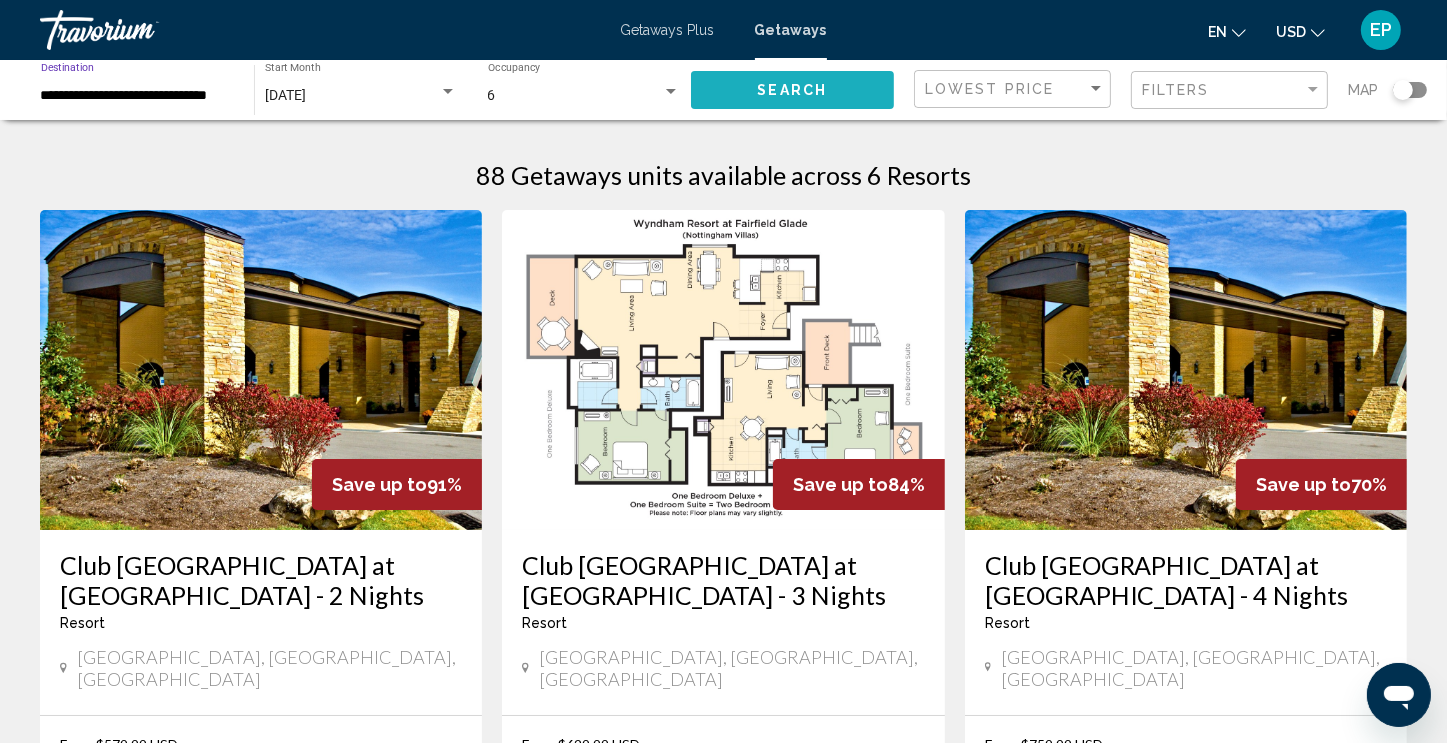 click on "Search" 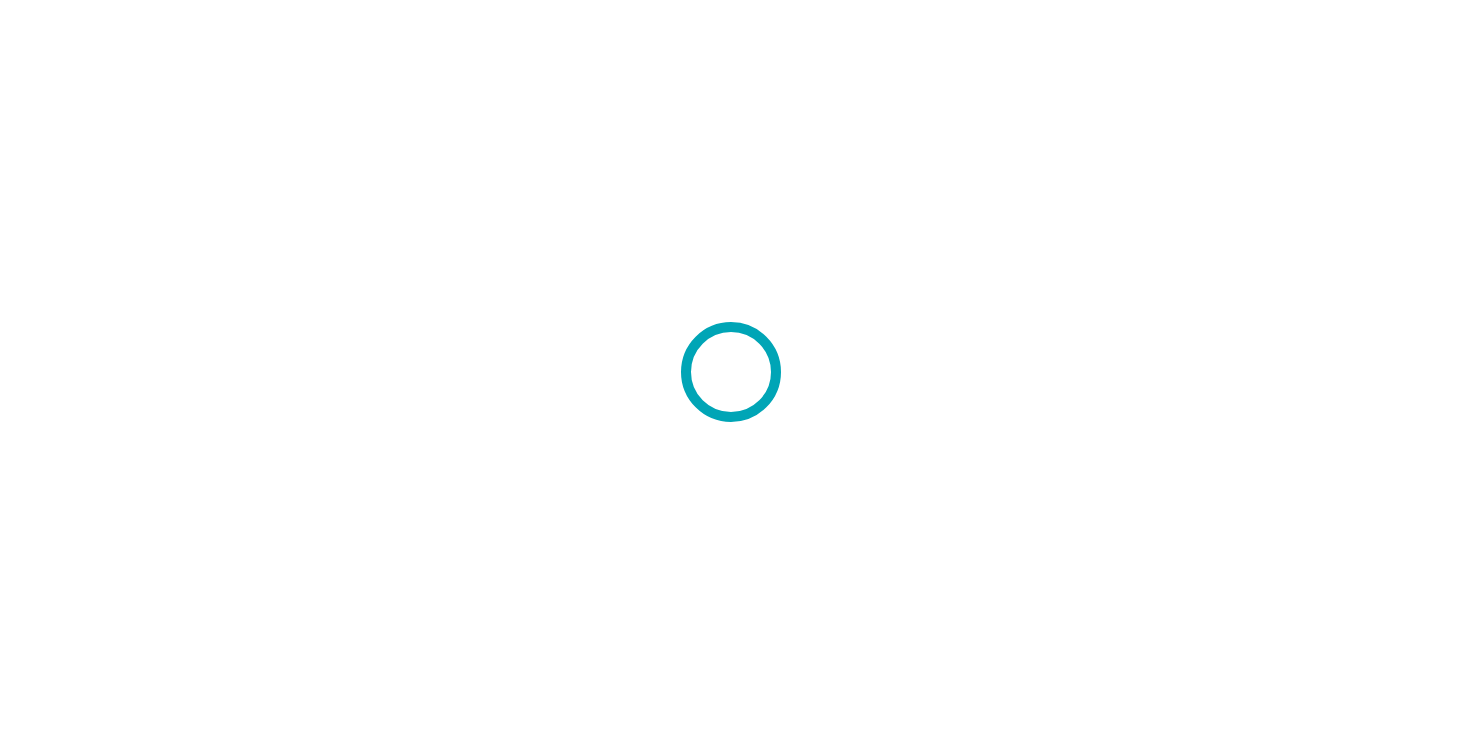 scroll, scrollTop: 0, scrollLeft: 0, axis: both 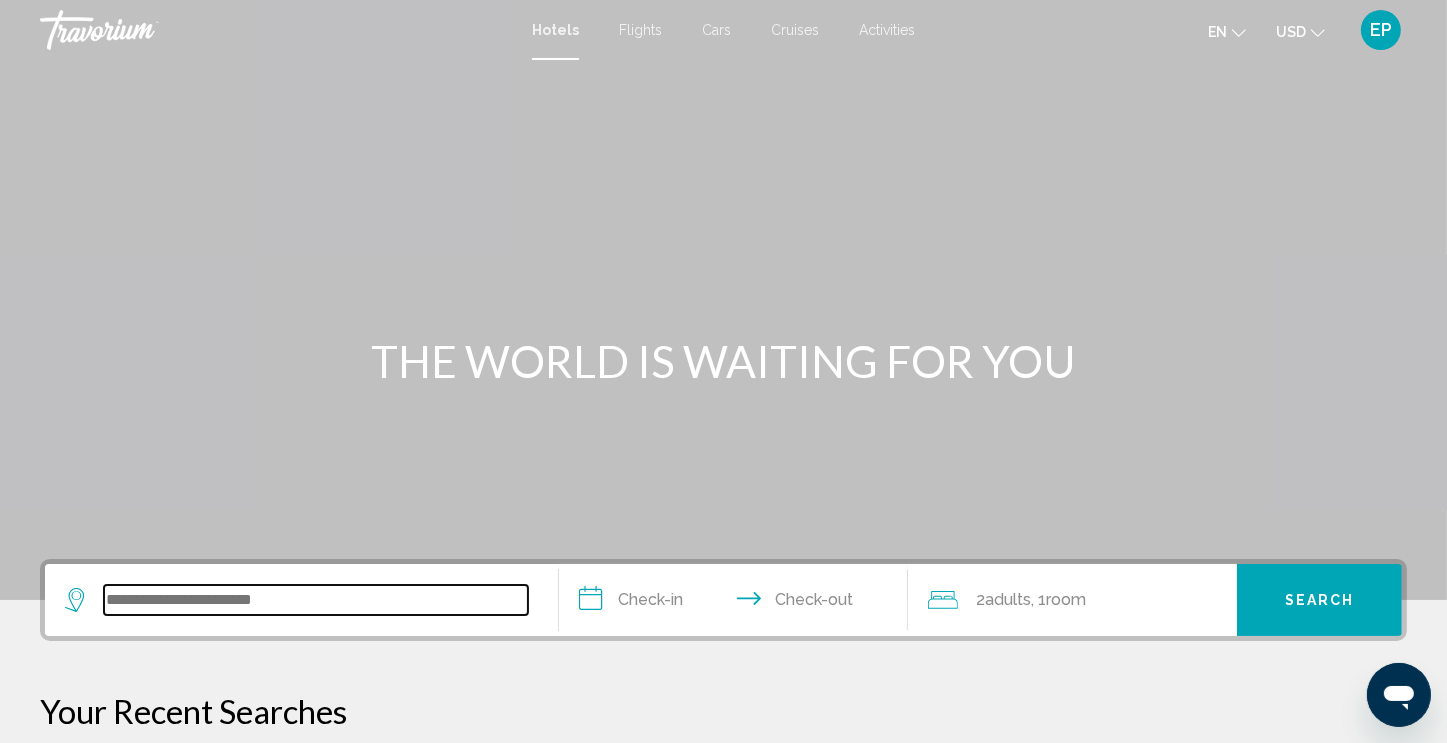 click at bounding box center (316, 600) 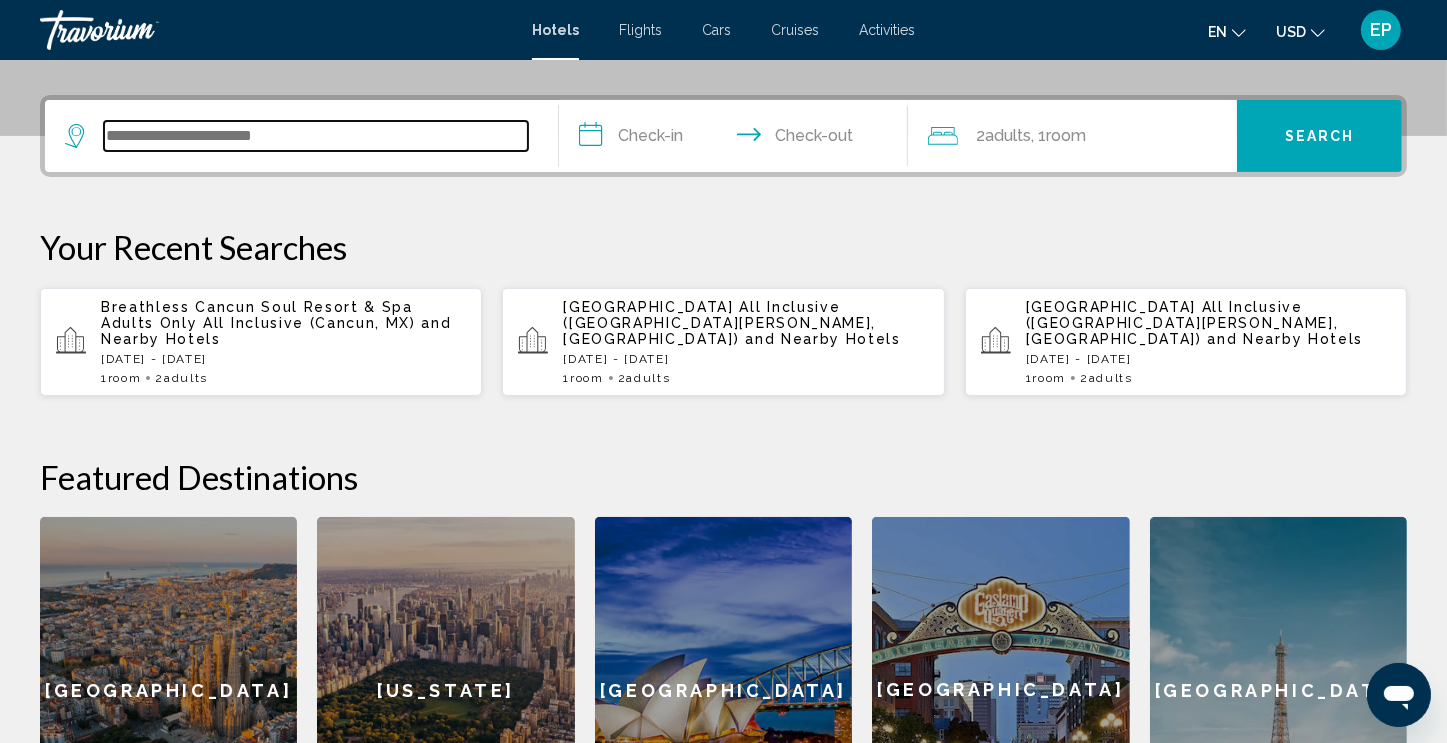 scroll, scrollTop: 493, scrollLeft: 0, axis: vertical 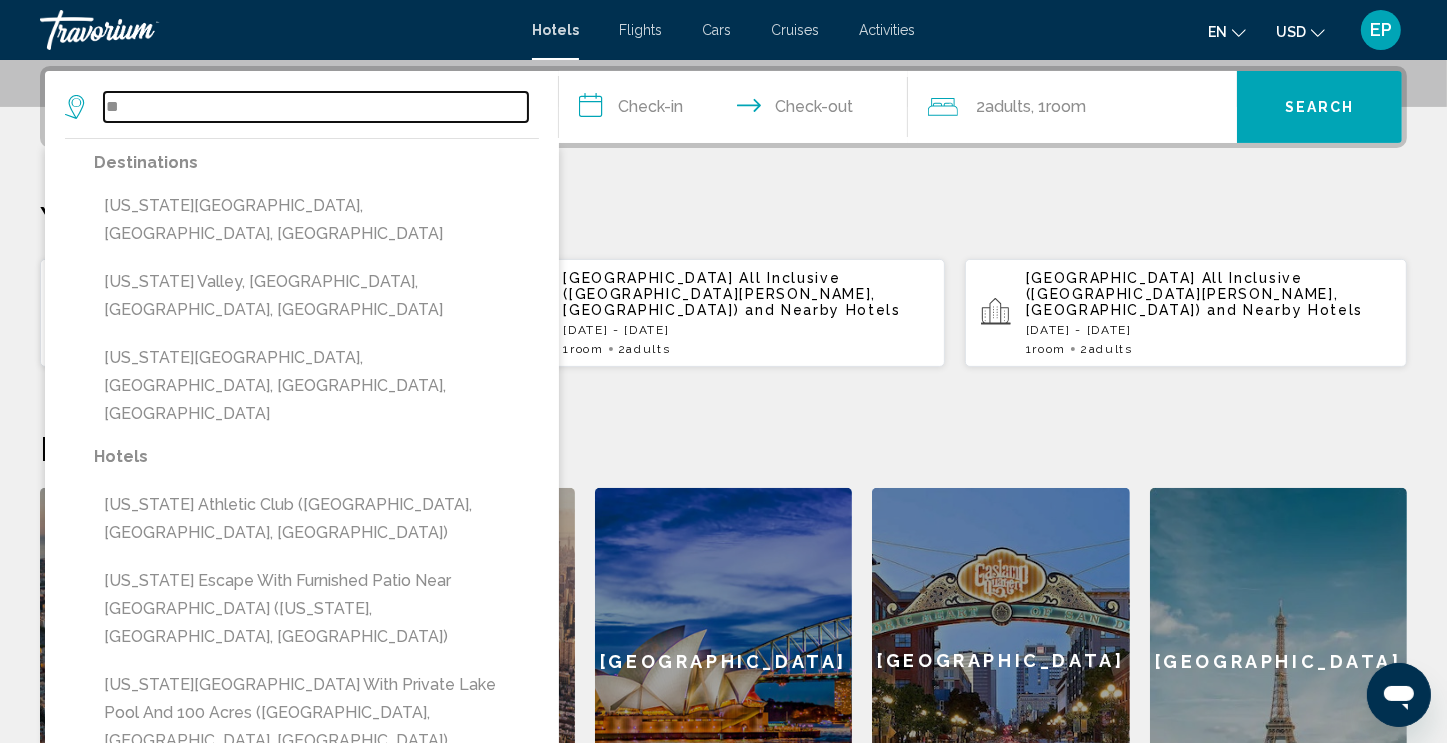 type on "*" 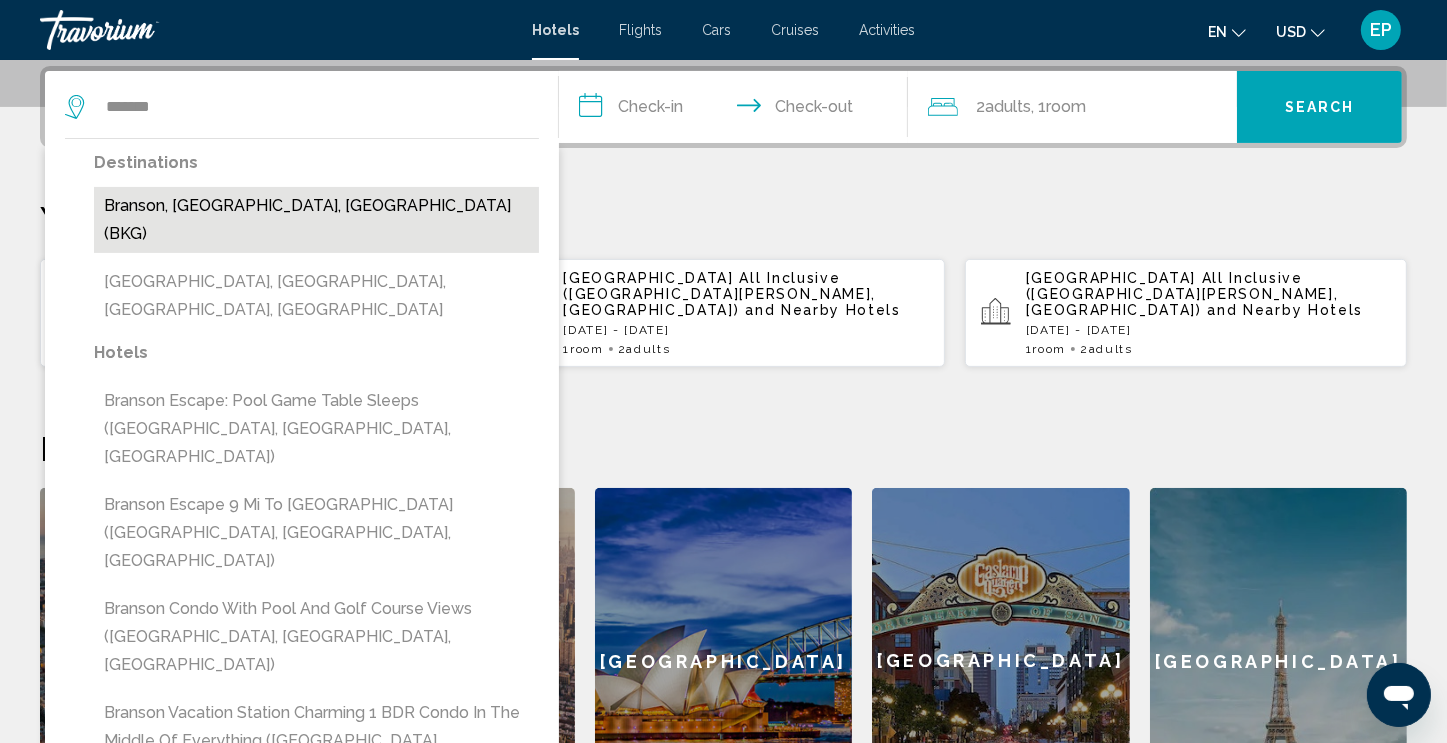 click on "Branson, [GEOGRAPHIC_DATA], [GEOGRAPHIC_DATA] (BKG)" at bounding box center (316, 220) 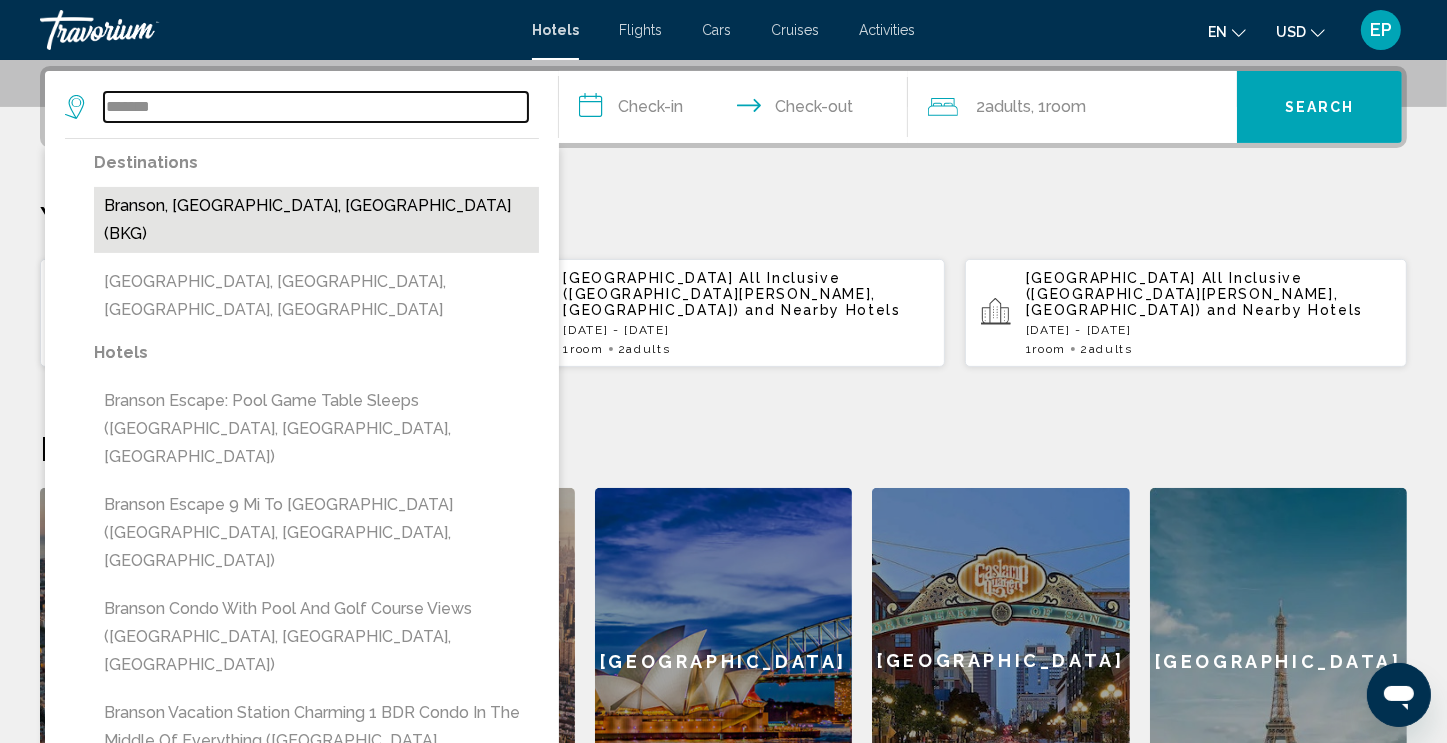 type on "**********" 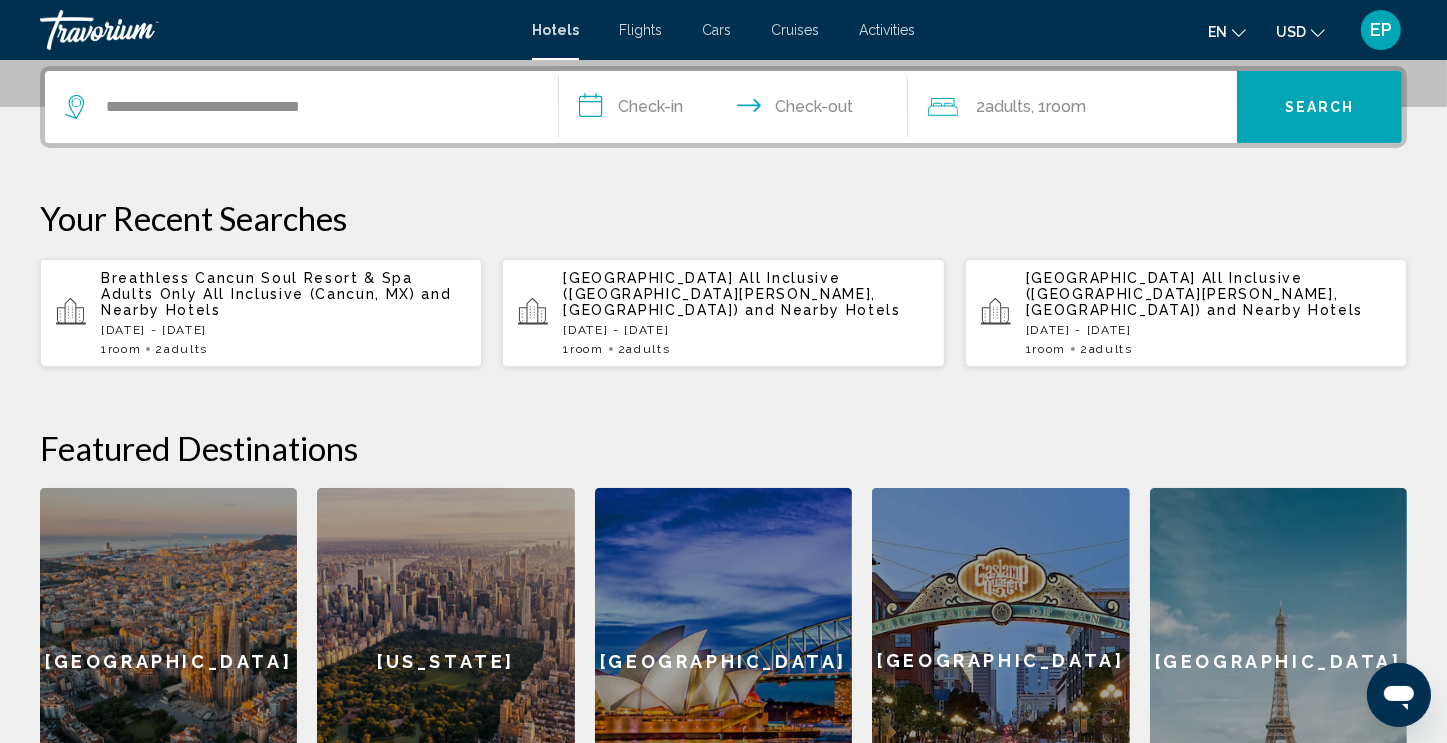 click on "**********" at bounding box center [737, 110] 